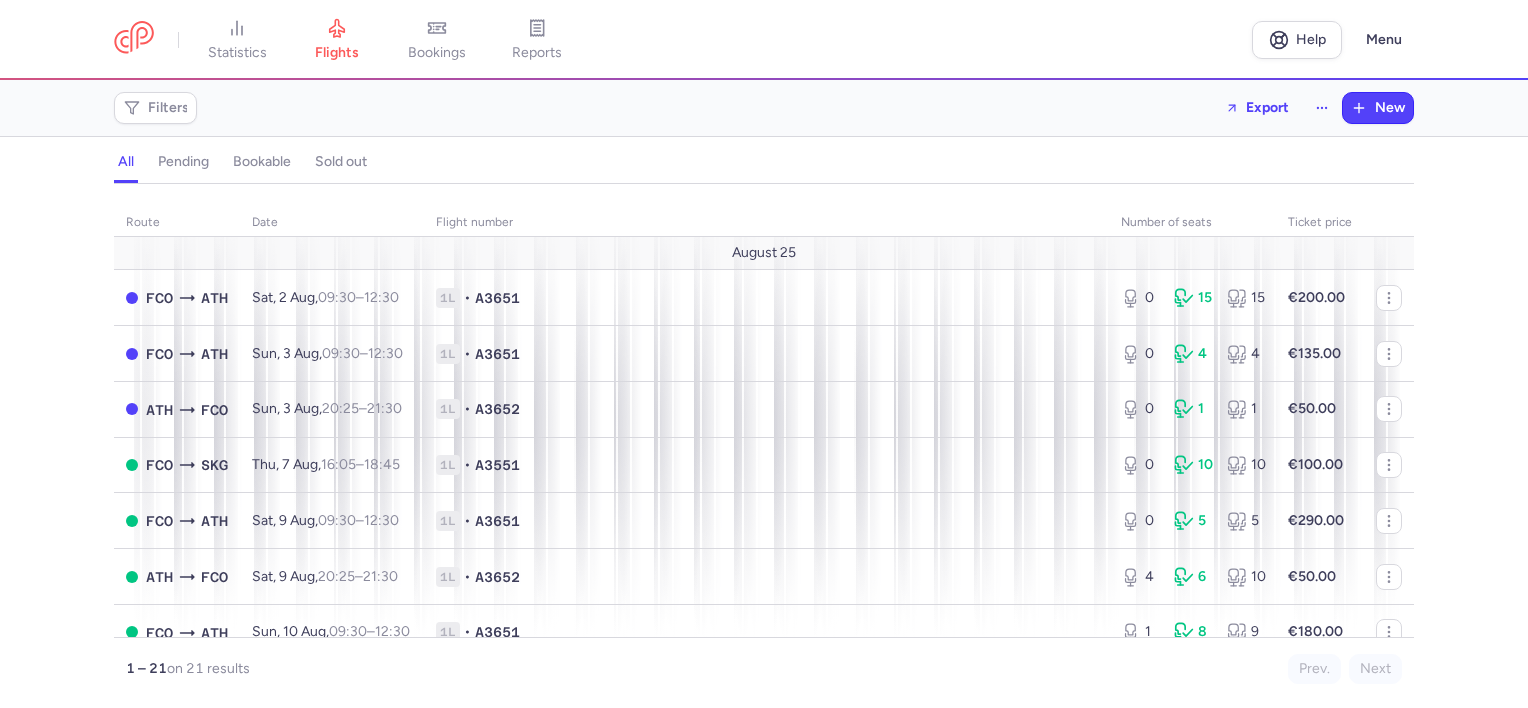 scroll, scrollTop: 0, scrollLeft: 0, axis: both 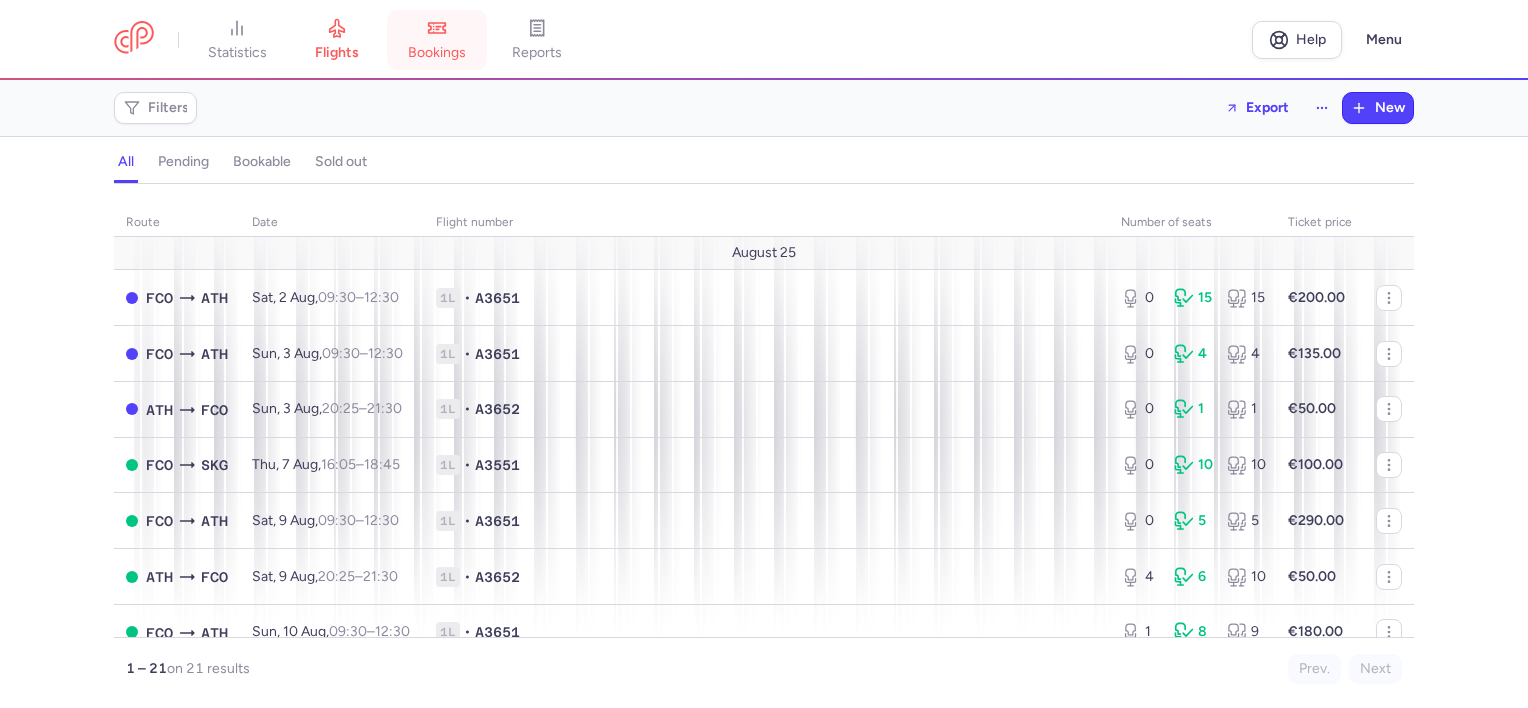 click 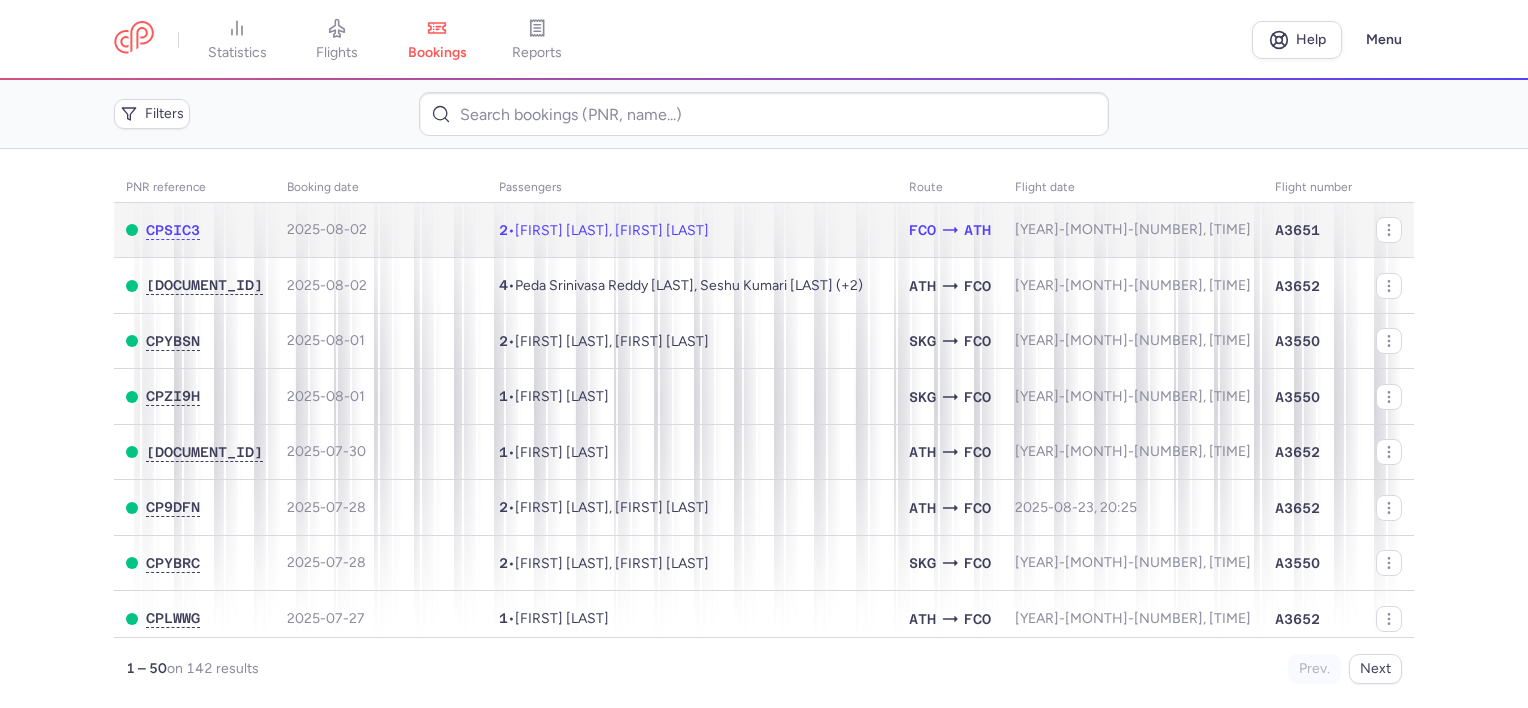 click on "[FIRST] [LAST], [FIRST] [LAST]" at bounding box center [612, 230] 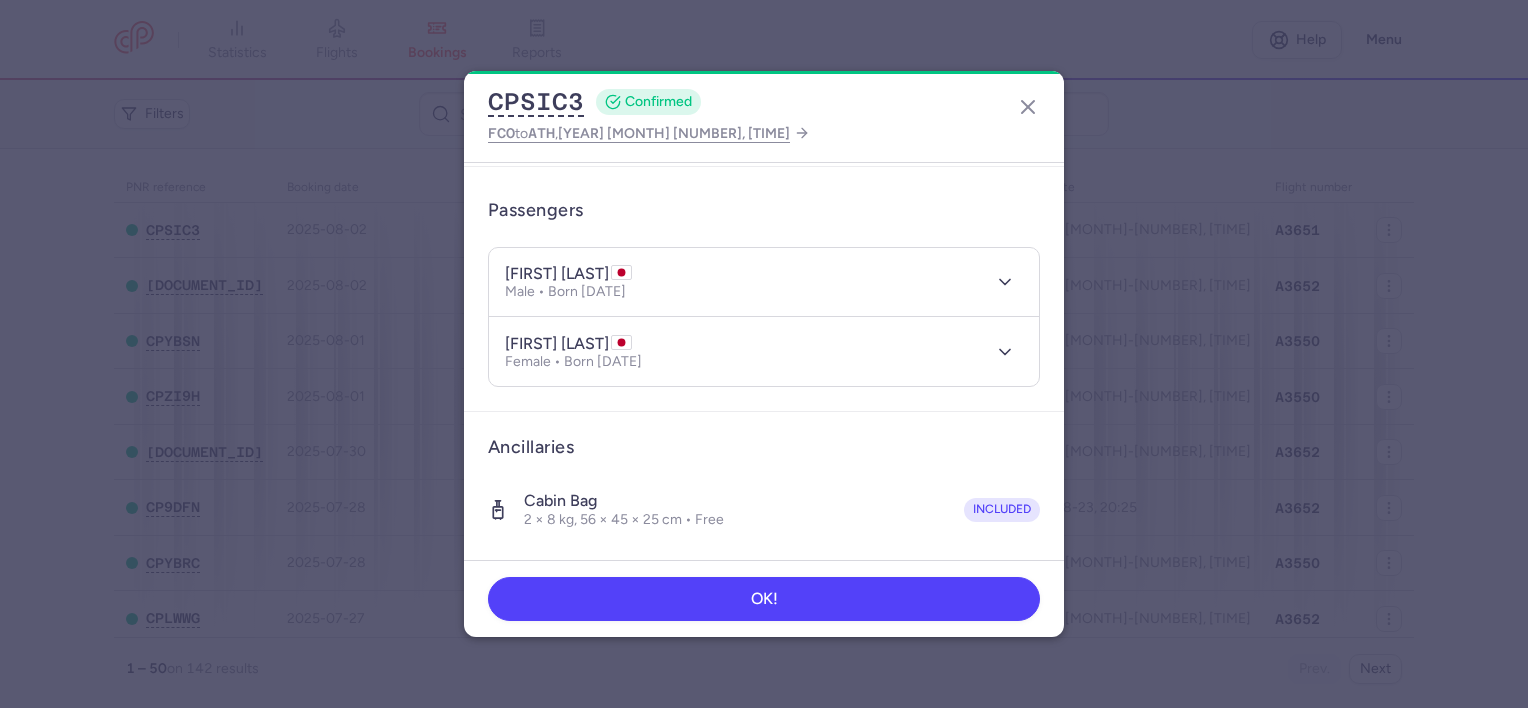 scroll, scrollTop: 0, scrollLeft: 0, axis: both 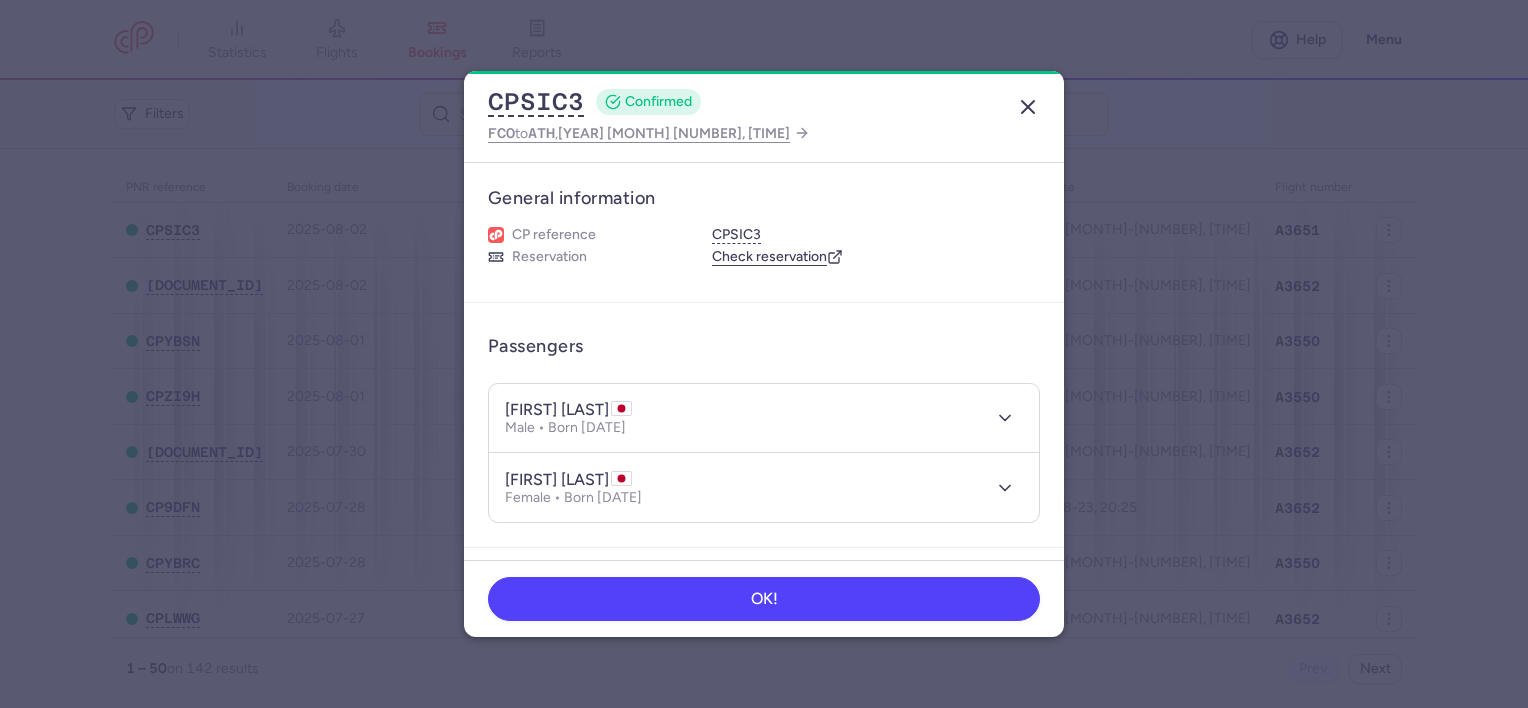 click 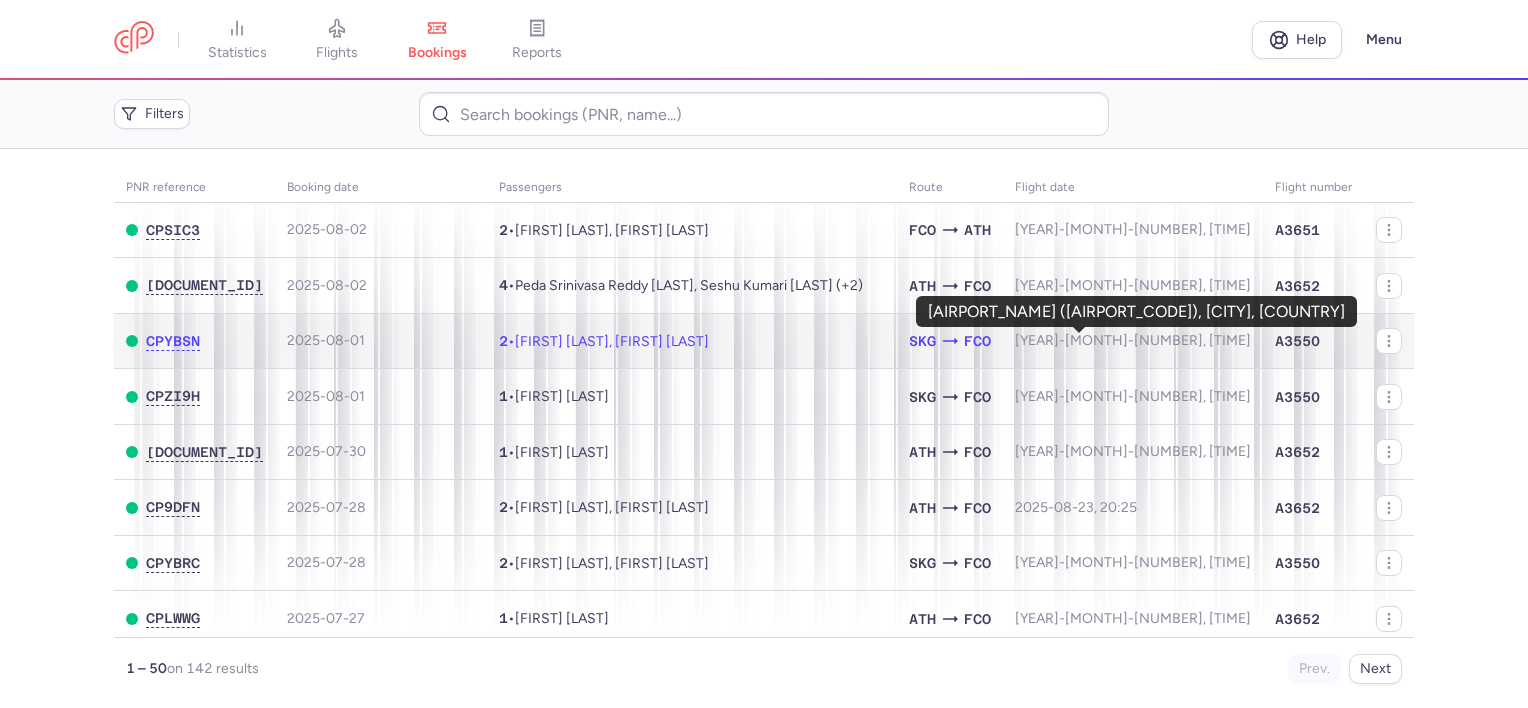 click on "FCO" at bounding box center [977, 341] 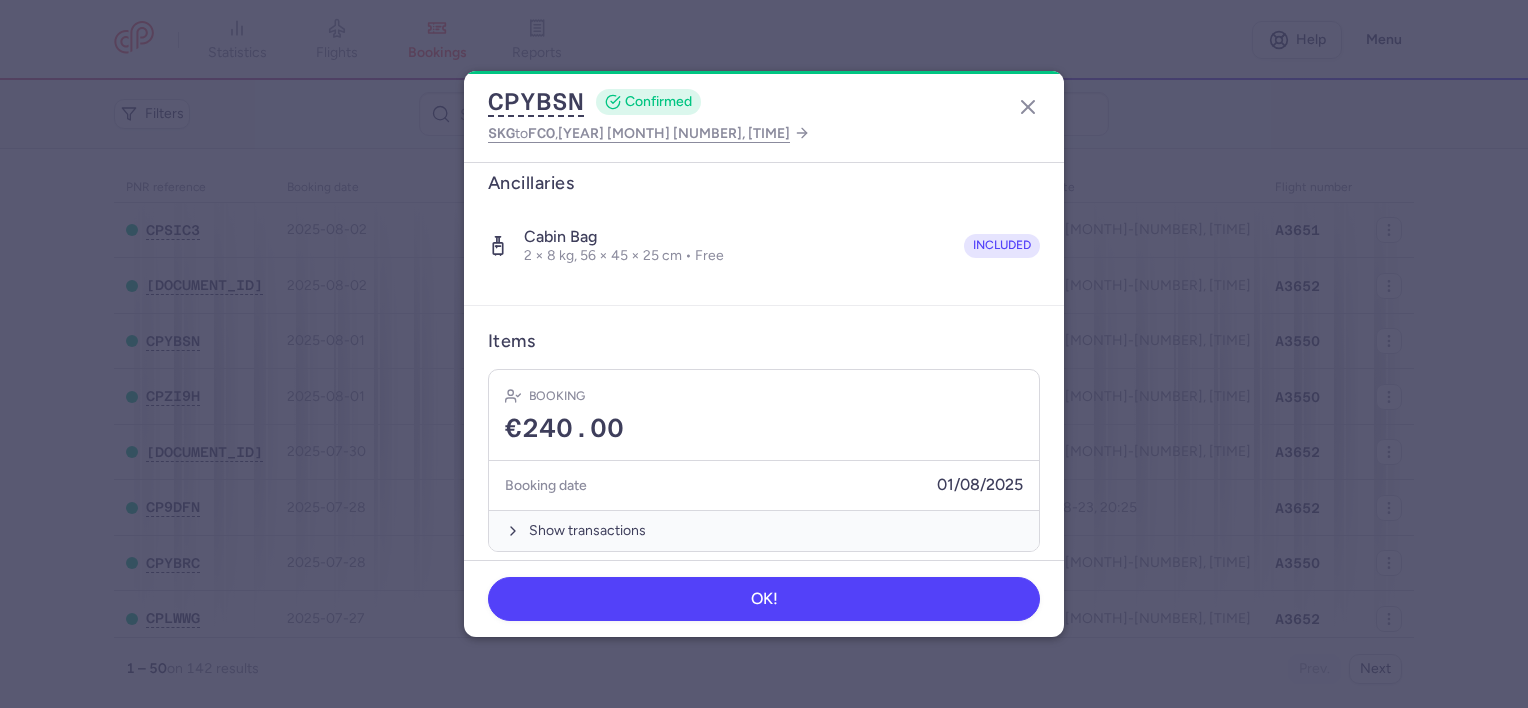 scroll, scrollTop: 411, scrollLeft: 0, axis: vertical 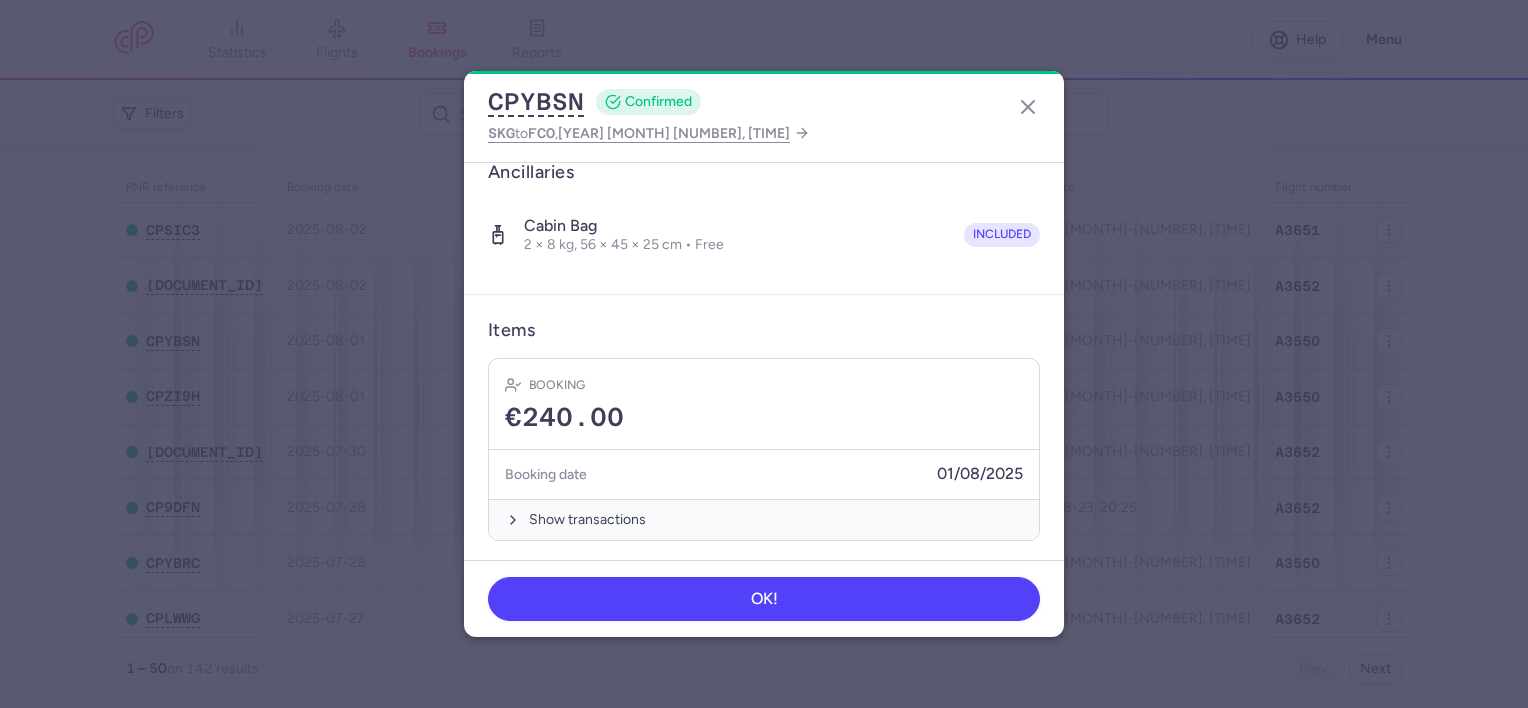 click on "Cabin bag 2 × 8 kg, 56 × 45 × 25 cm • Free included" at bounding box center (764, 235) 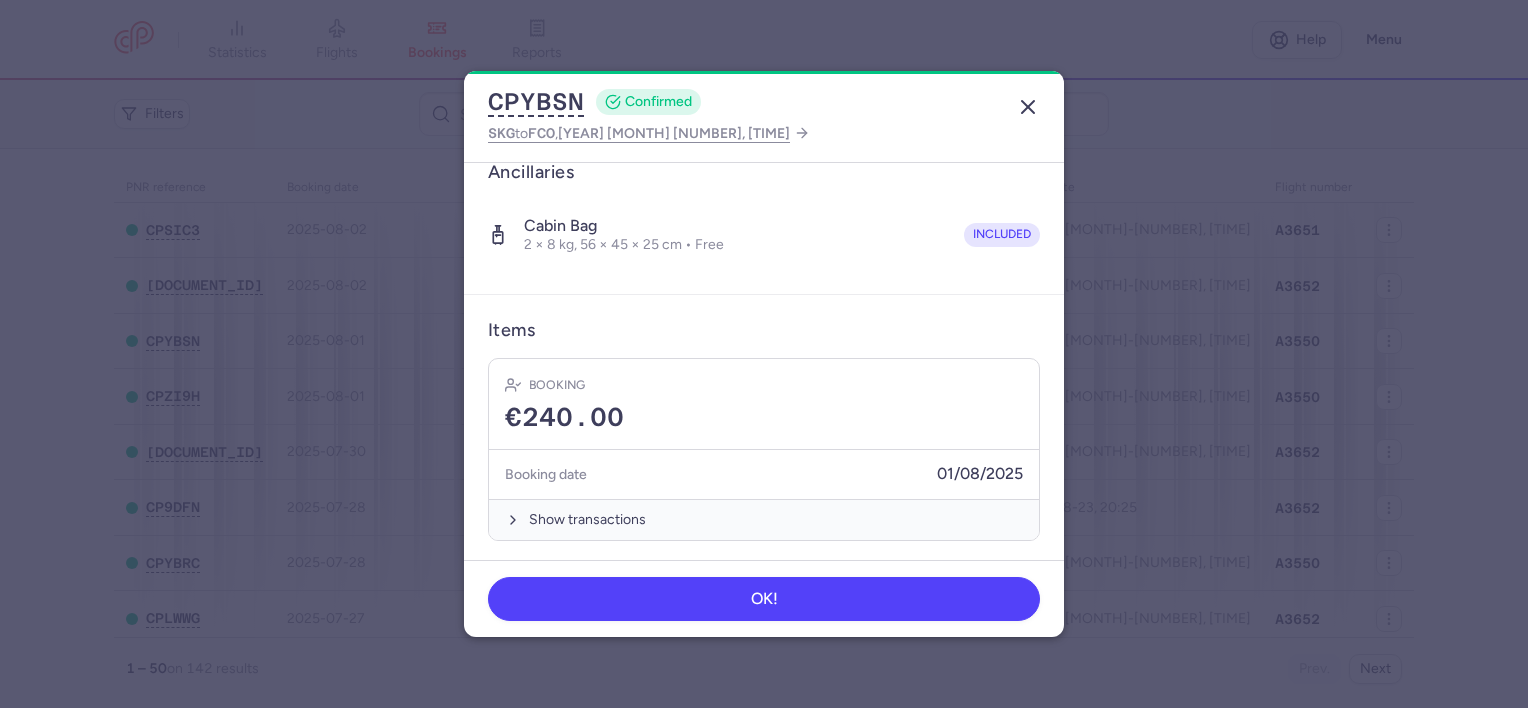 click 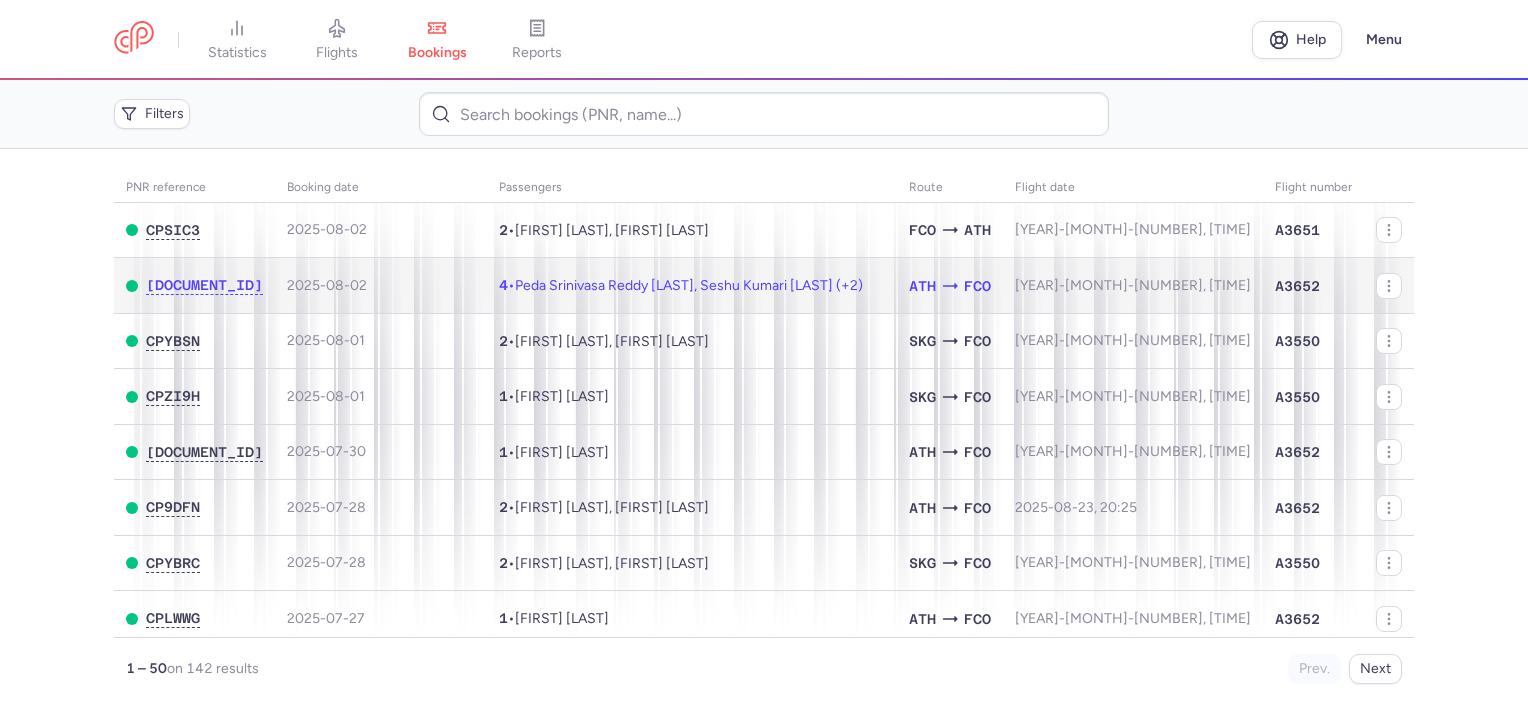 click on "4 • Peda Srinivasa Reddy [LAST], Seshu Kumari [LAST] (+2)" 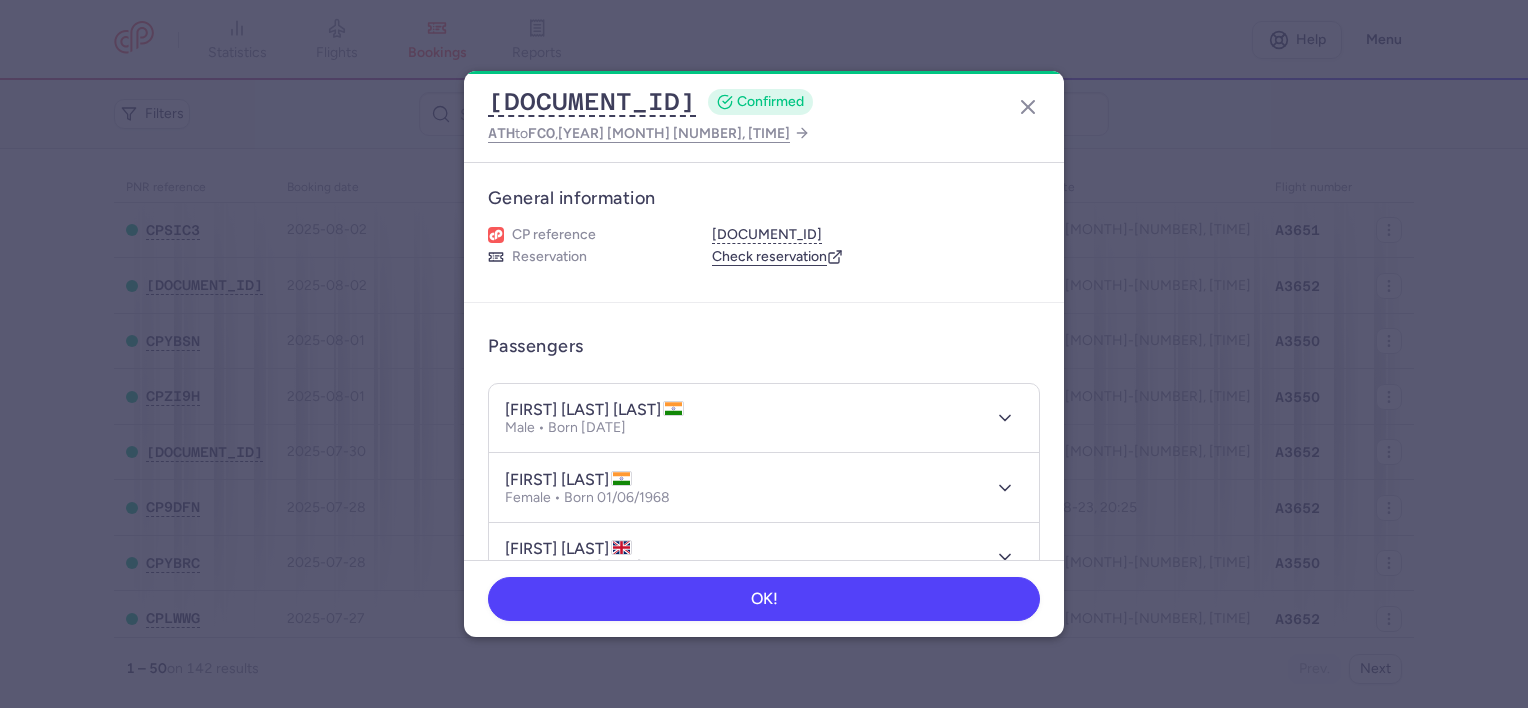 drag, startPoint x: 960, startPoint y: 276, endPoint x: 966, endPoint y: 266, distance: 11.661903 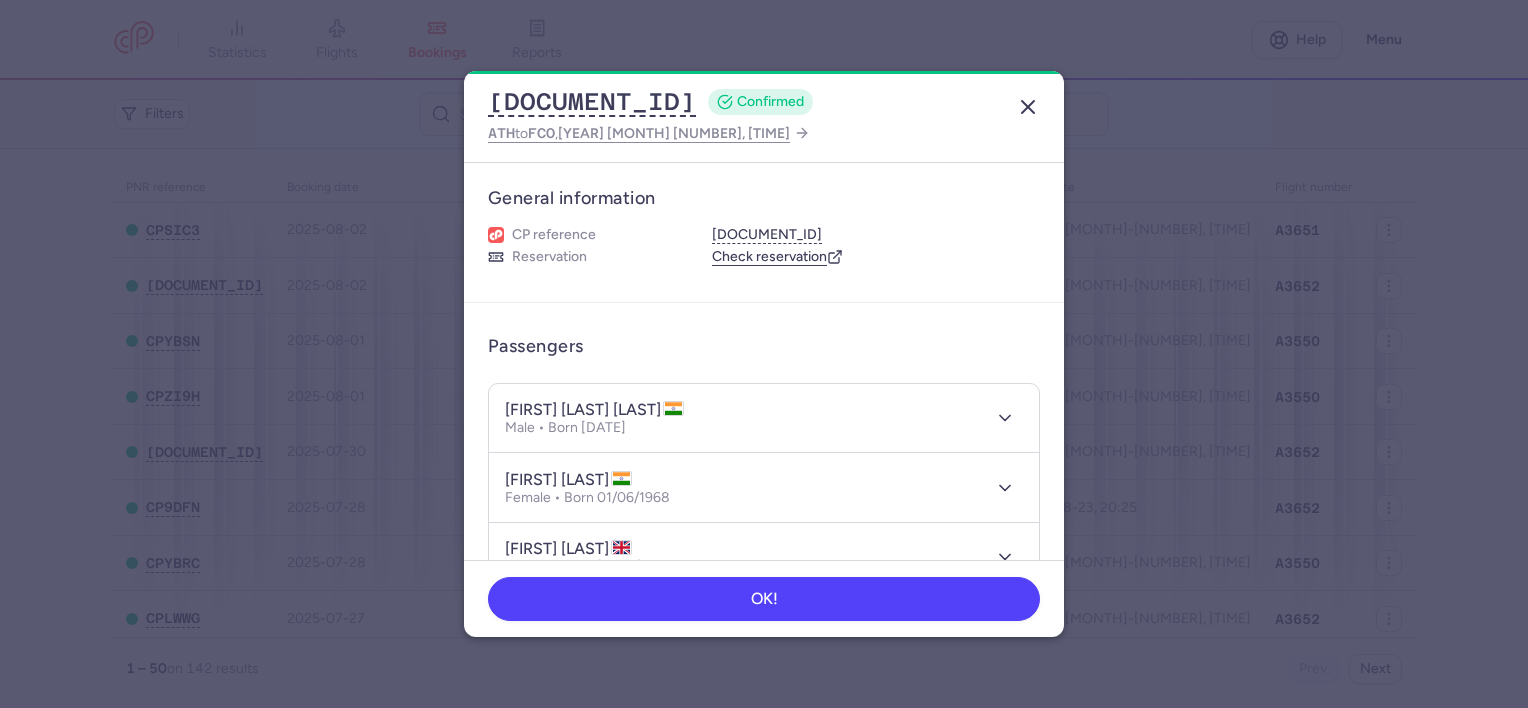 click 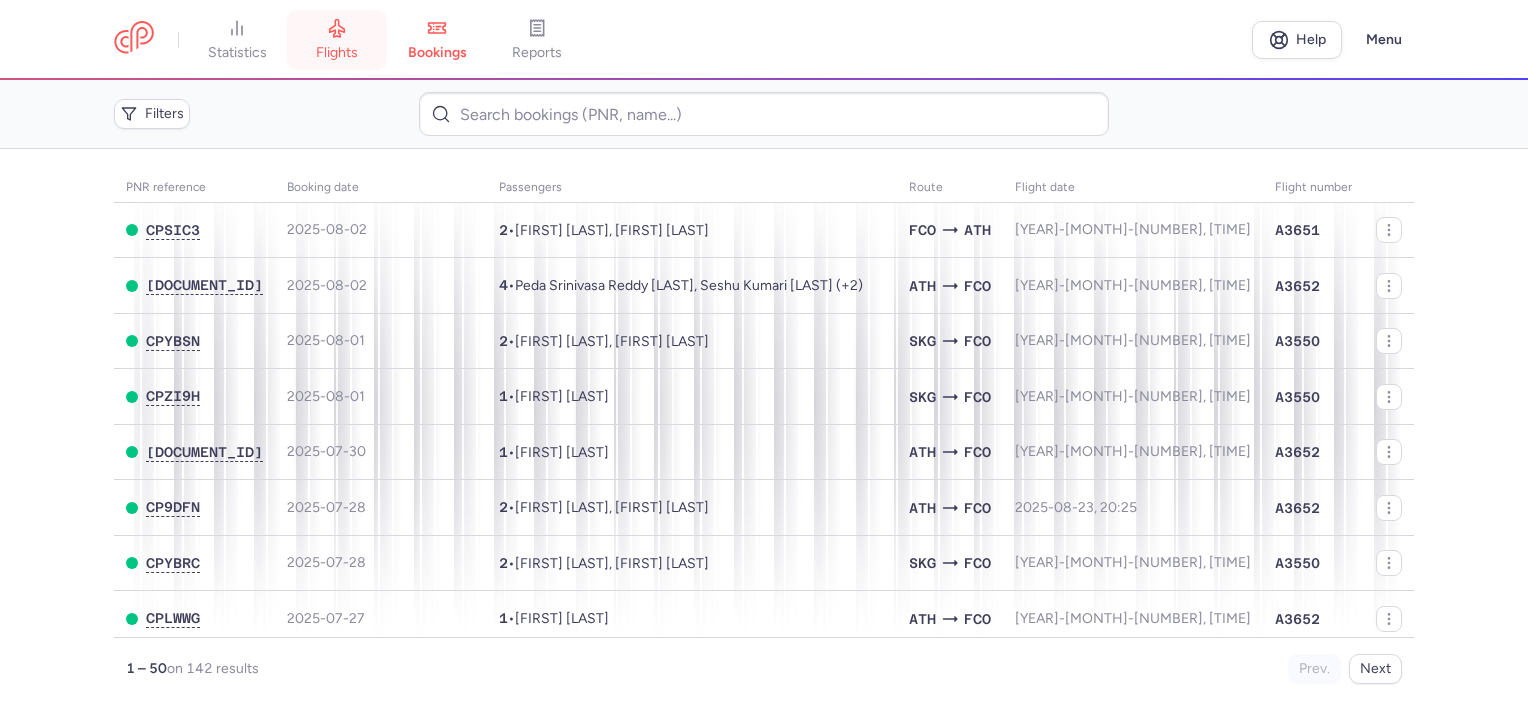 click 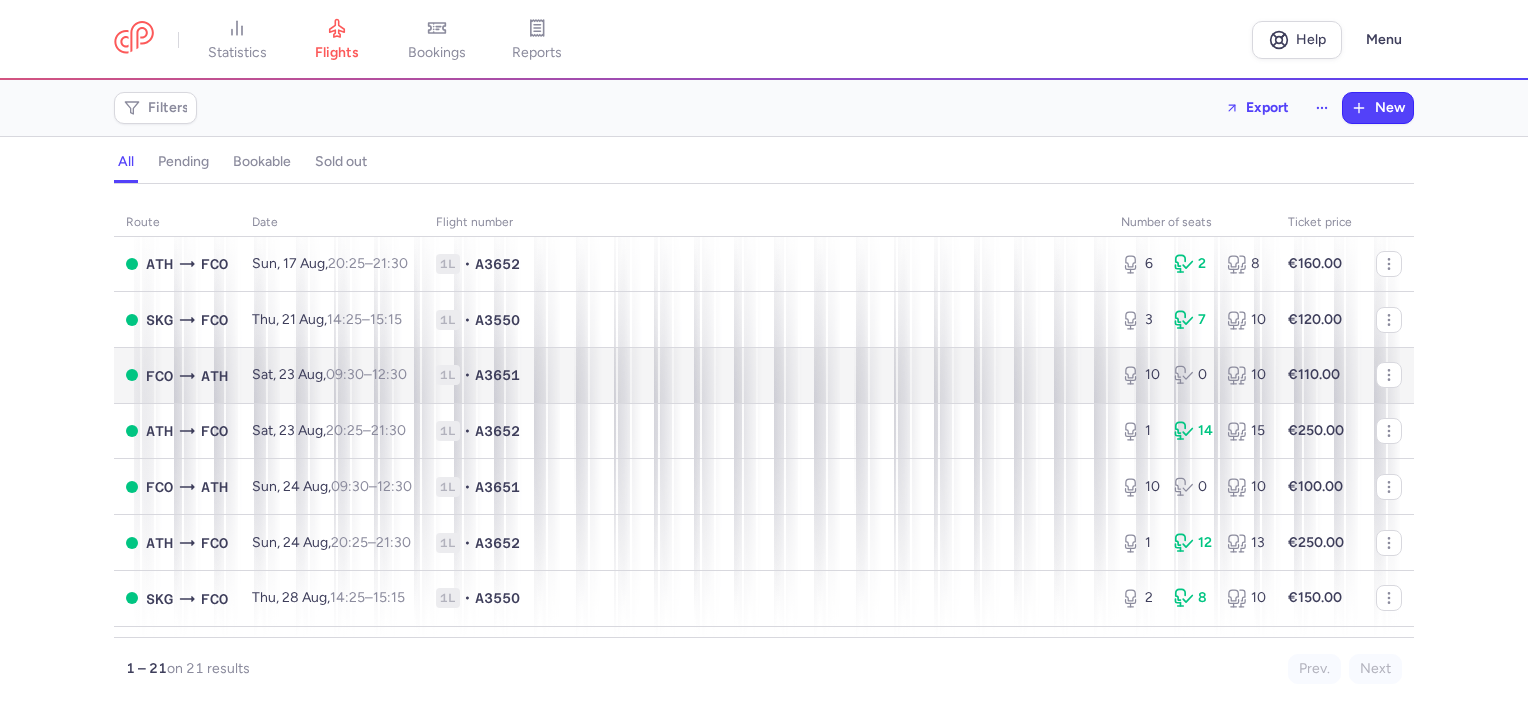 scroll, scrollTop: 800, scrollLeft: 0, axis: vertical 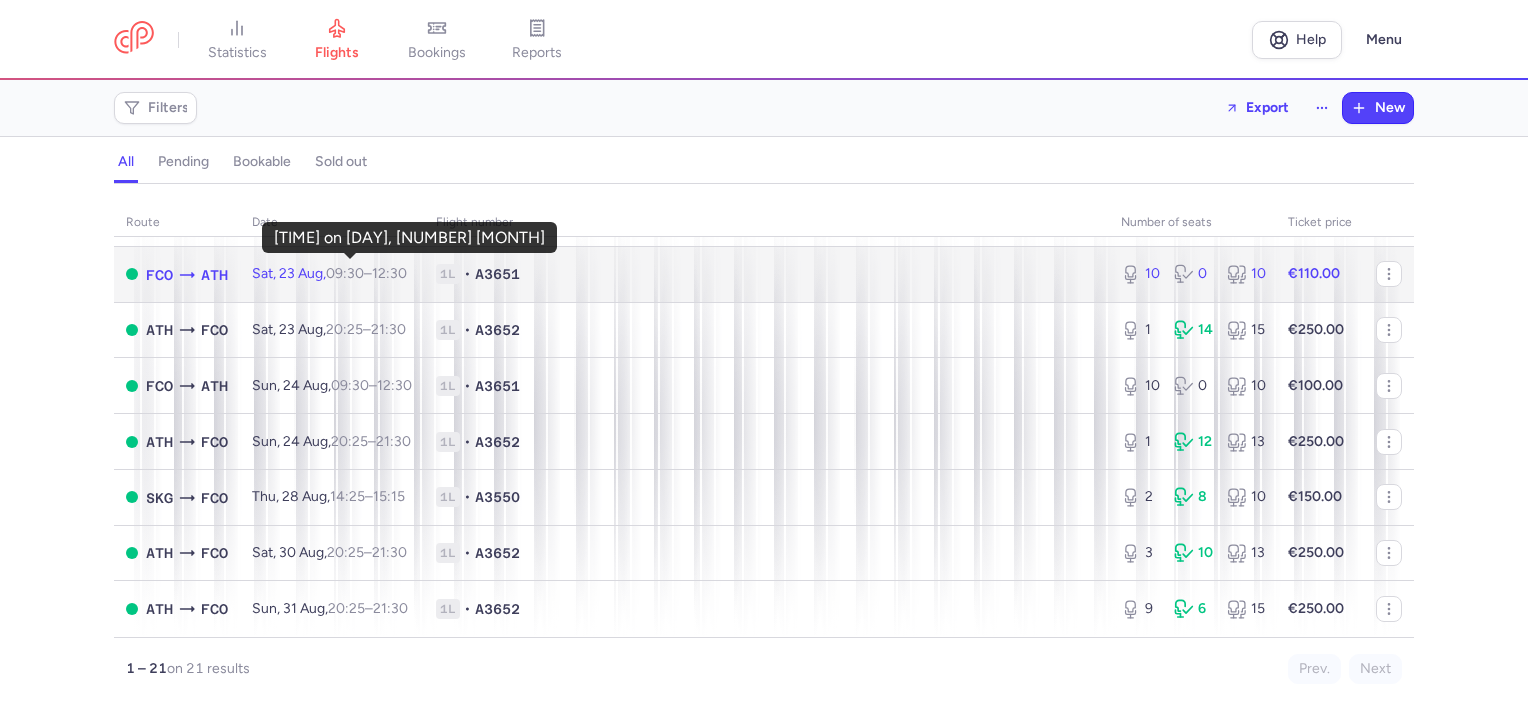 click on "09:30" at bounding box center (345, 273) 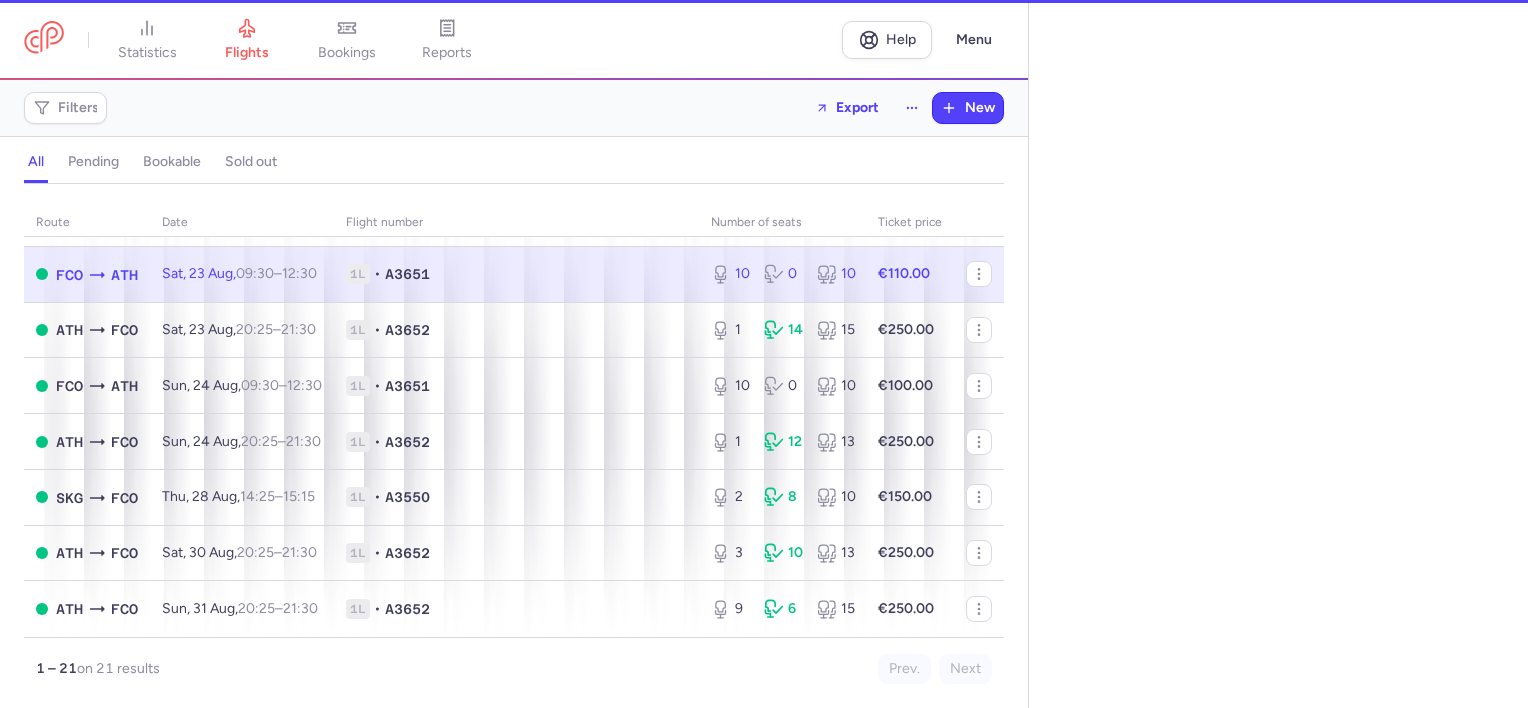 select on "days" 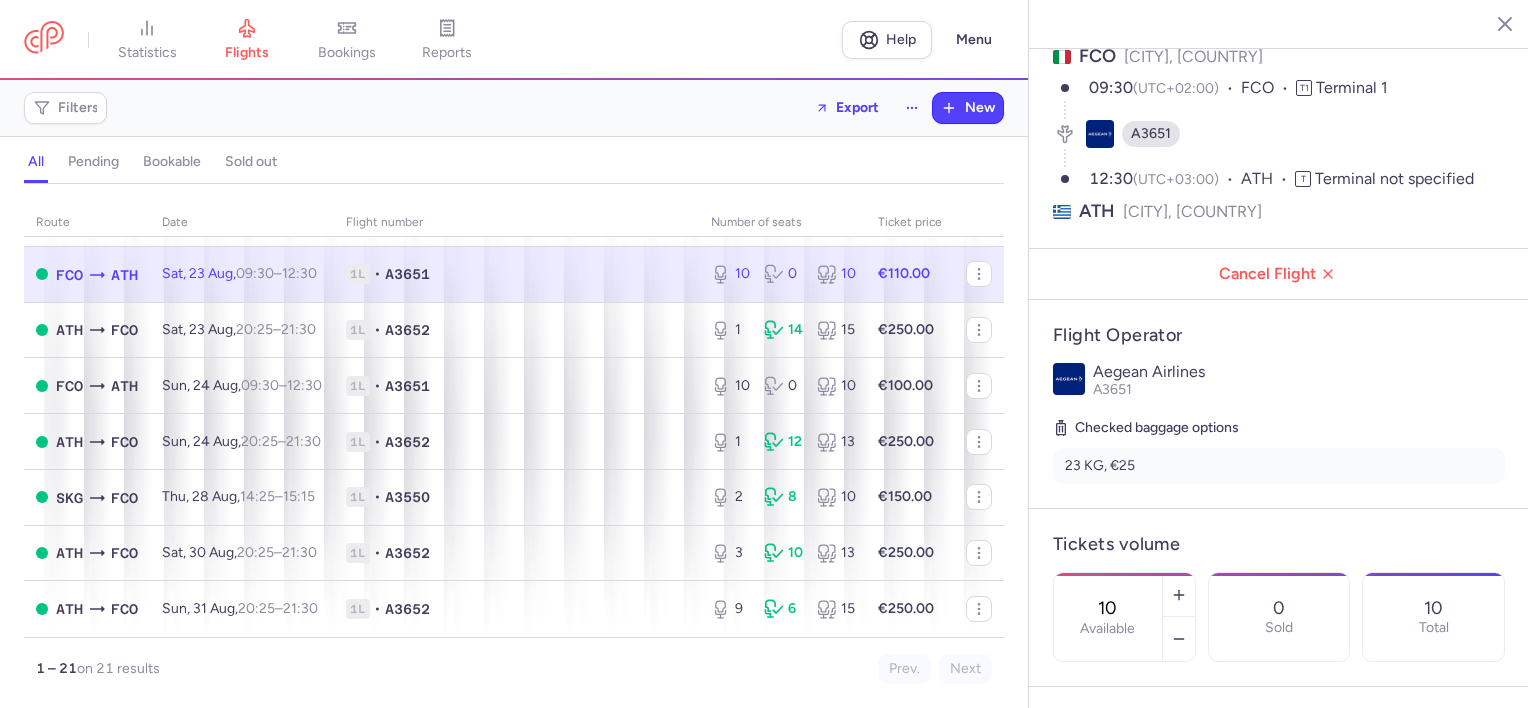 scroll, scrollTop: 300, scrollLeft: 0, axis: vertical 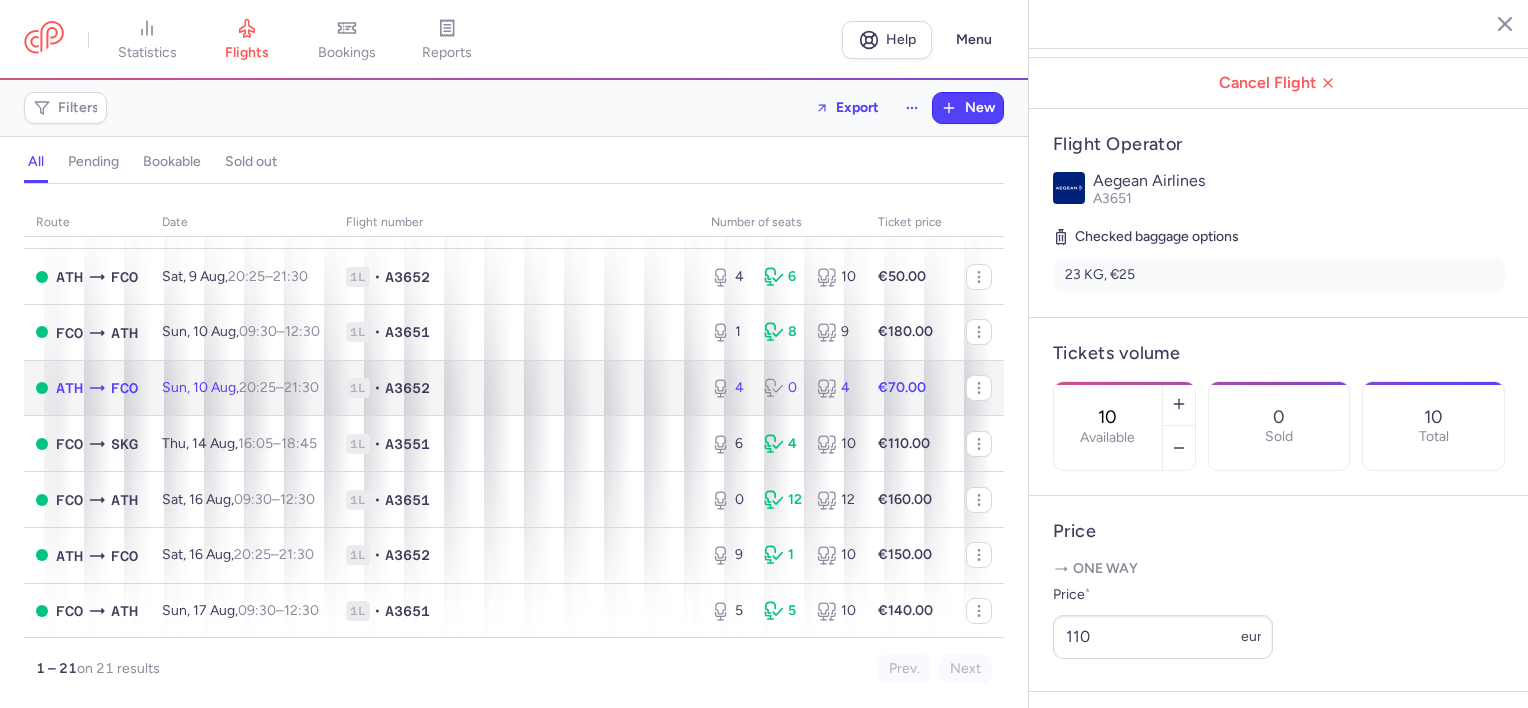 click on "20:25  –  21:30  +0" at bounding box center [279, 387] 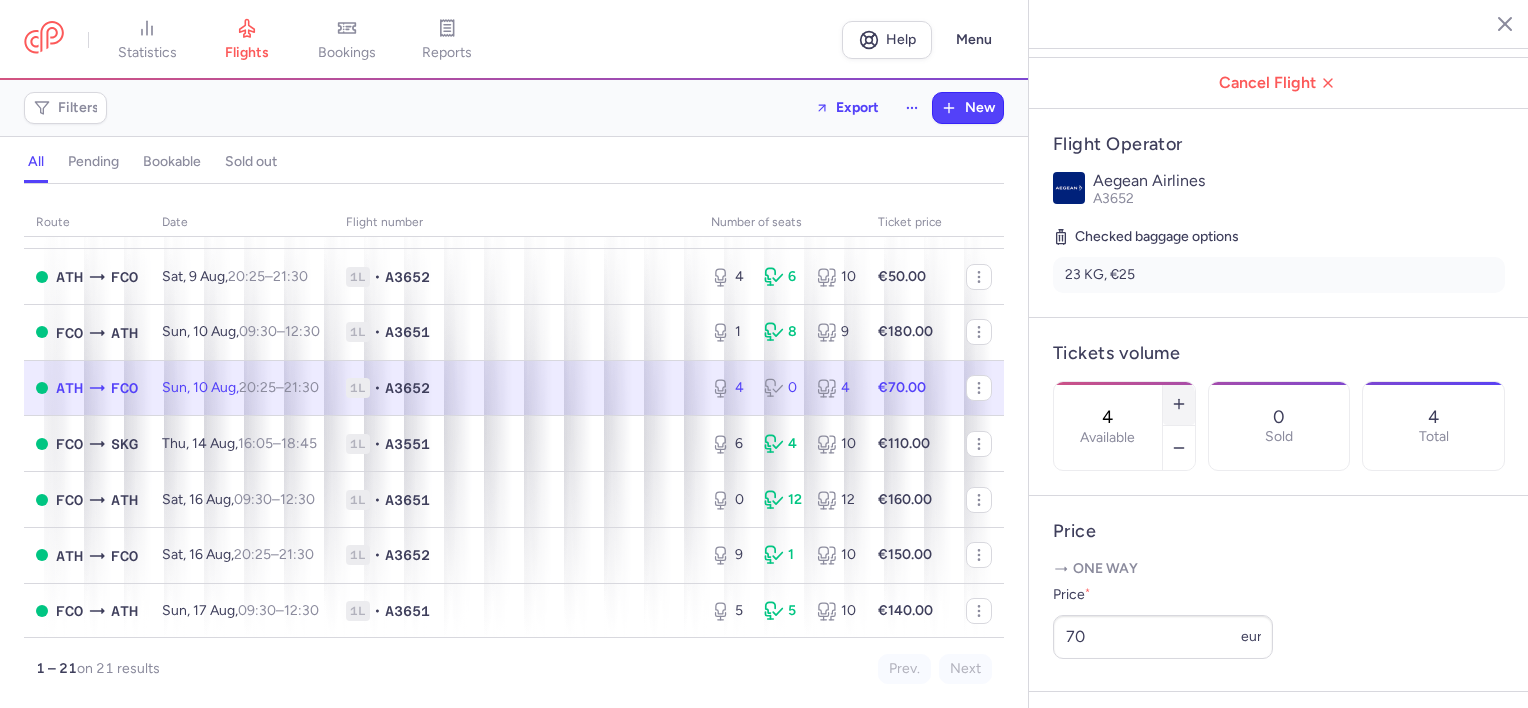 click 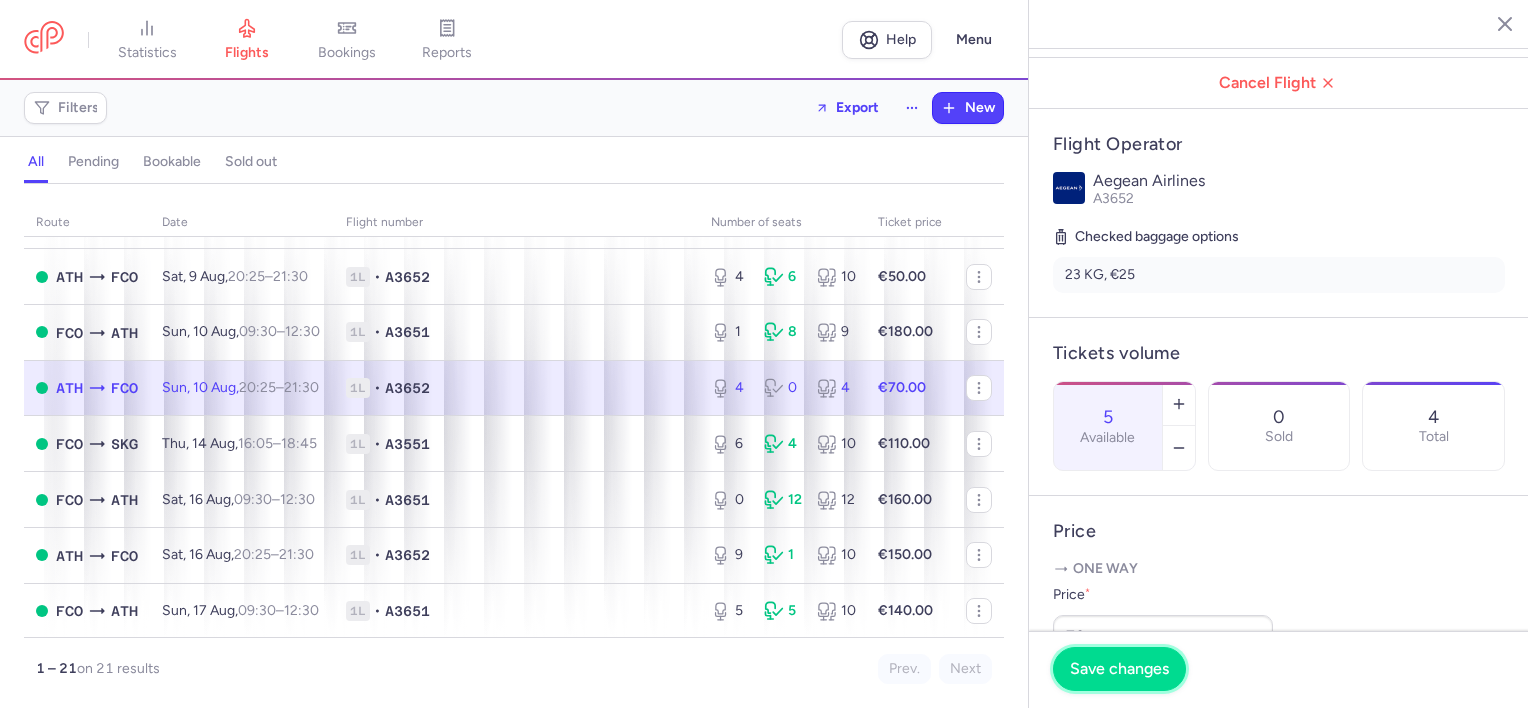 click on "Save changes" at bounding box center (1119, 669) 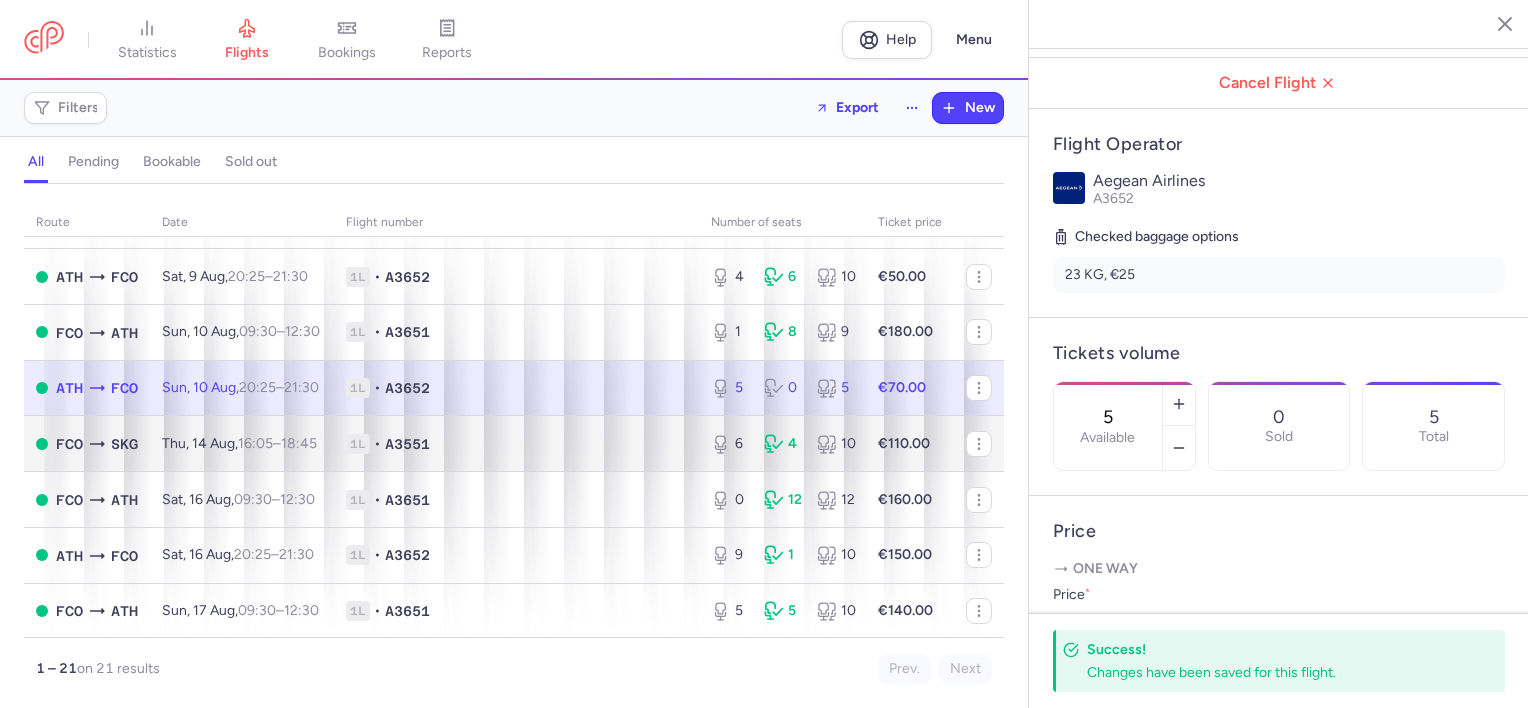 scroll, scrollTop: 500, scrollLeft: 0, axis: vertical 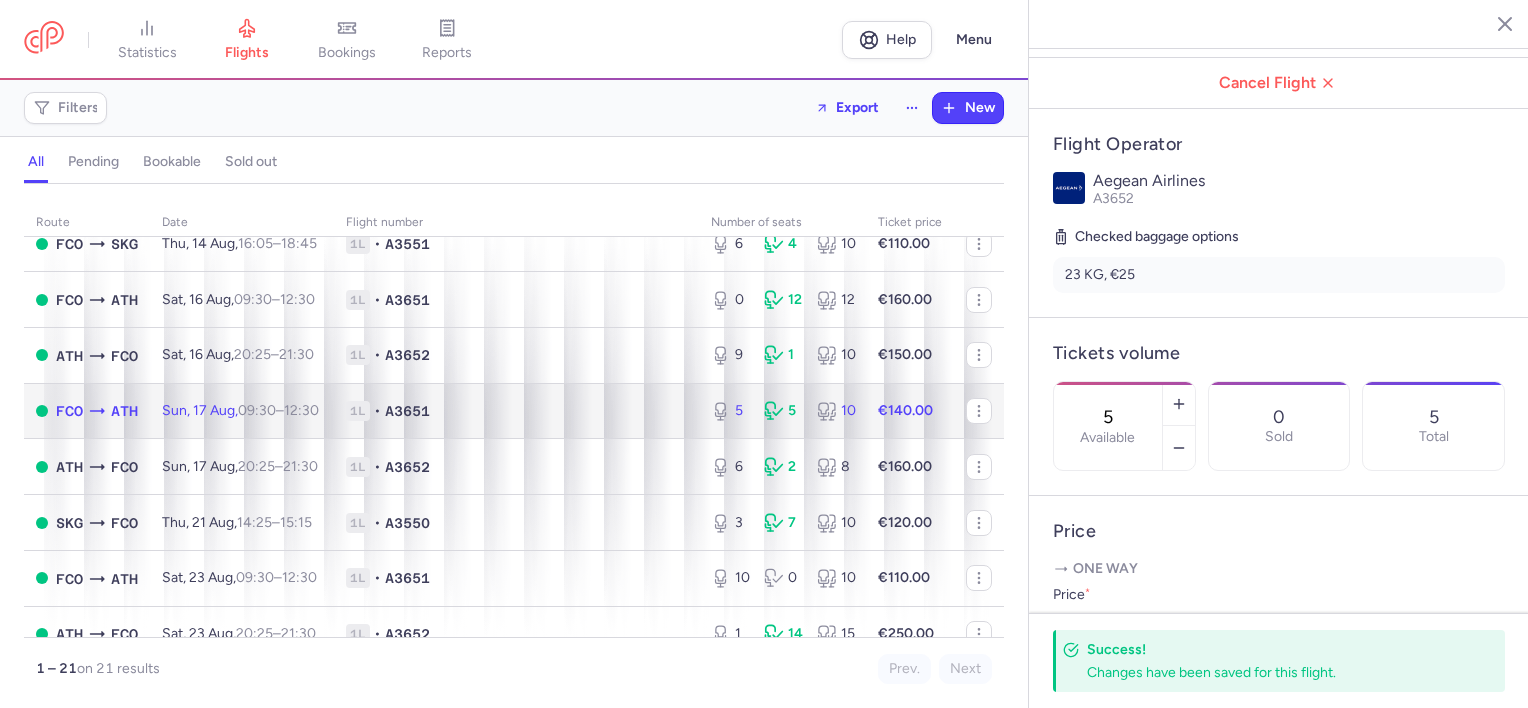 click on "1L • A3651" 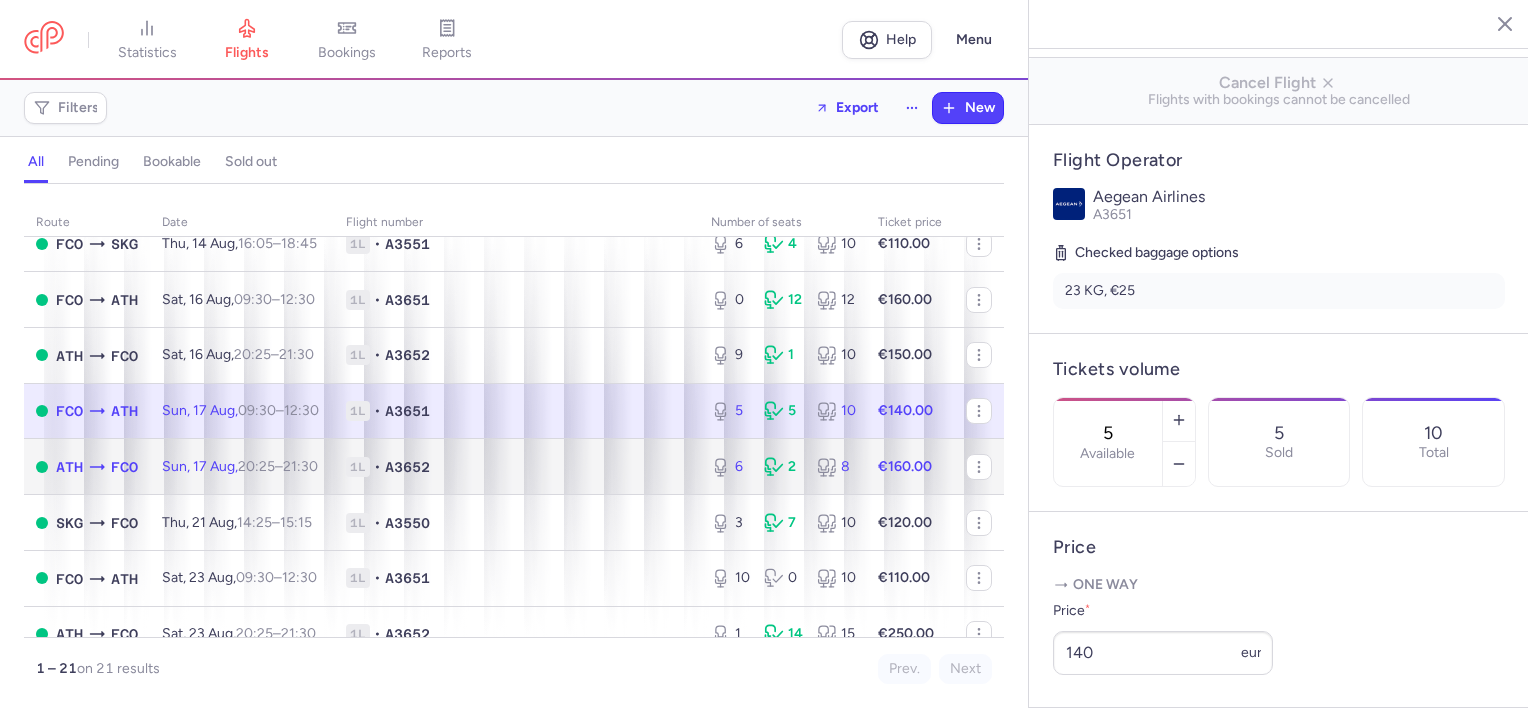 click on "1L • A3652" 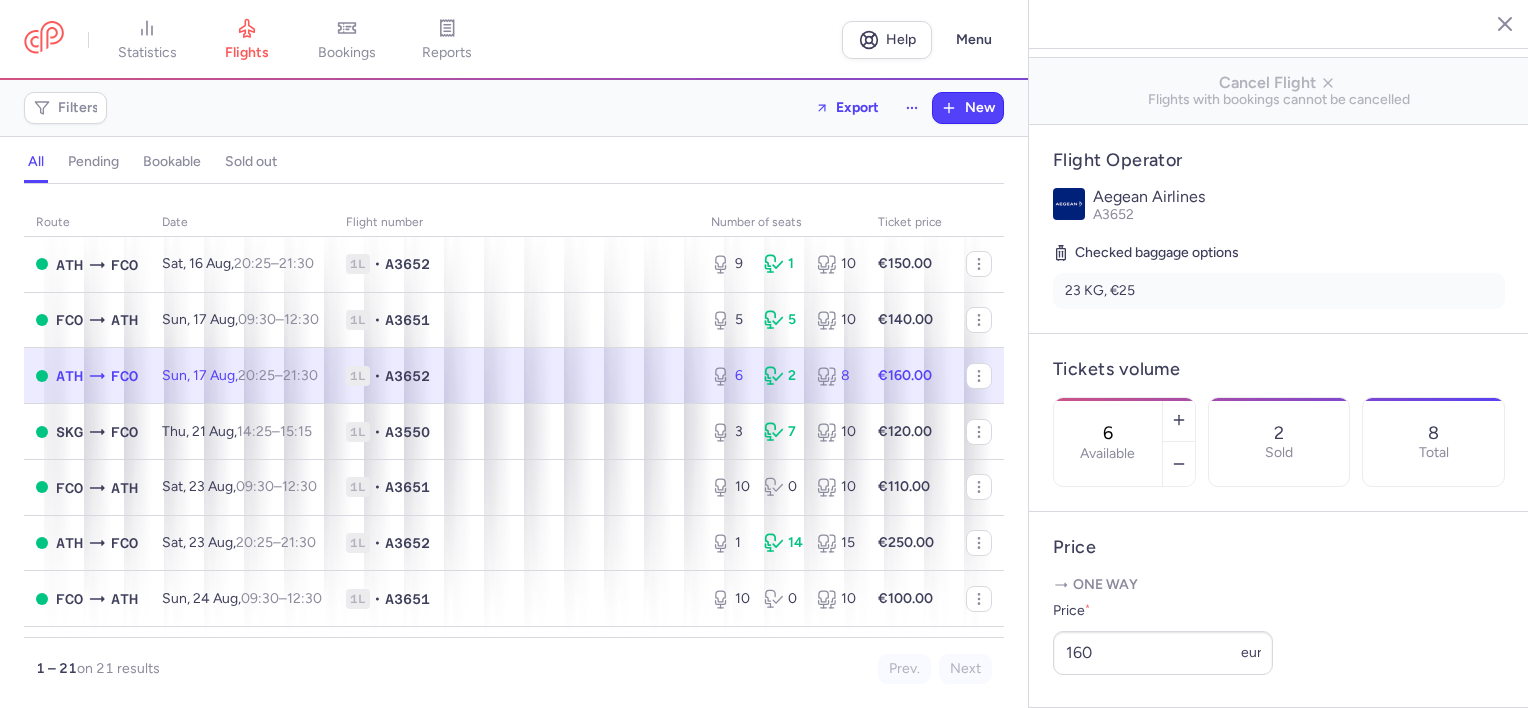 scroll, scrollTop: 700, scrollLeft: 0, axis: vertical 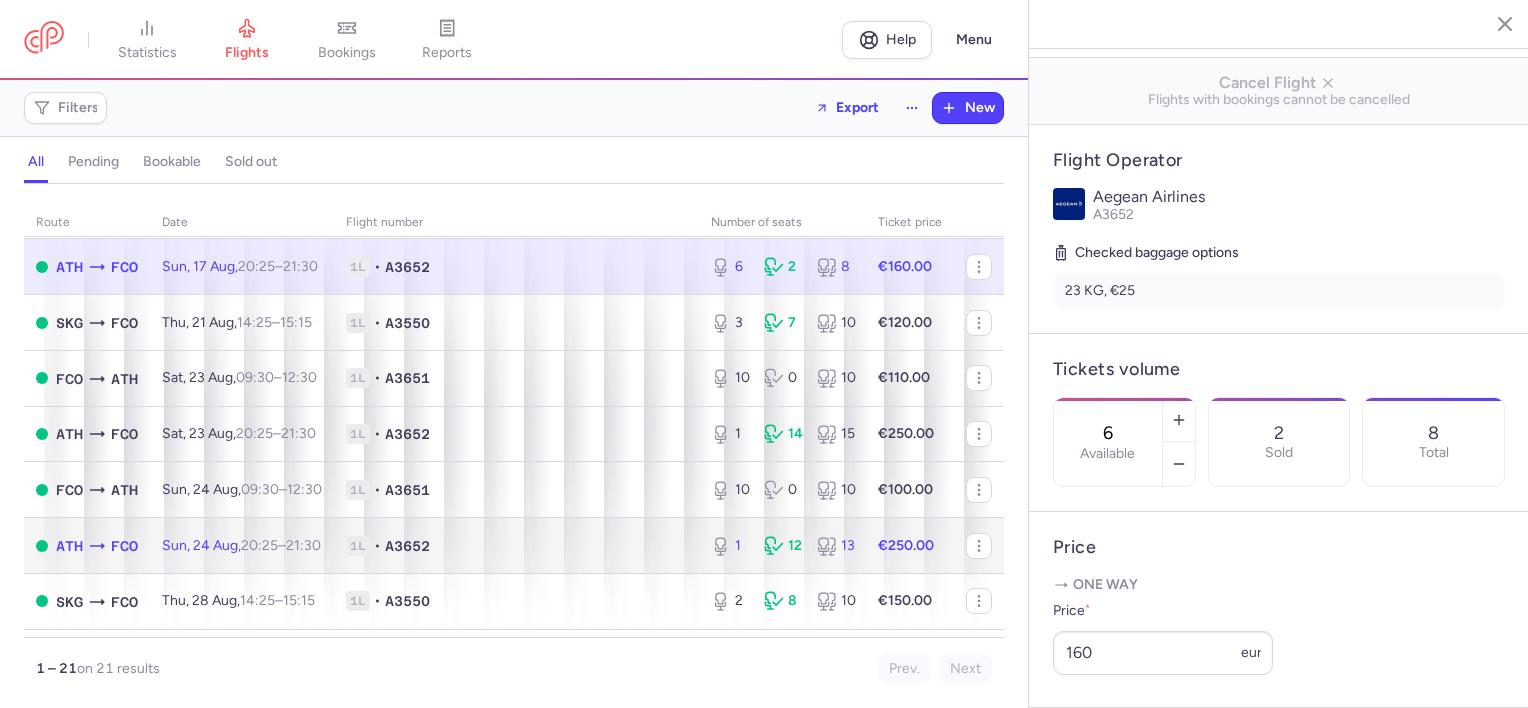 click on "1L • A3652" 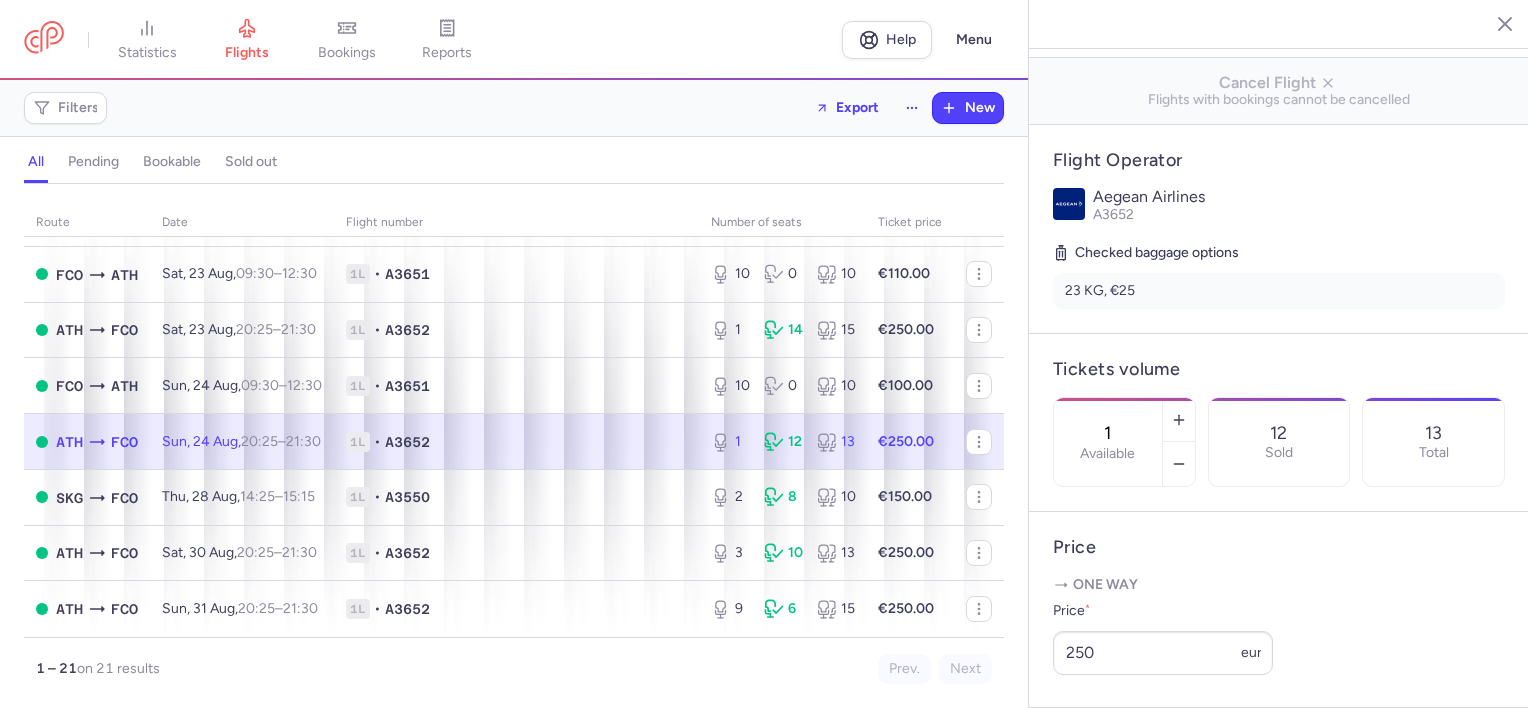scroll, scrollTop: 829, scrollLeft: 0, axis: vertical 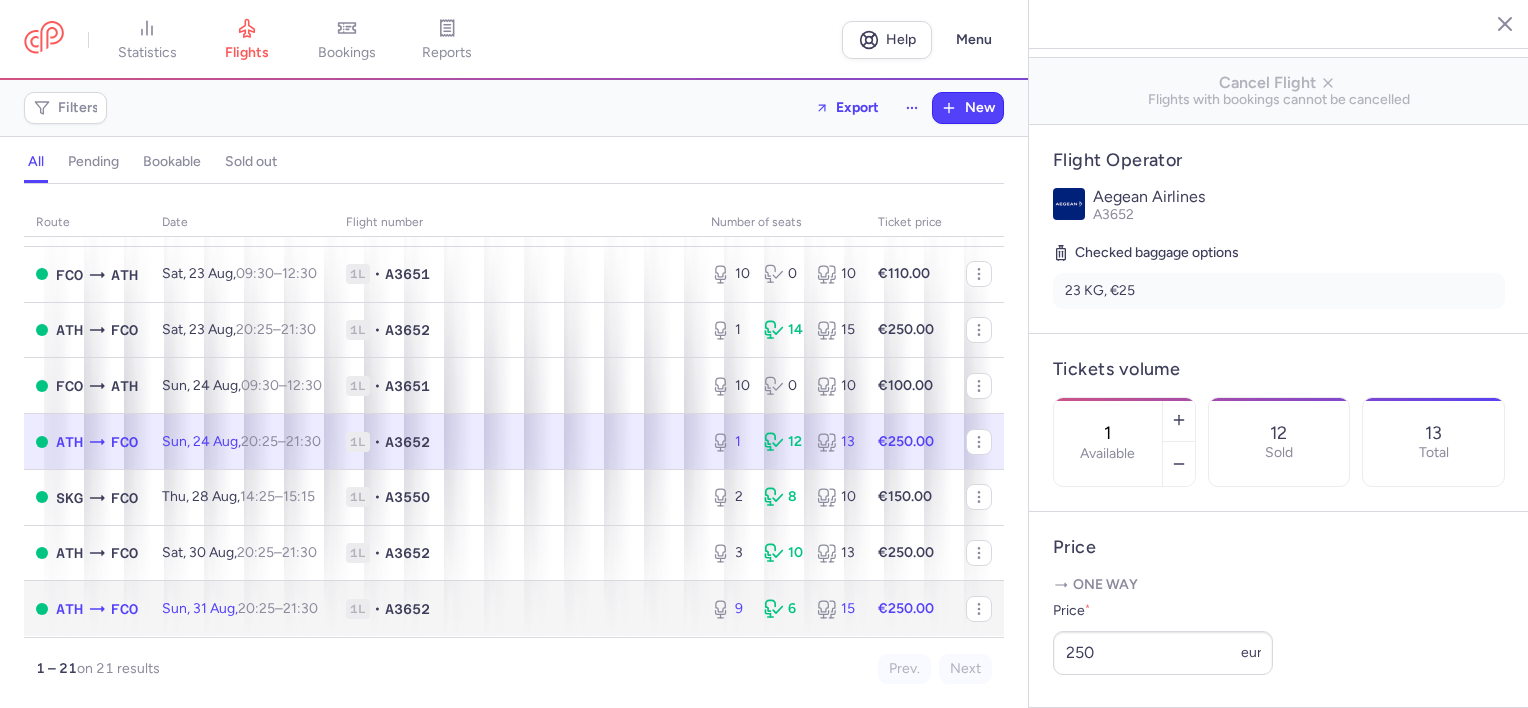 click on "1L • A3652" 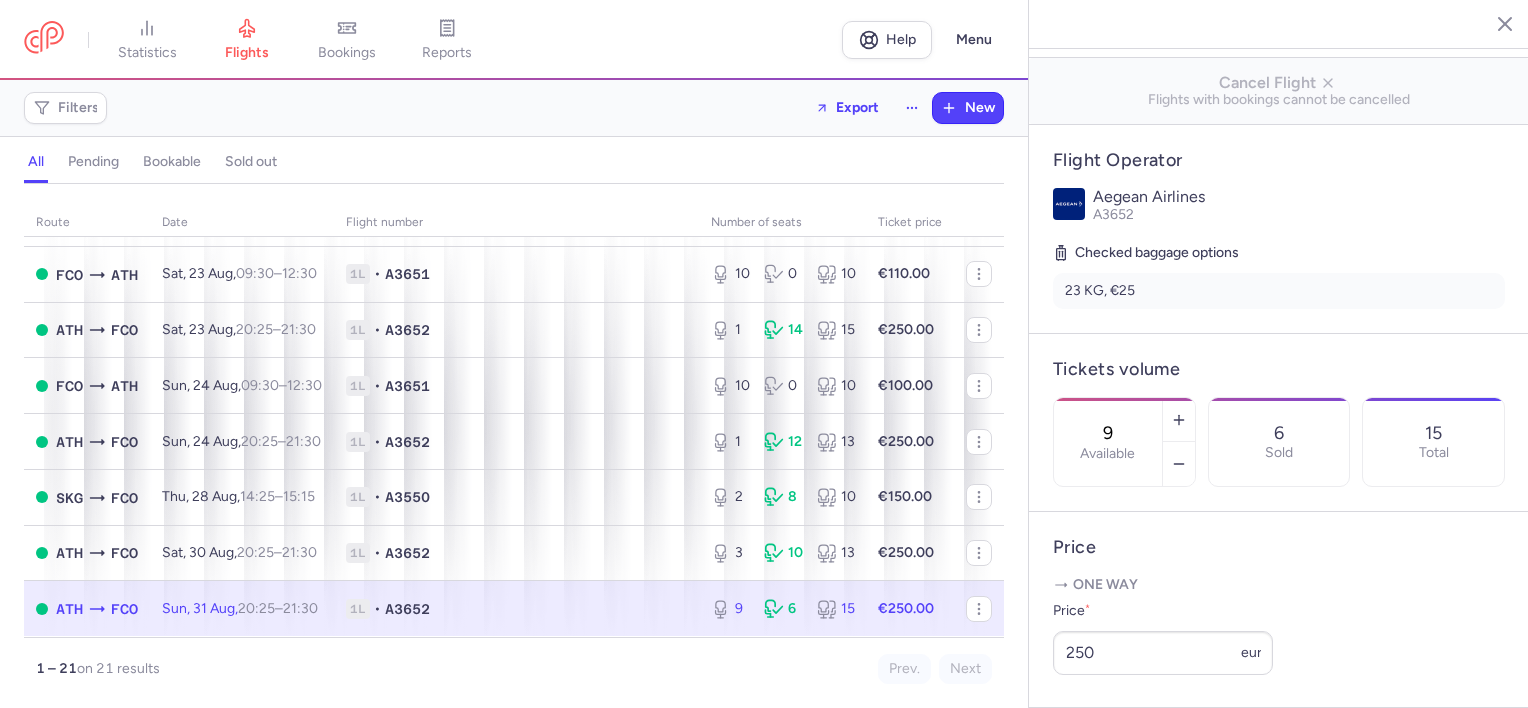 scroll, scrollTop: 829, scrollLeft: 0, axis: vertical 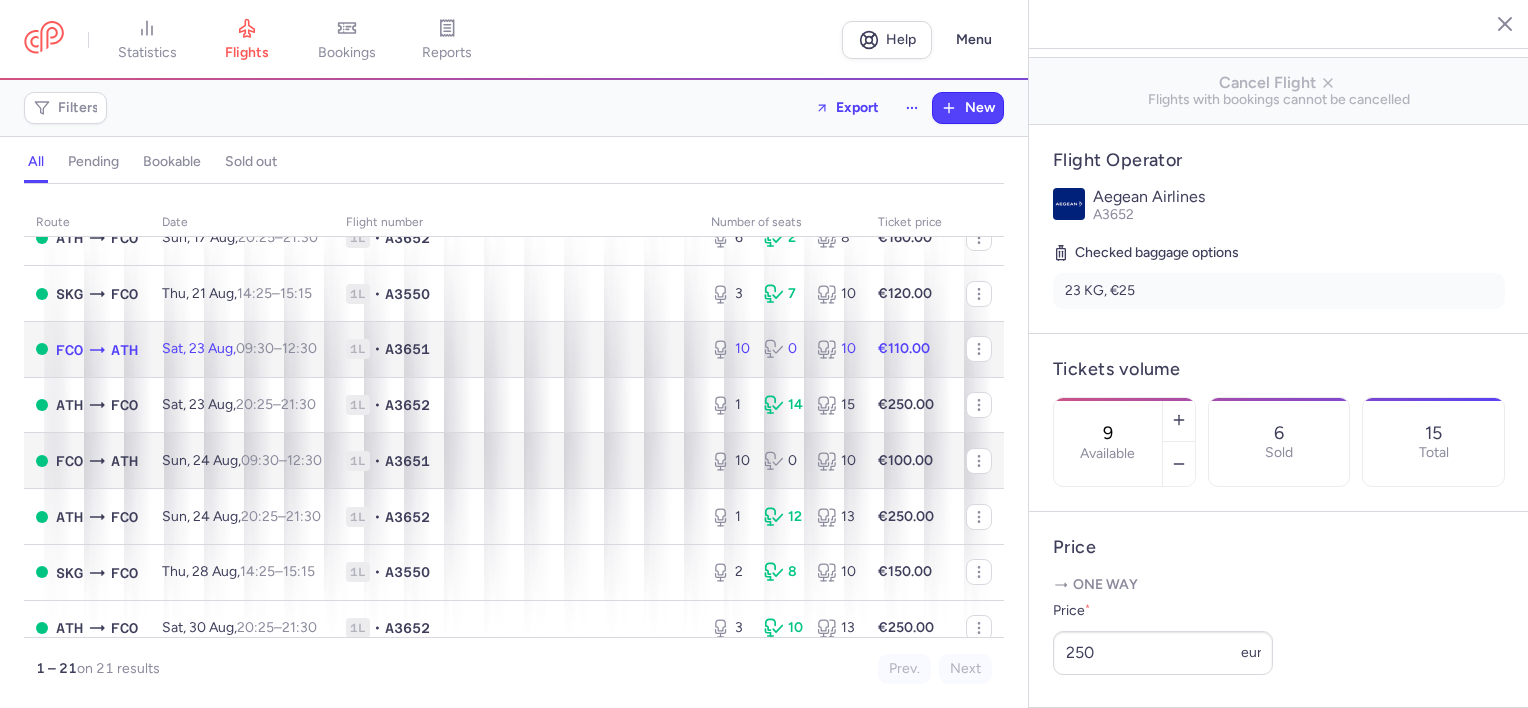 click on "Sat, 23 Aug,  09:30  –  12:30  +0" 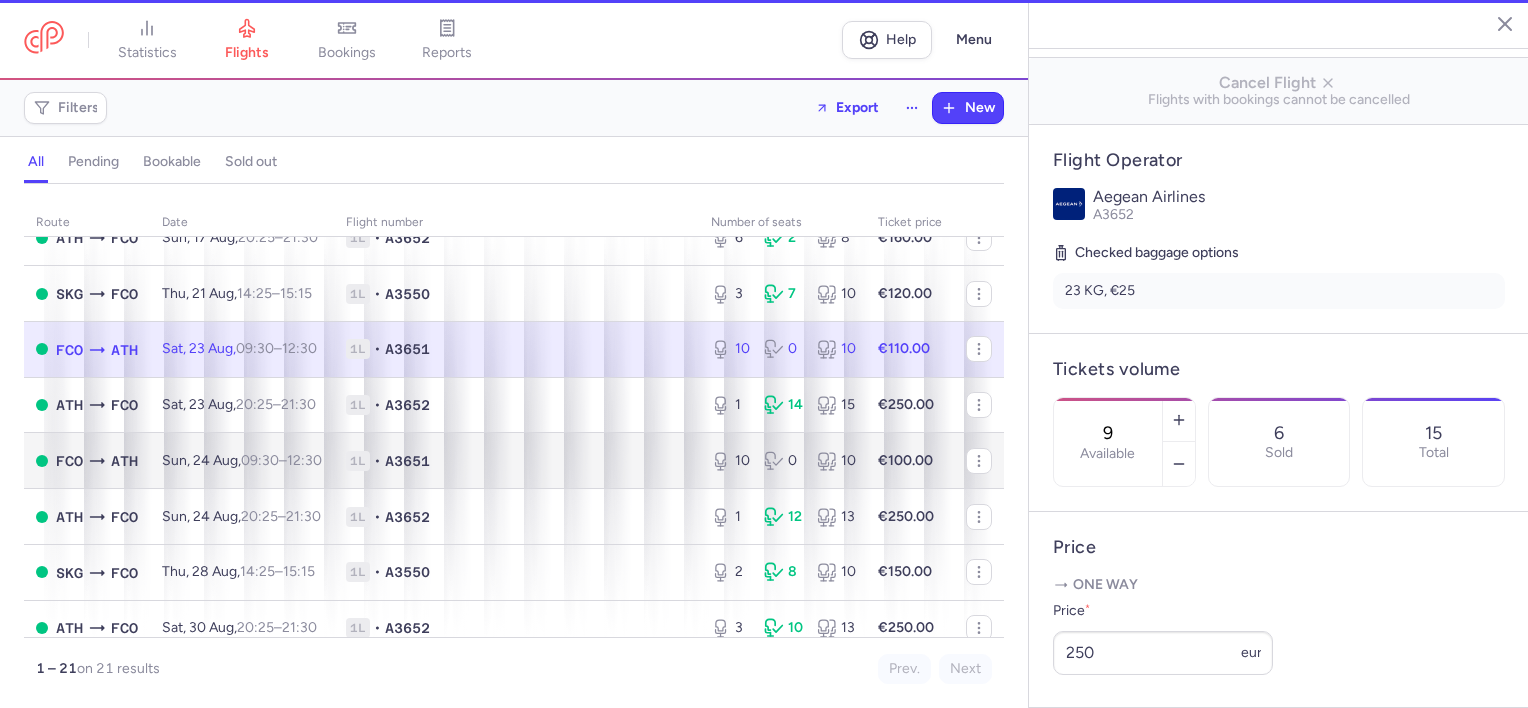 type on "10" 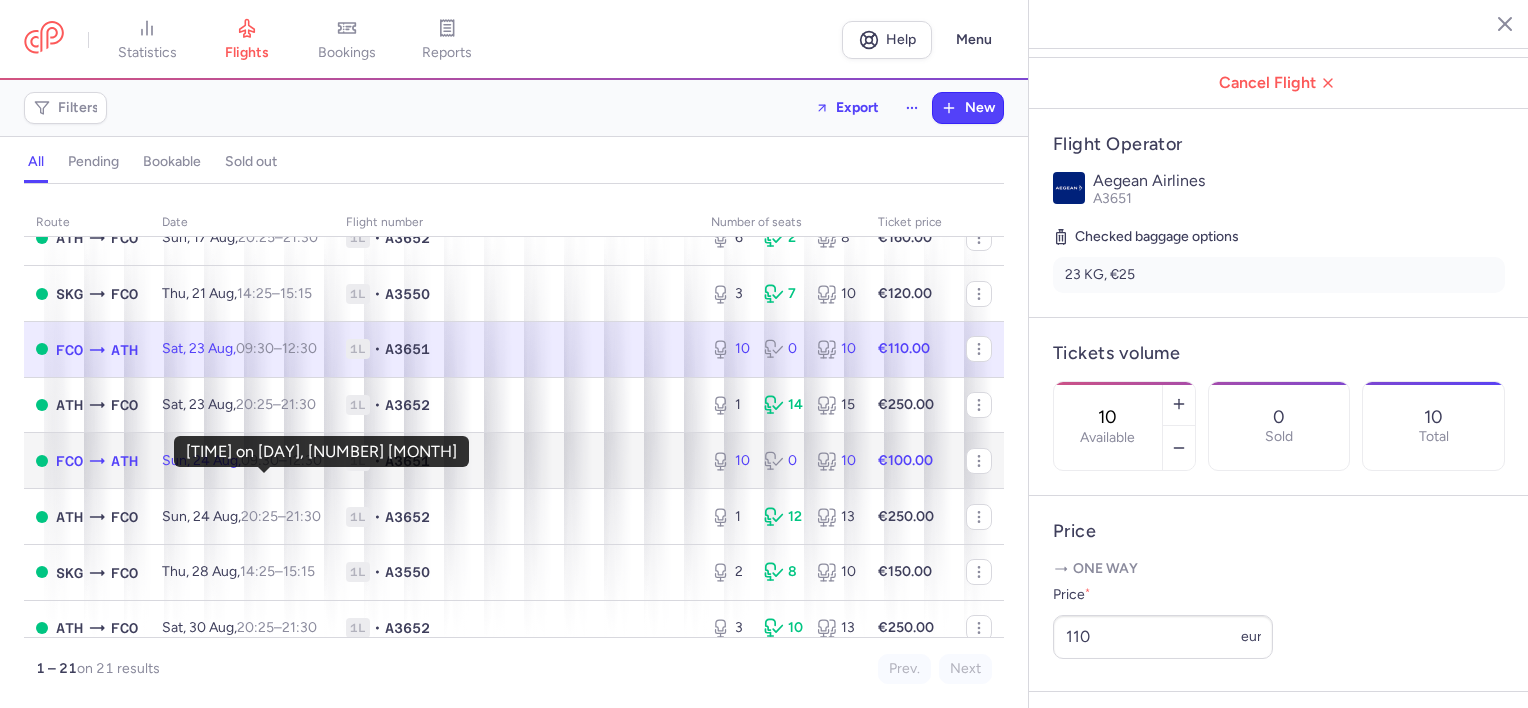 click on "09:30" at bounding box center [260, 460] 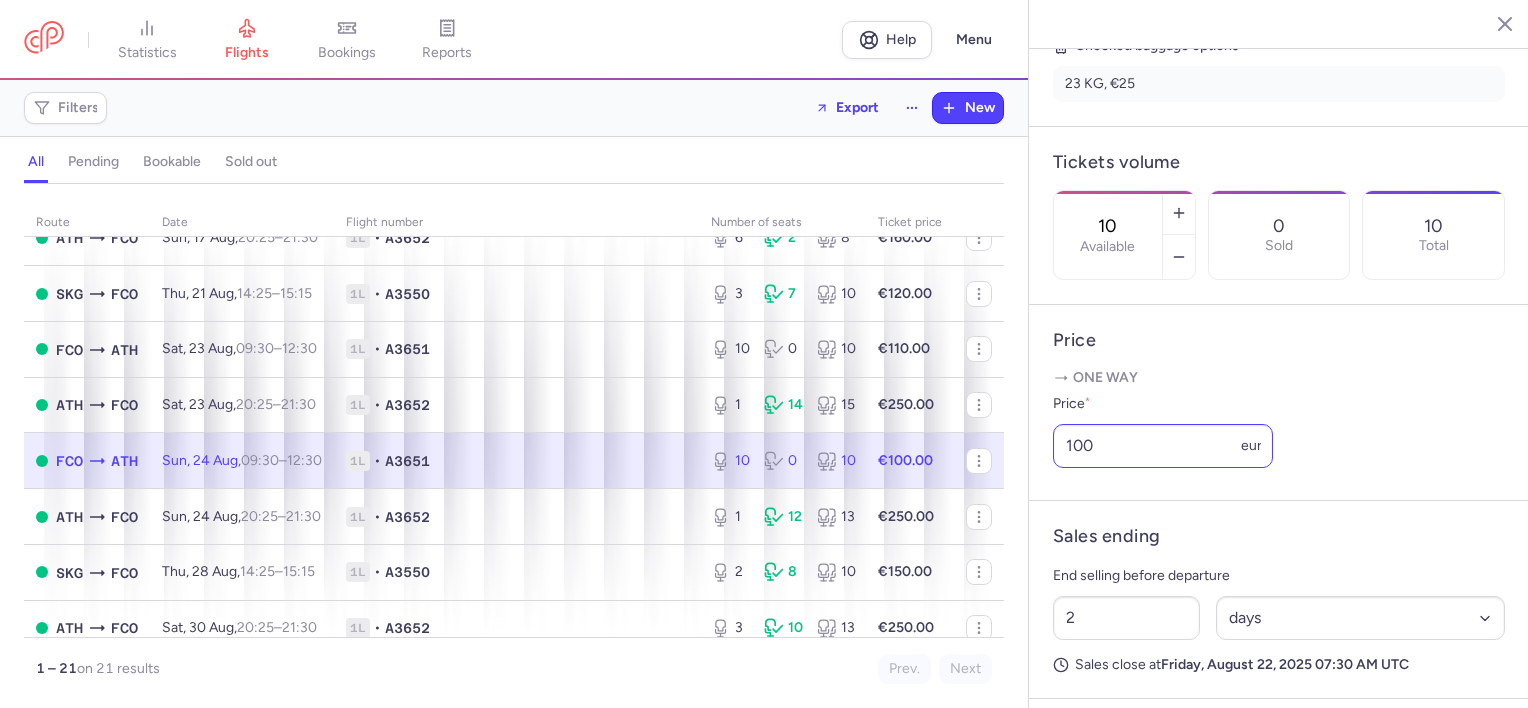 scroll, scrollTop: 500, scrollLeft: 0, axis: vertical 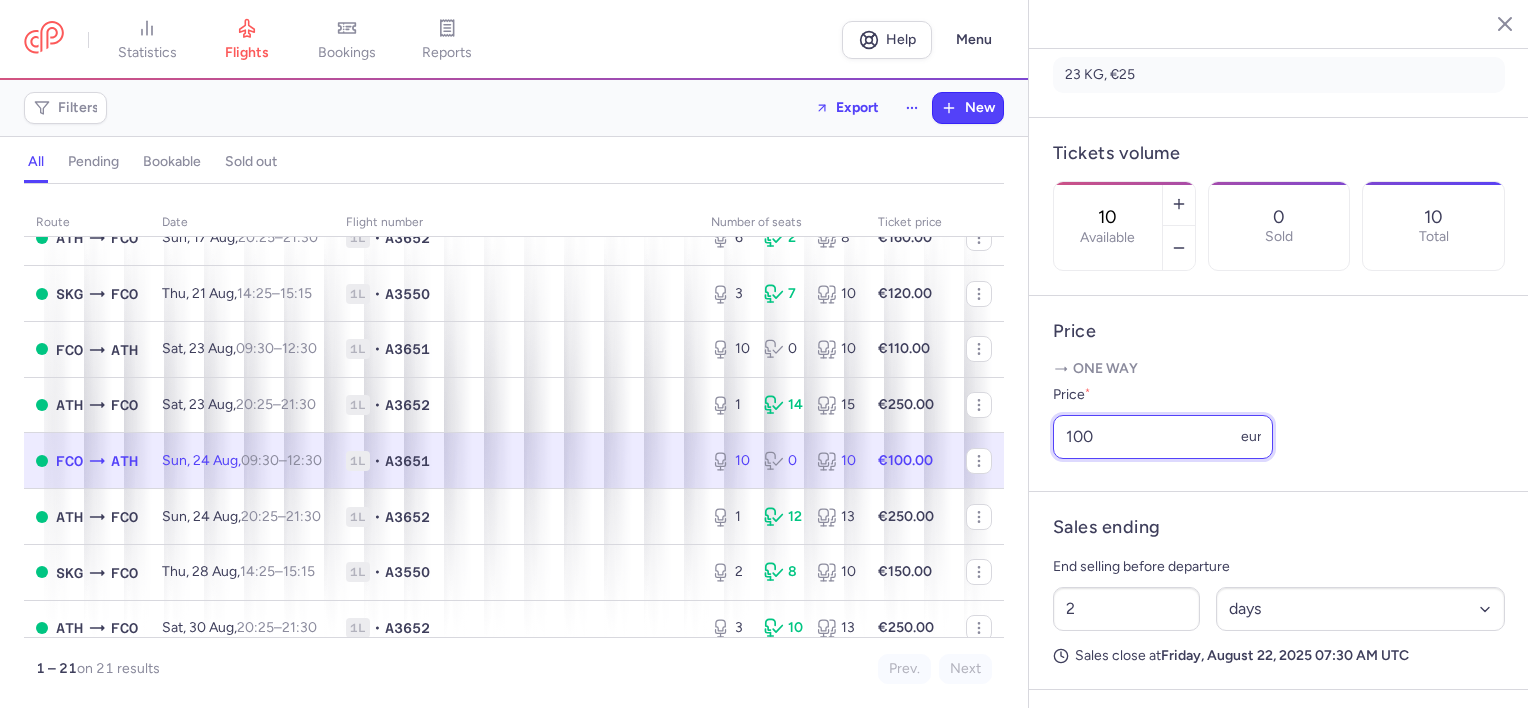 drag, startPoint x: 1096, startPoint y: 487, endPoint x: 1048, endPoint y: 484, distance: 48.09366 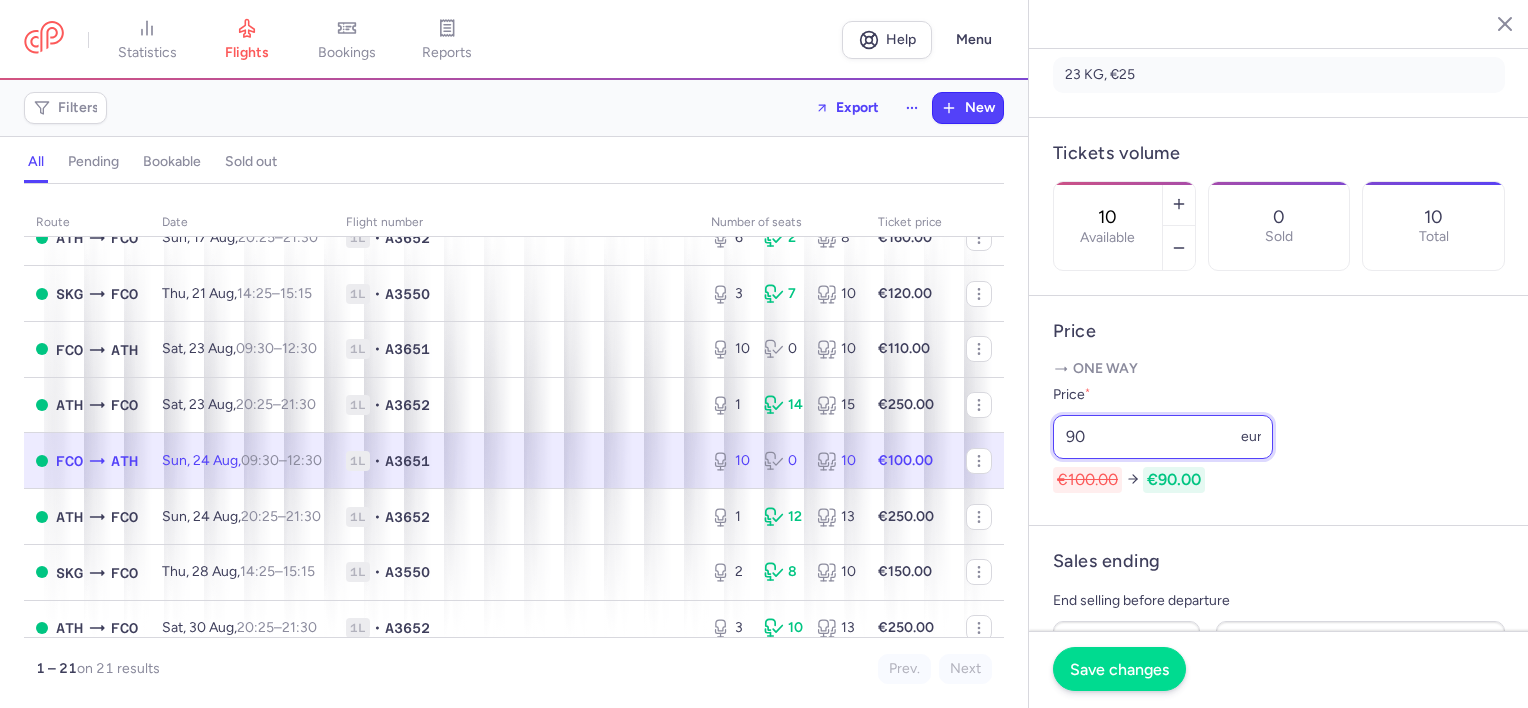 type on "90" 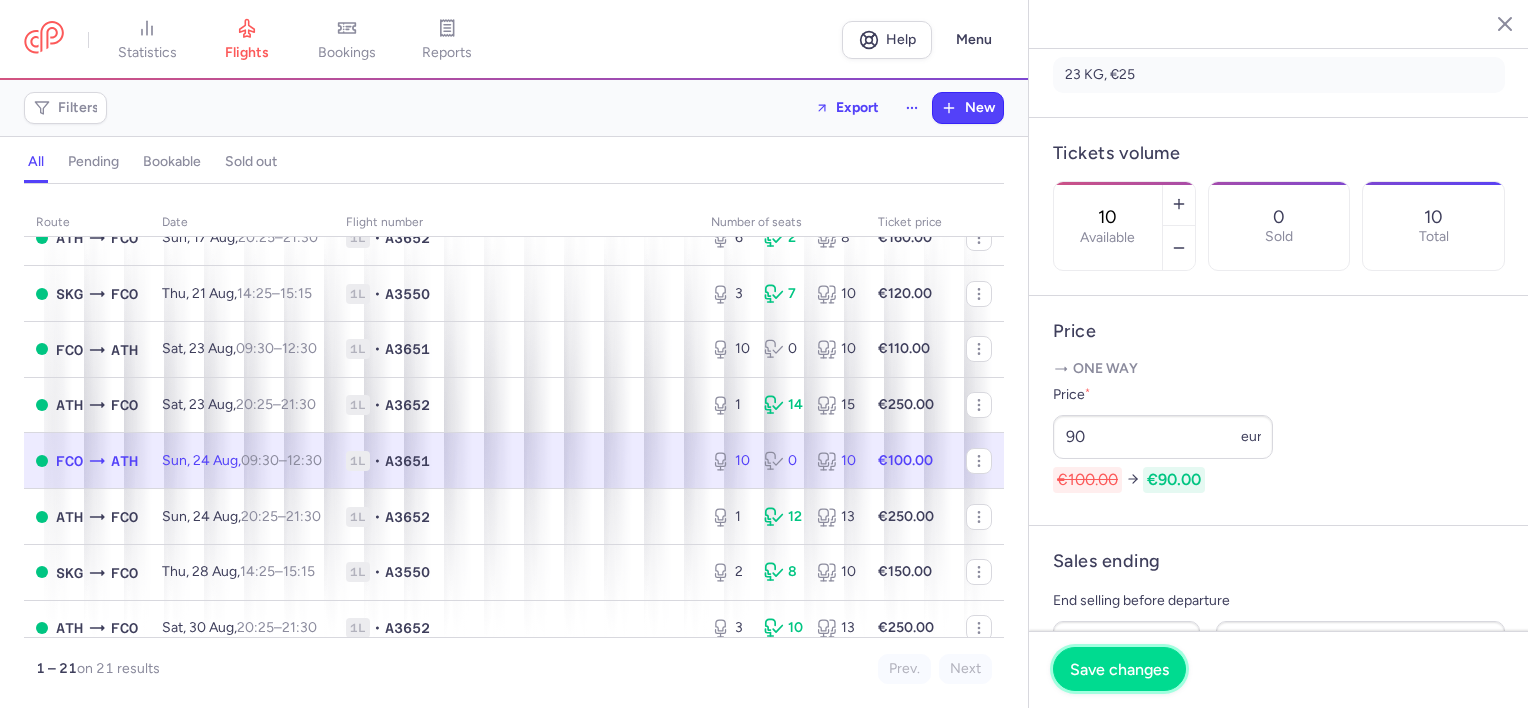 click on "Save changes" at bounding box center (1119, 669) 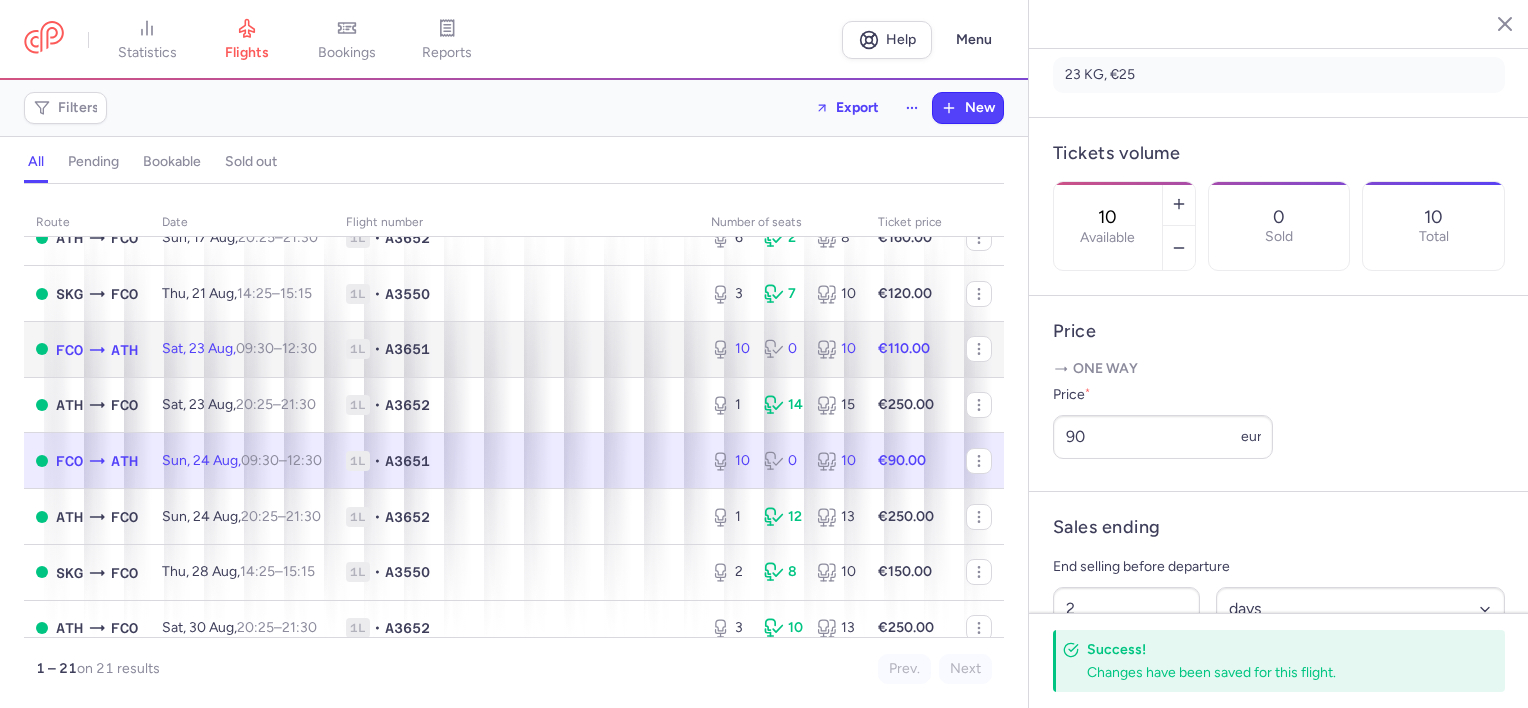 click on "A3651" 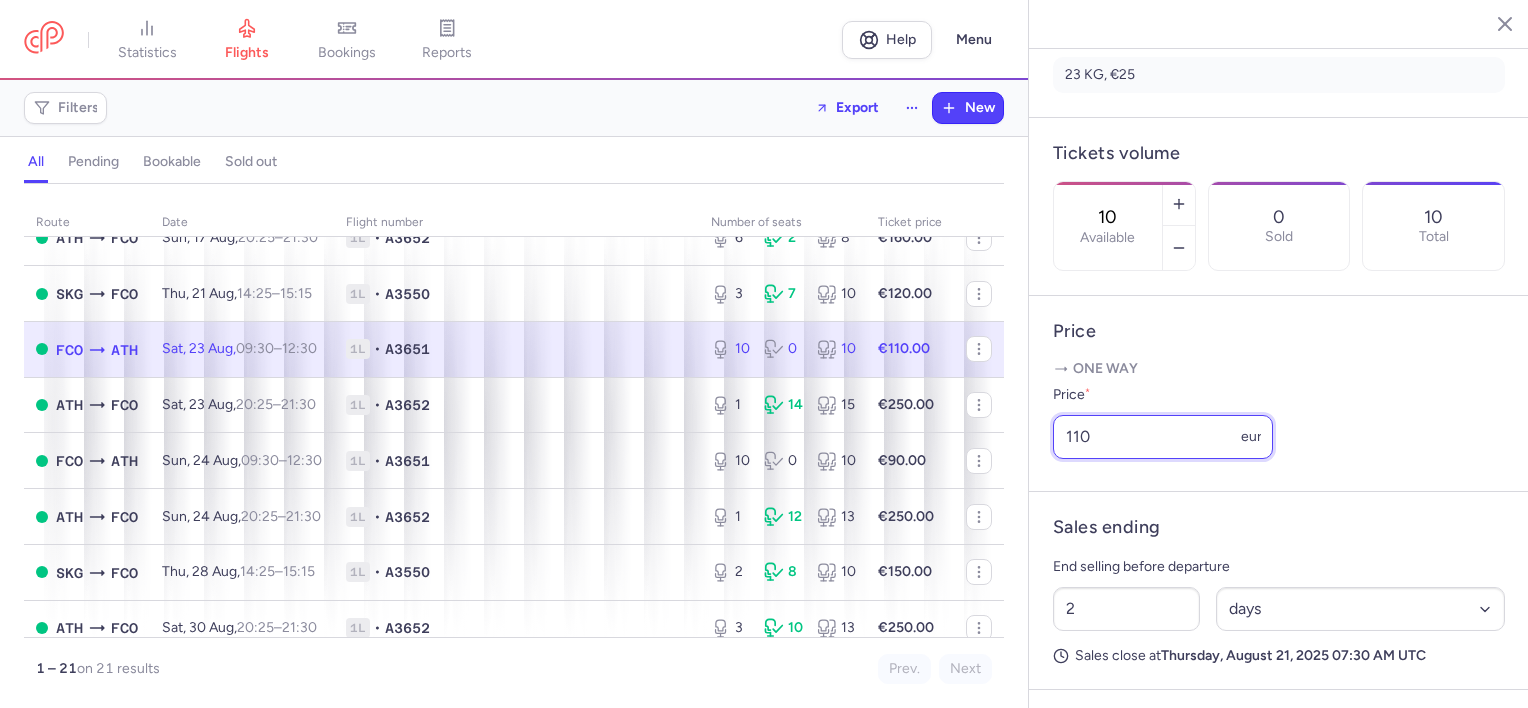 drag, startPoint x: 1031, startPoint y: 480, endPoint x: 1020, endPoint y: 480, distance: 11 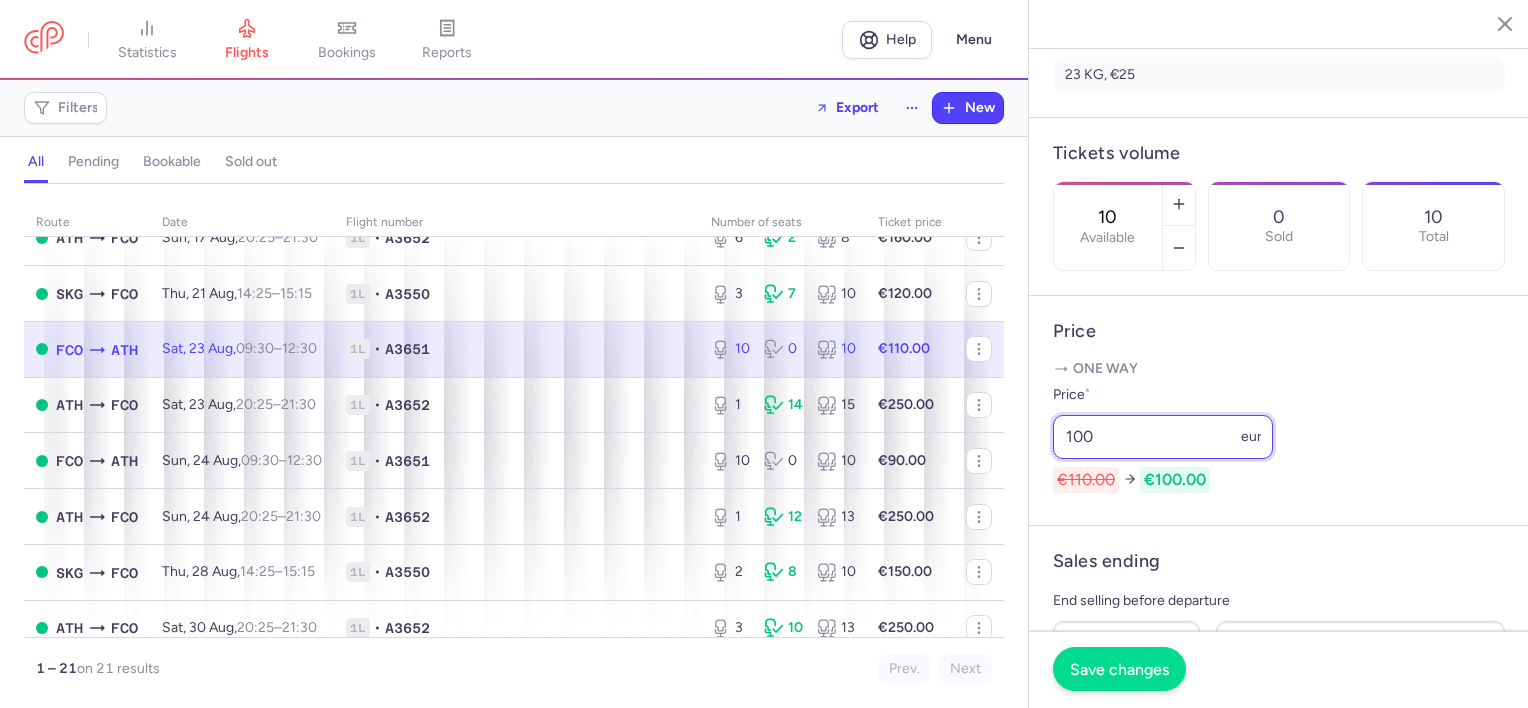 type on "100" 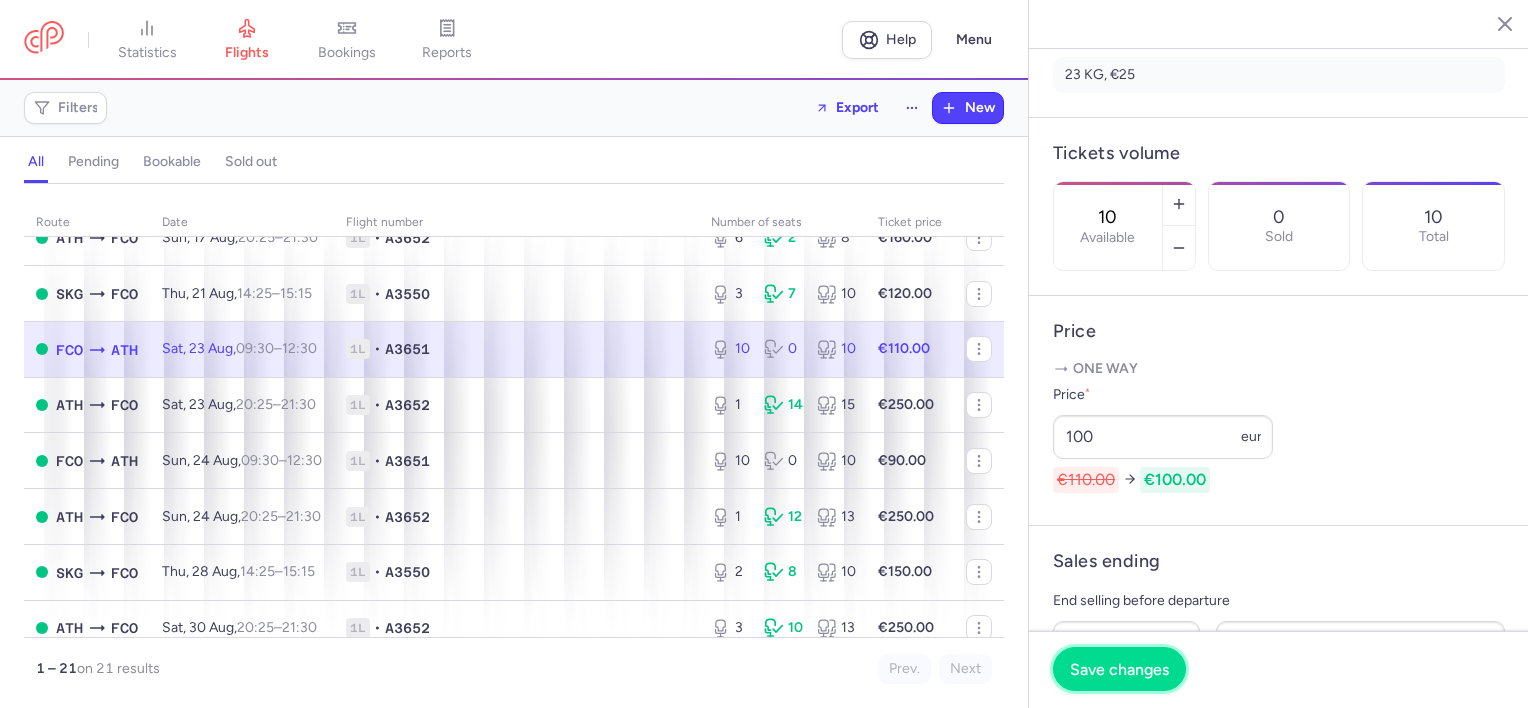 click on "Save changes" at bounding box center [1119, 669] 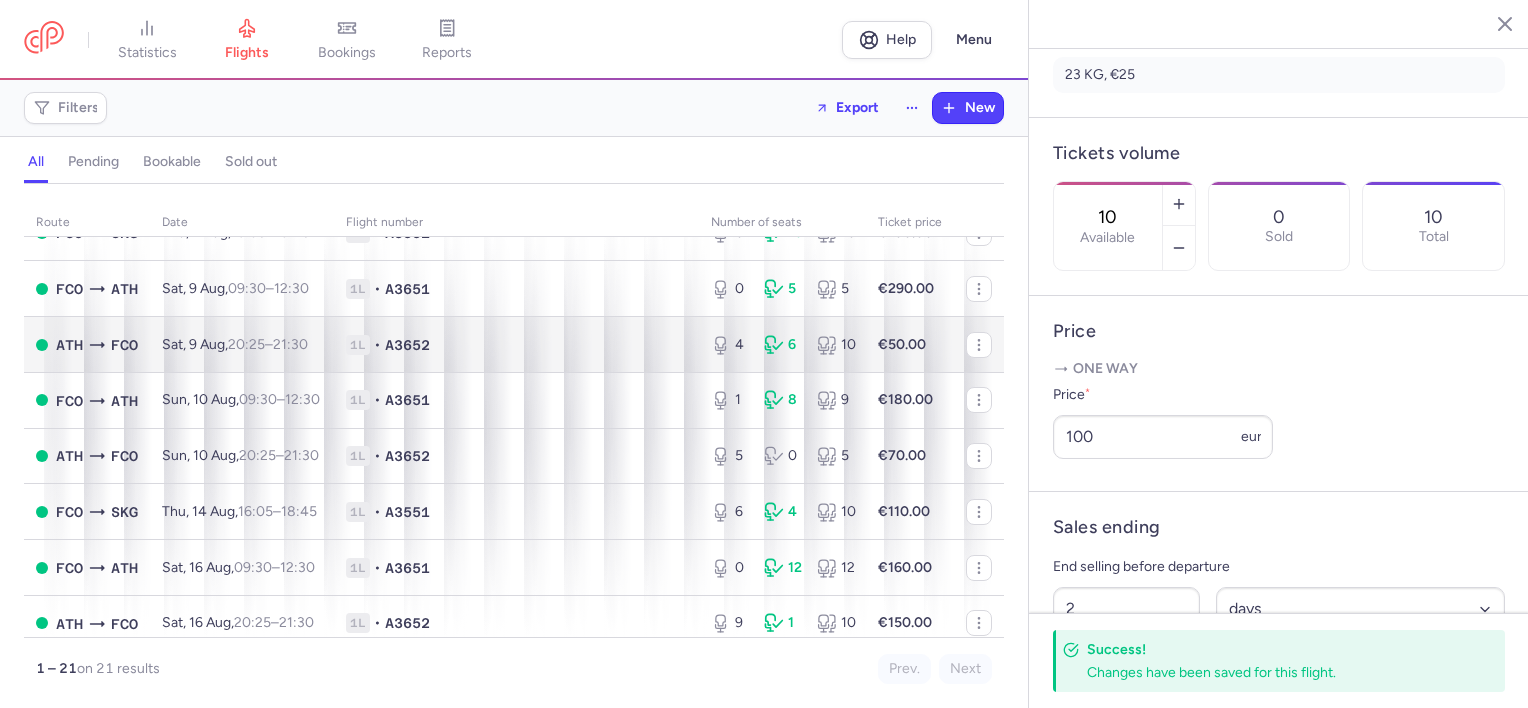 scroll, scrollTop: 229, scrollLeft: 0, axis: vertical 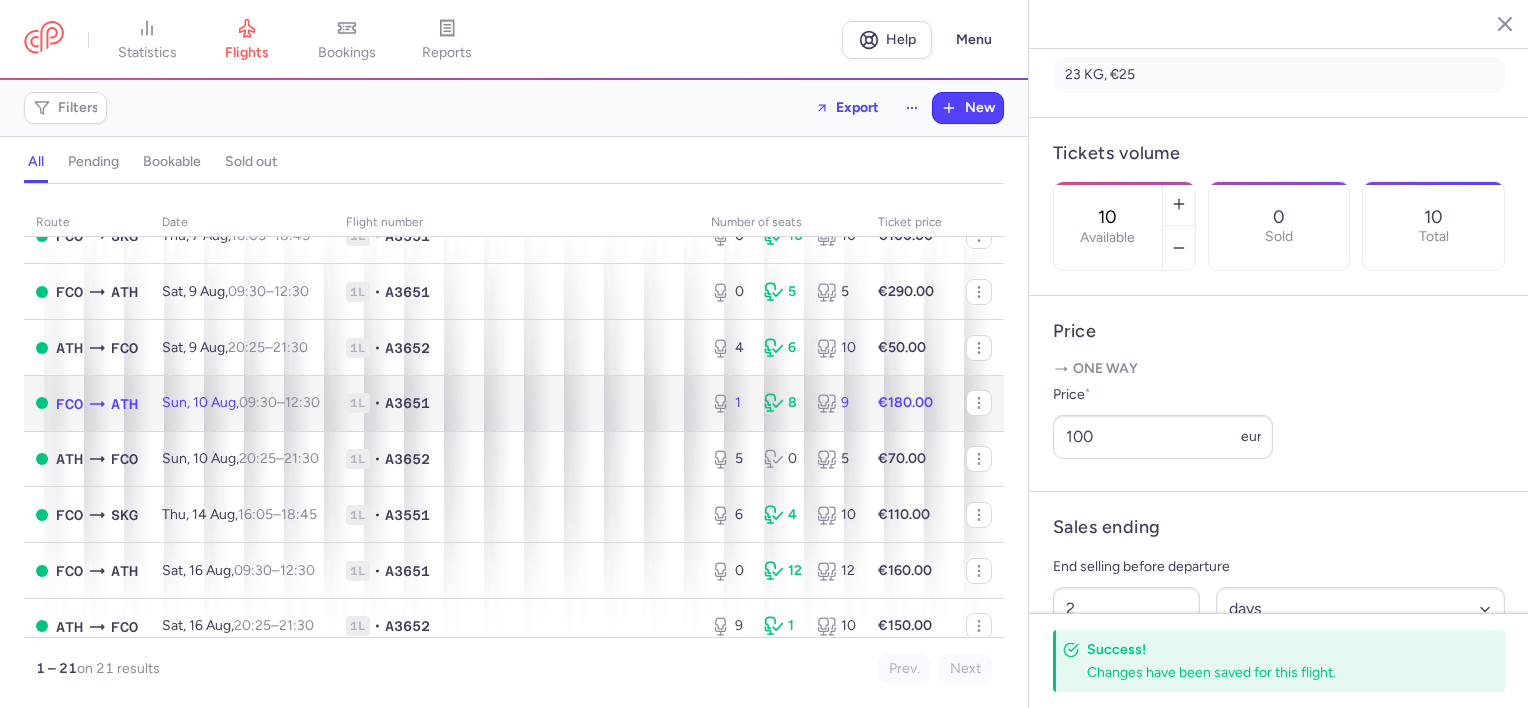 click on "1L • A3651" 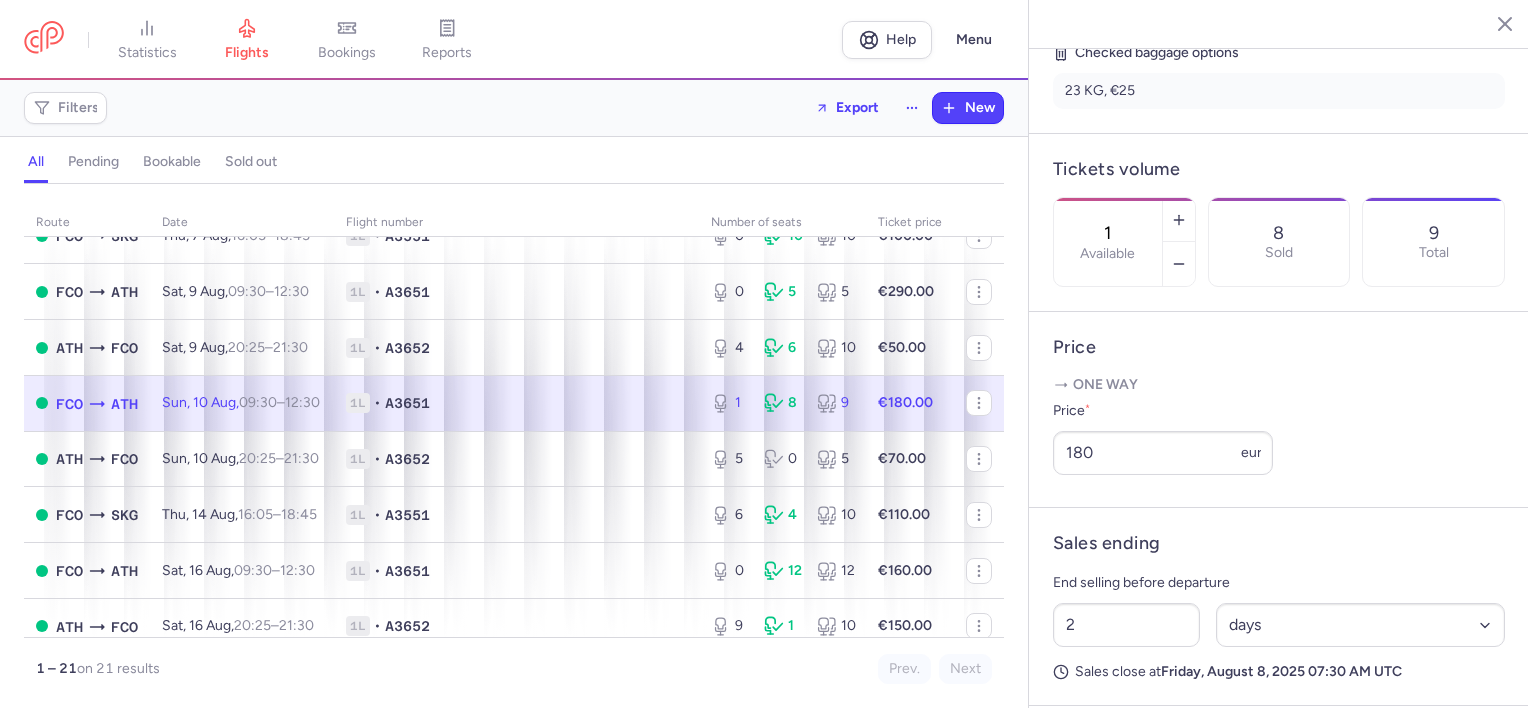 scroll, scrollTop: 516, scrollLeft: 0, axis: vertical 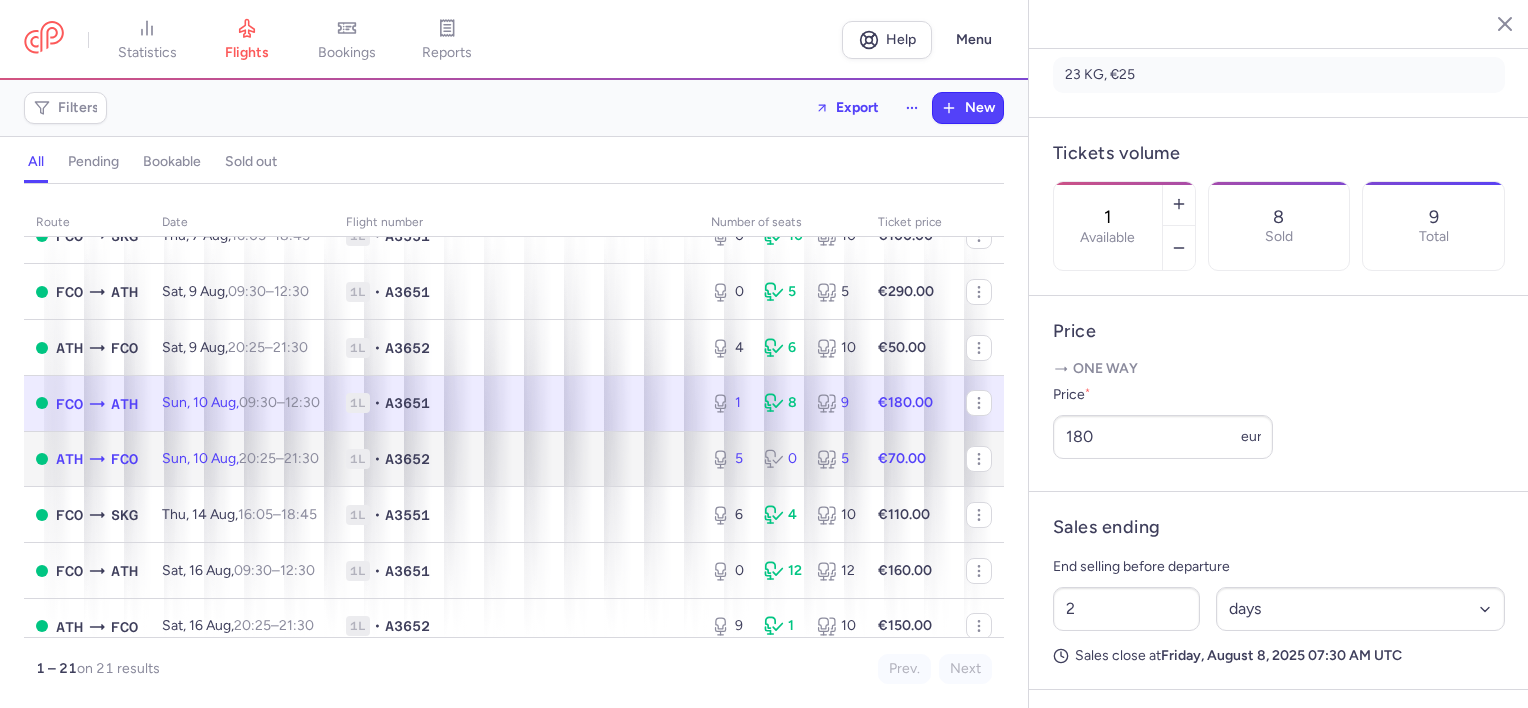 click on "1L • A3652" 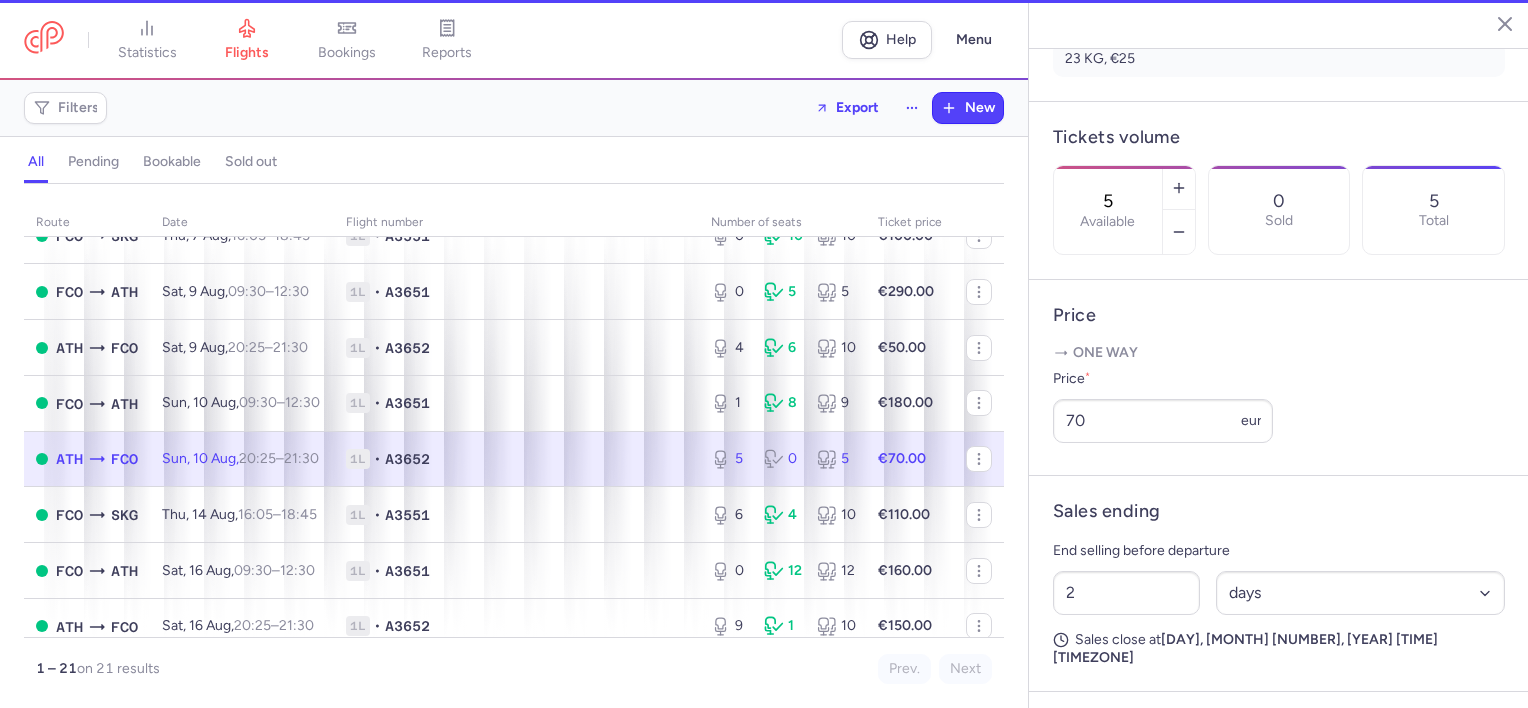 scroll, scrollTop: 500, scrollLeft: 0, axis: vertical 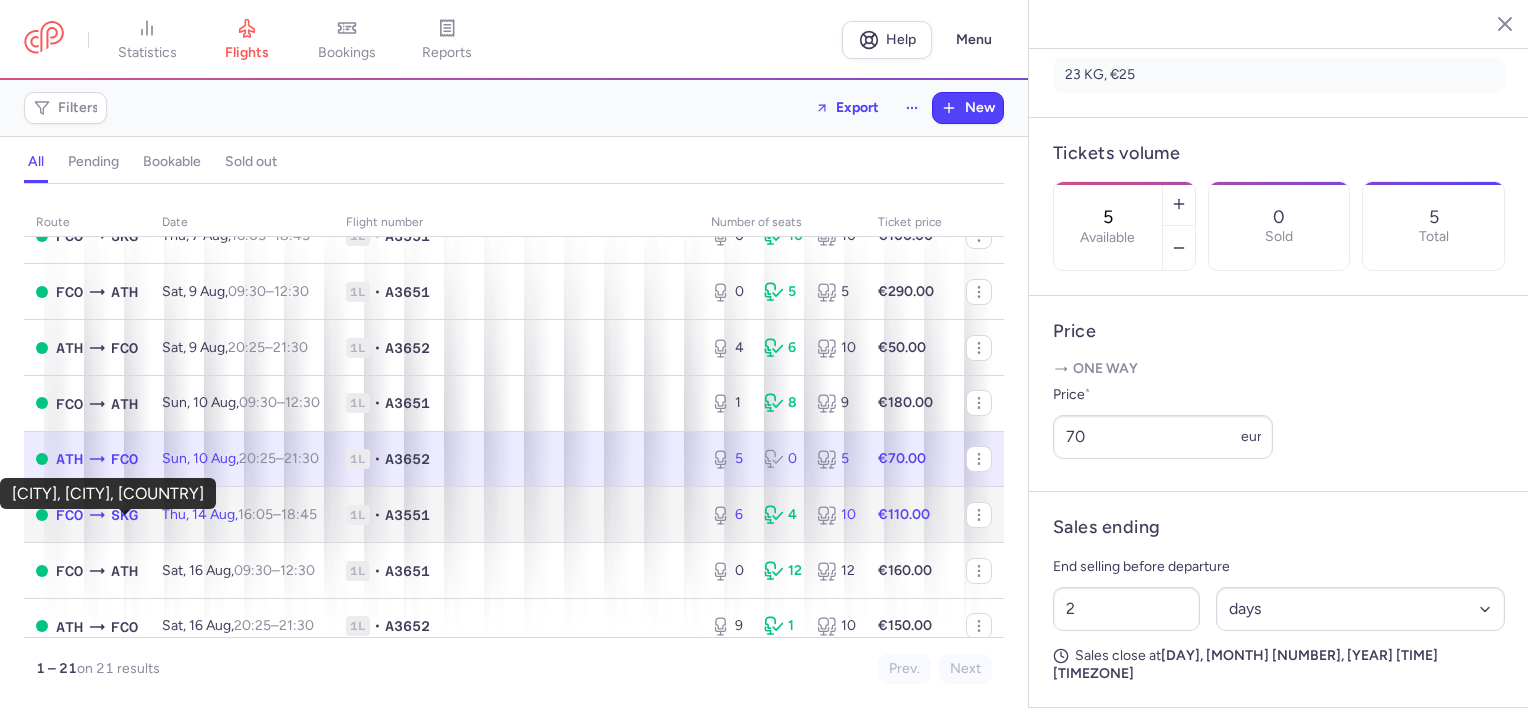 click on "SKG" at bounding box center (124, 515) 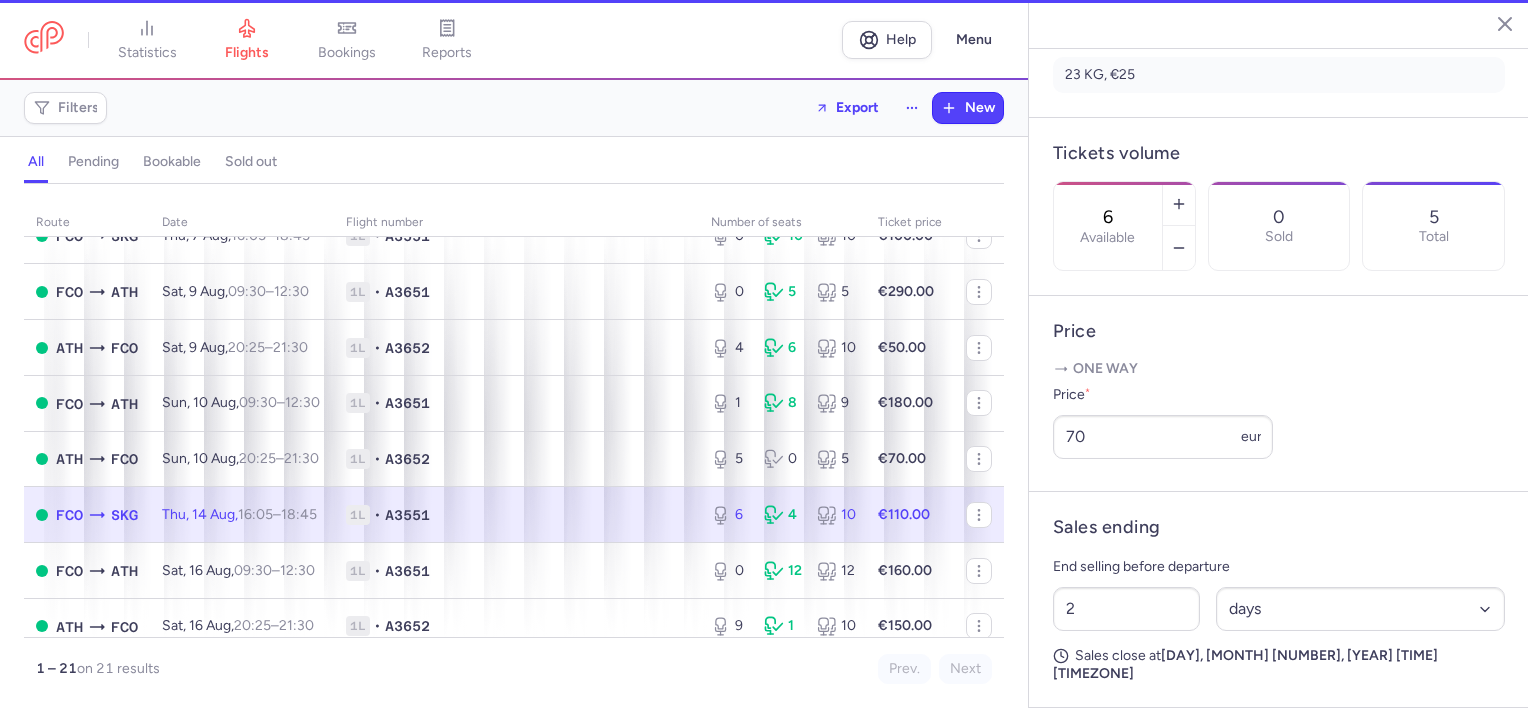 scroll, scrollTop: 516, scrollLeft: 0, axis: vertical 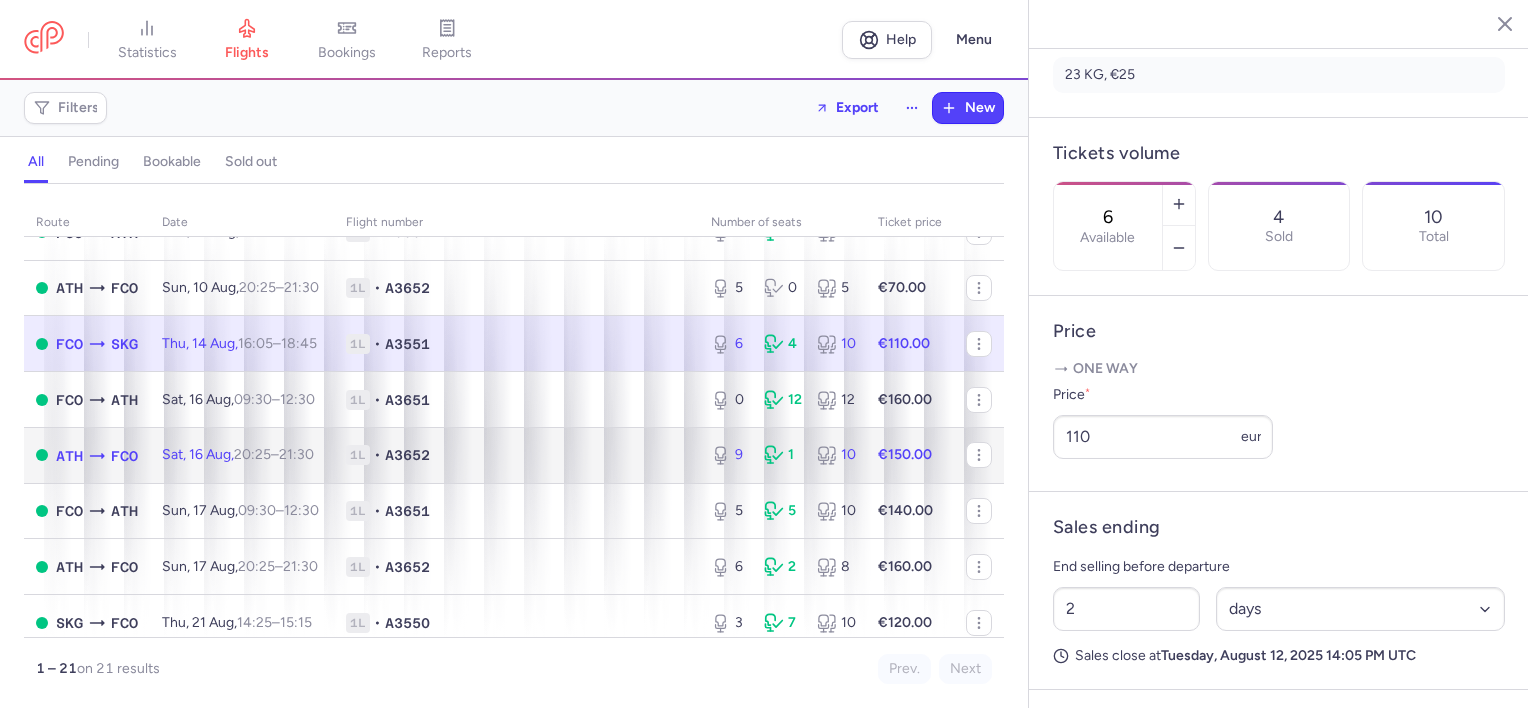click on "•" 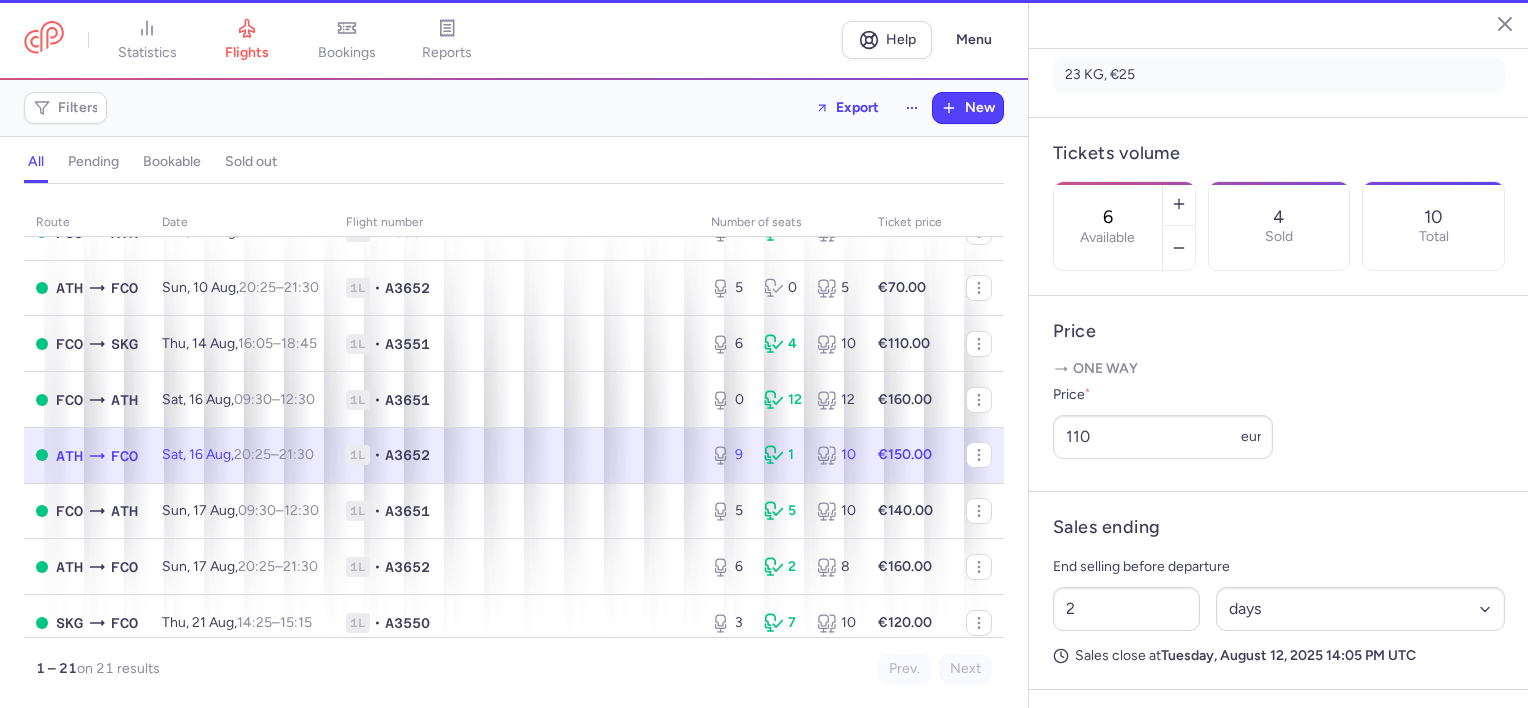 type on "9" 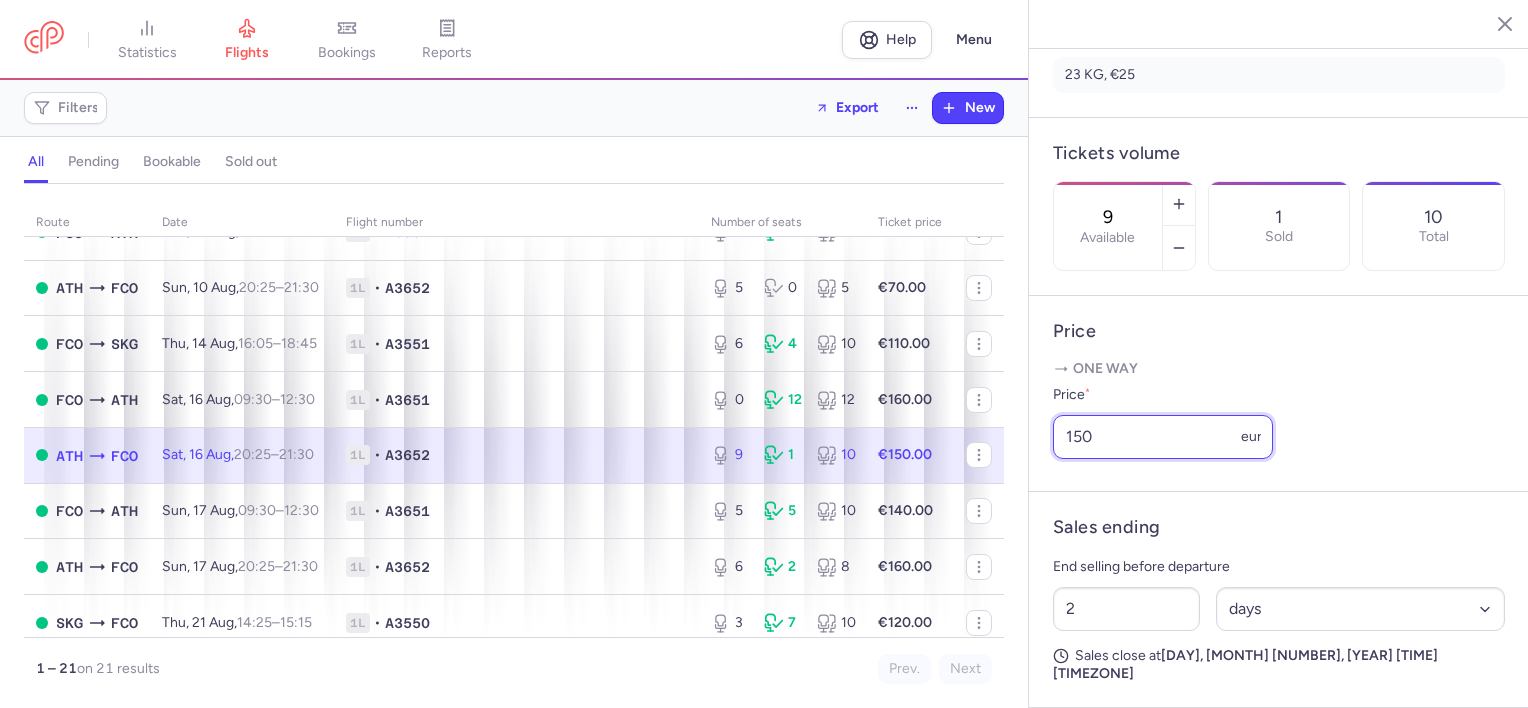 drag, startPoint x: 1142, startPoint y: 496, endPoint x: 1053, endPoint y: 496, distance: 89 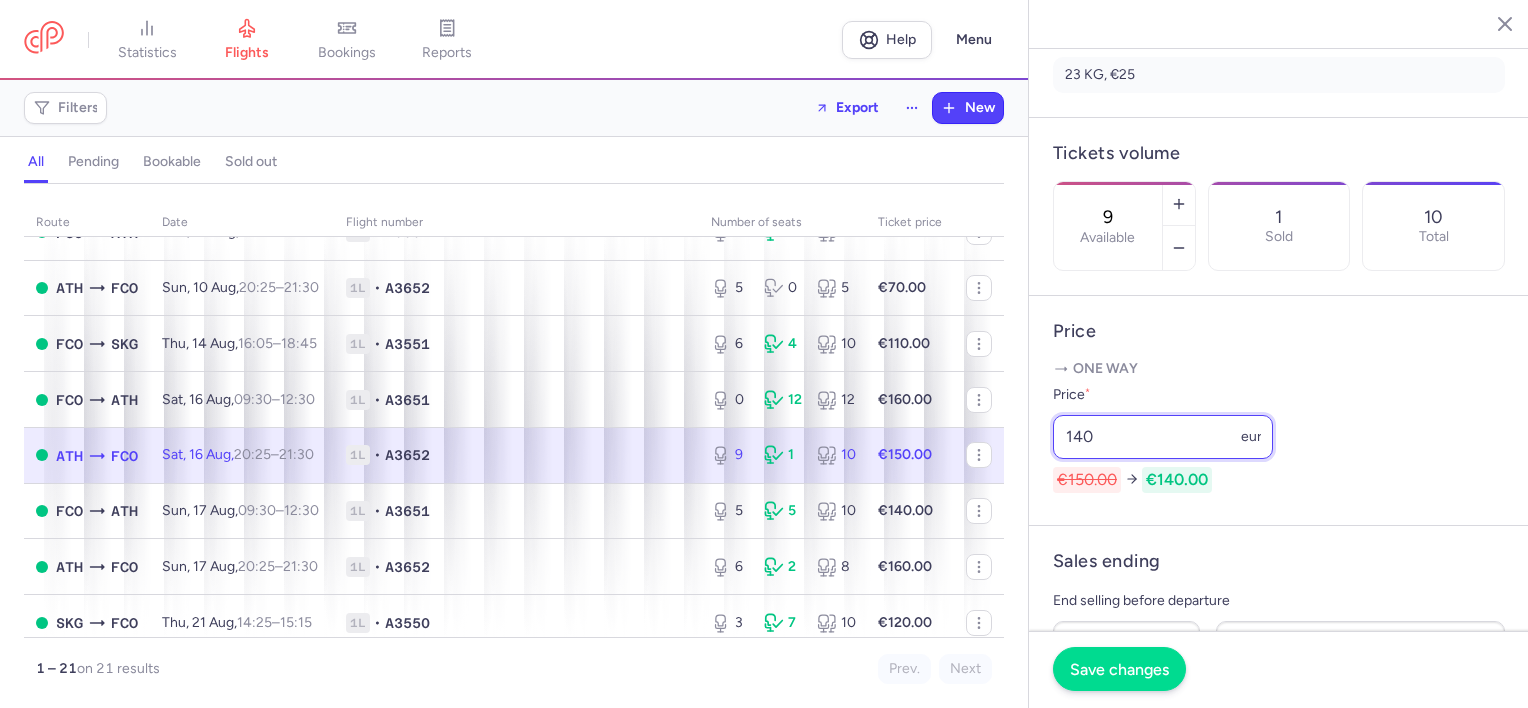 type on "140" 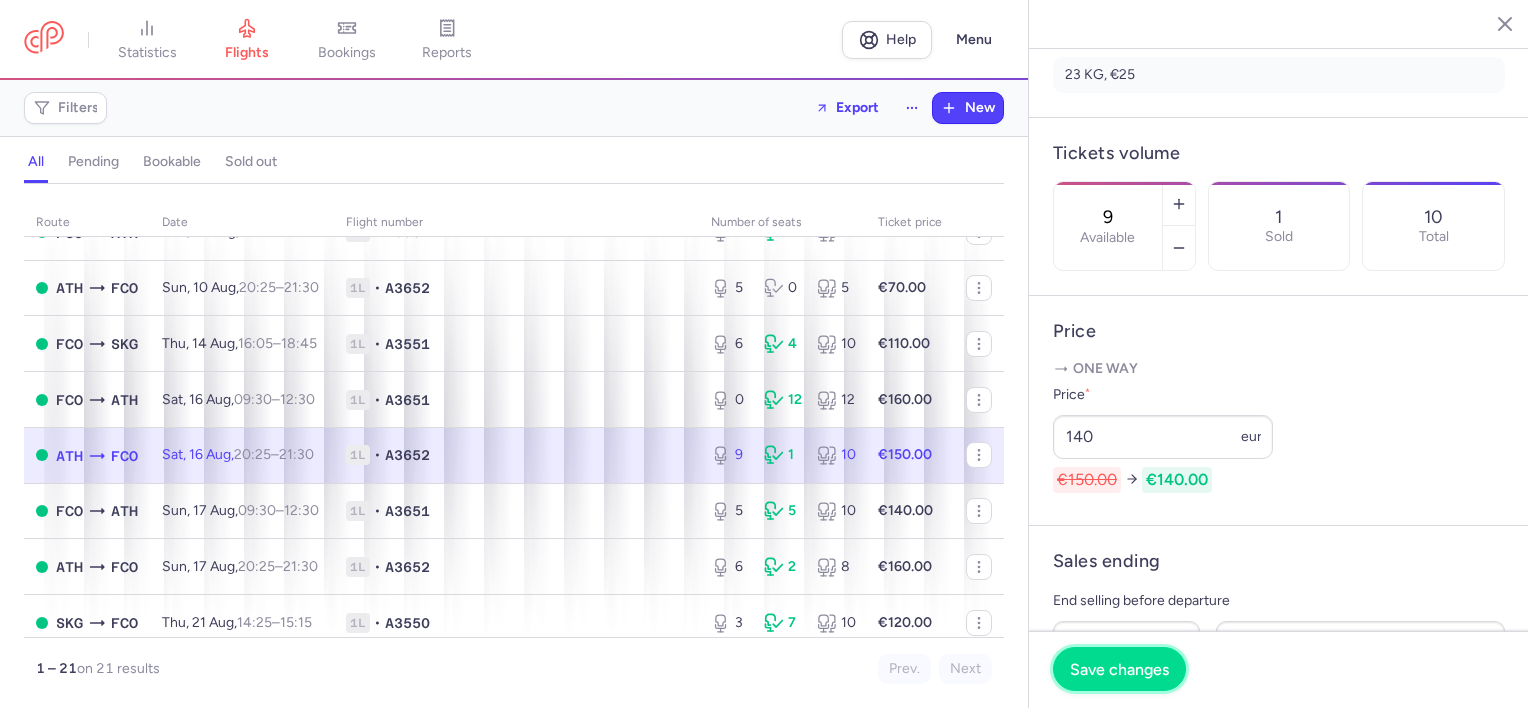 click on "Save changes" at bounding box center [1119, 669] 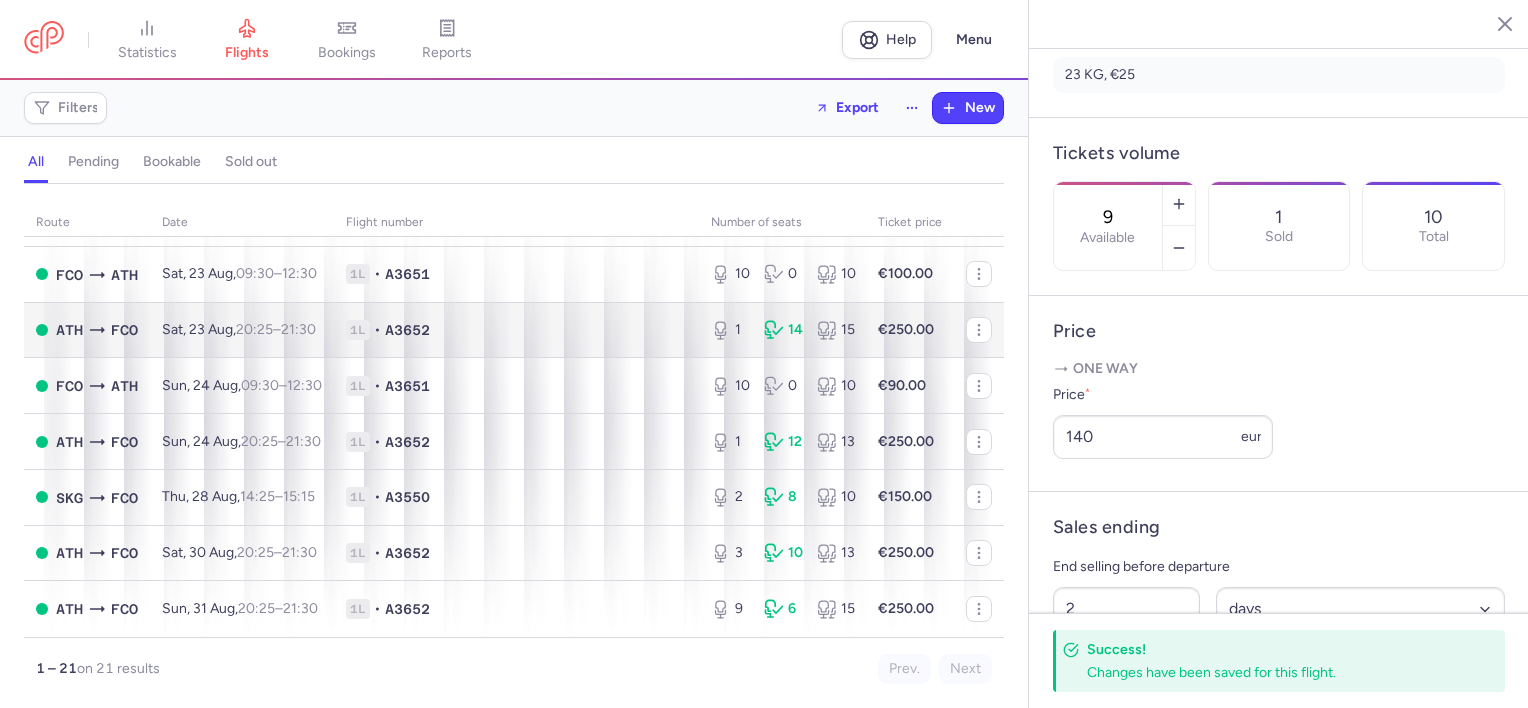 scroll, scrollTop: 829, scrollLeft: 0, axis: vertical 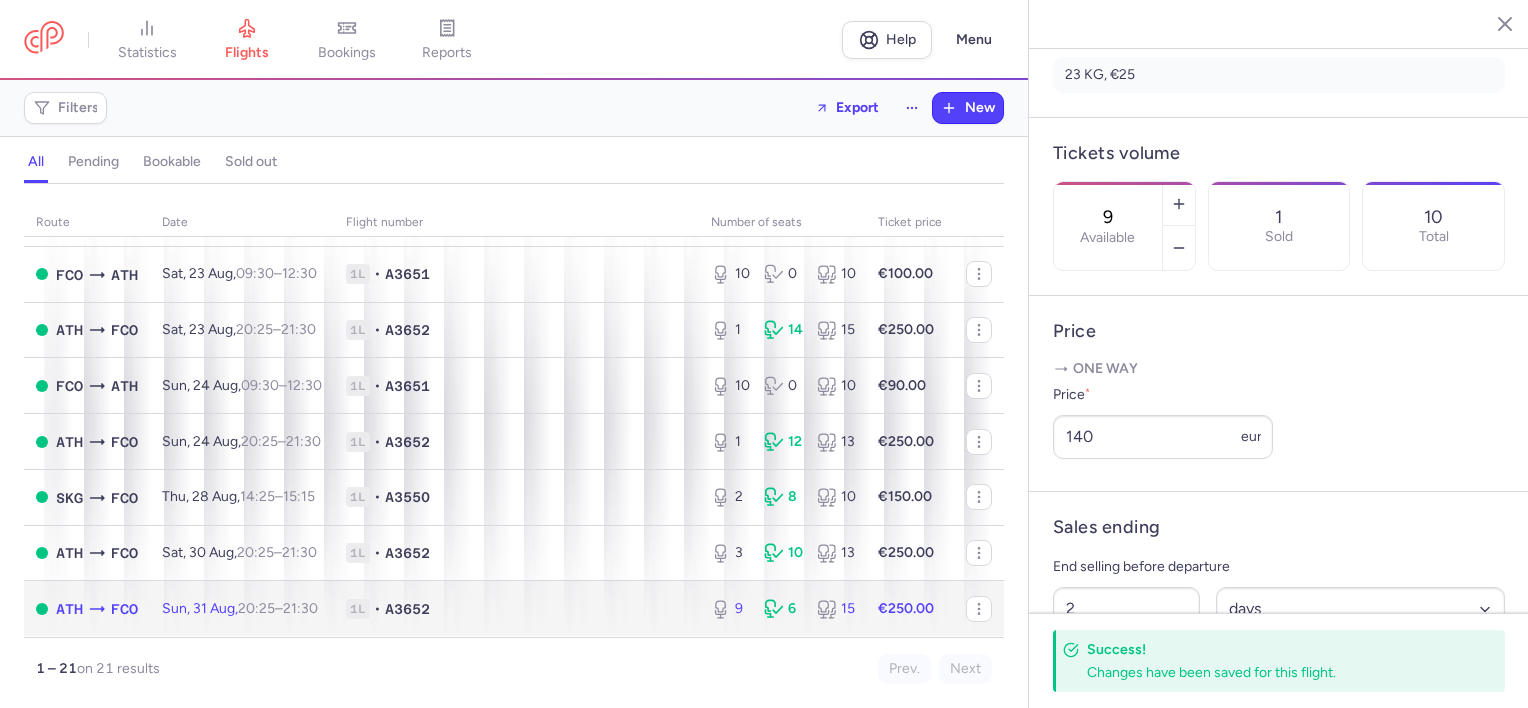 click on "[DAY], [NUMBER] [MONTH],  [TIME]  –  [TIME]  +0" 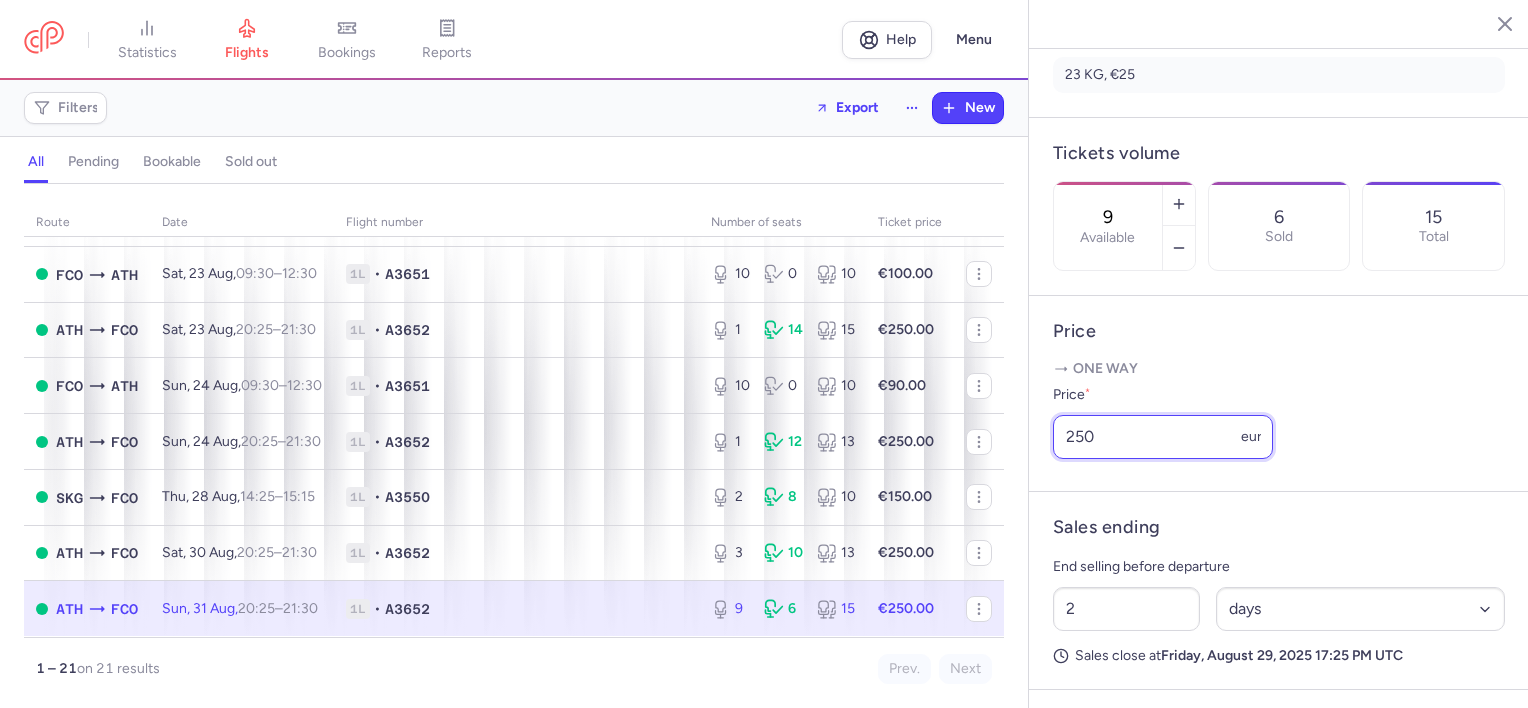 drag, startPoint x: 1107, startPoint y: 502, endPoint x: 1035, endPoint y: 472, distance: 78 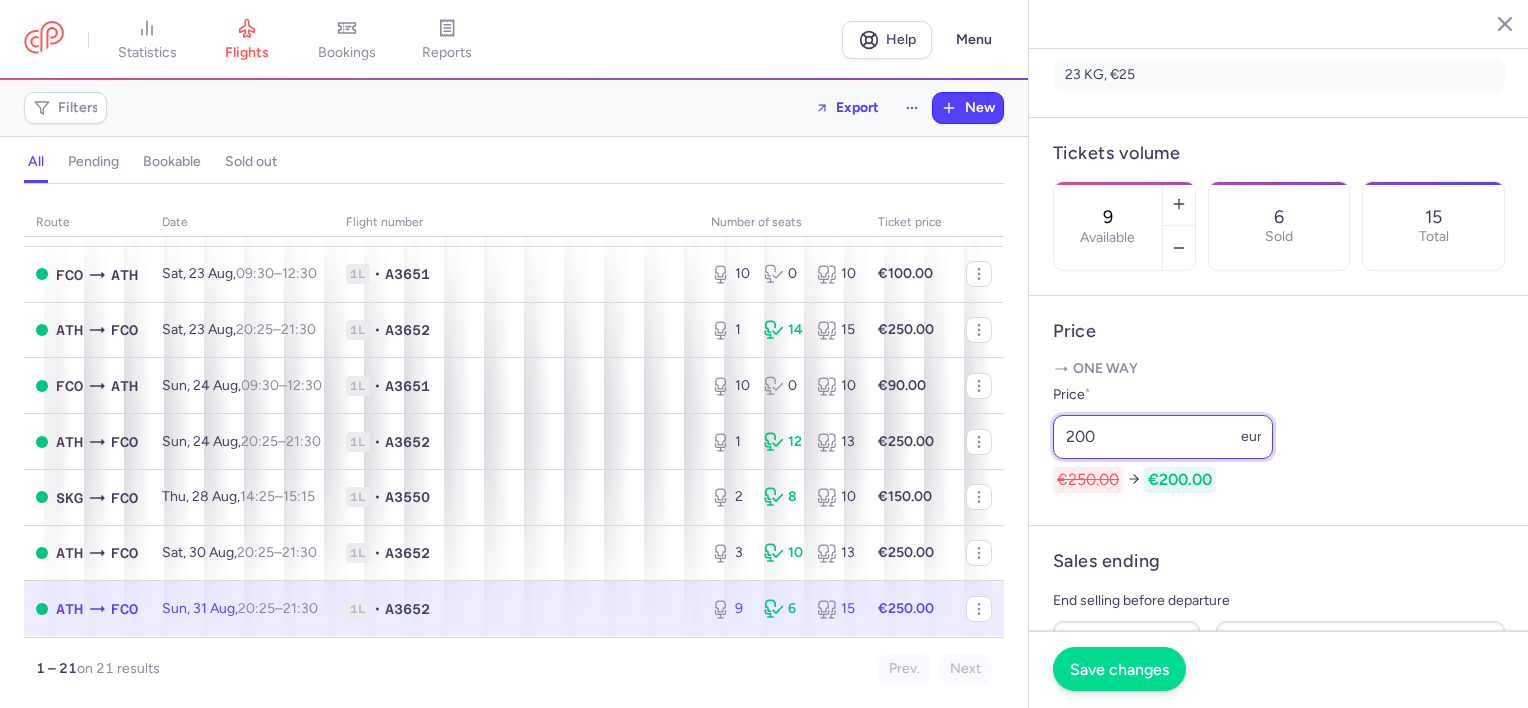 type on "200" 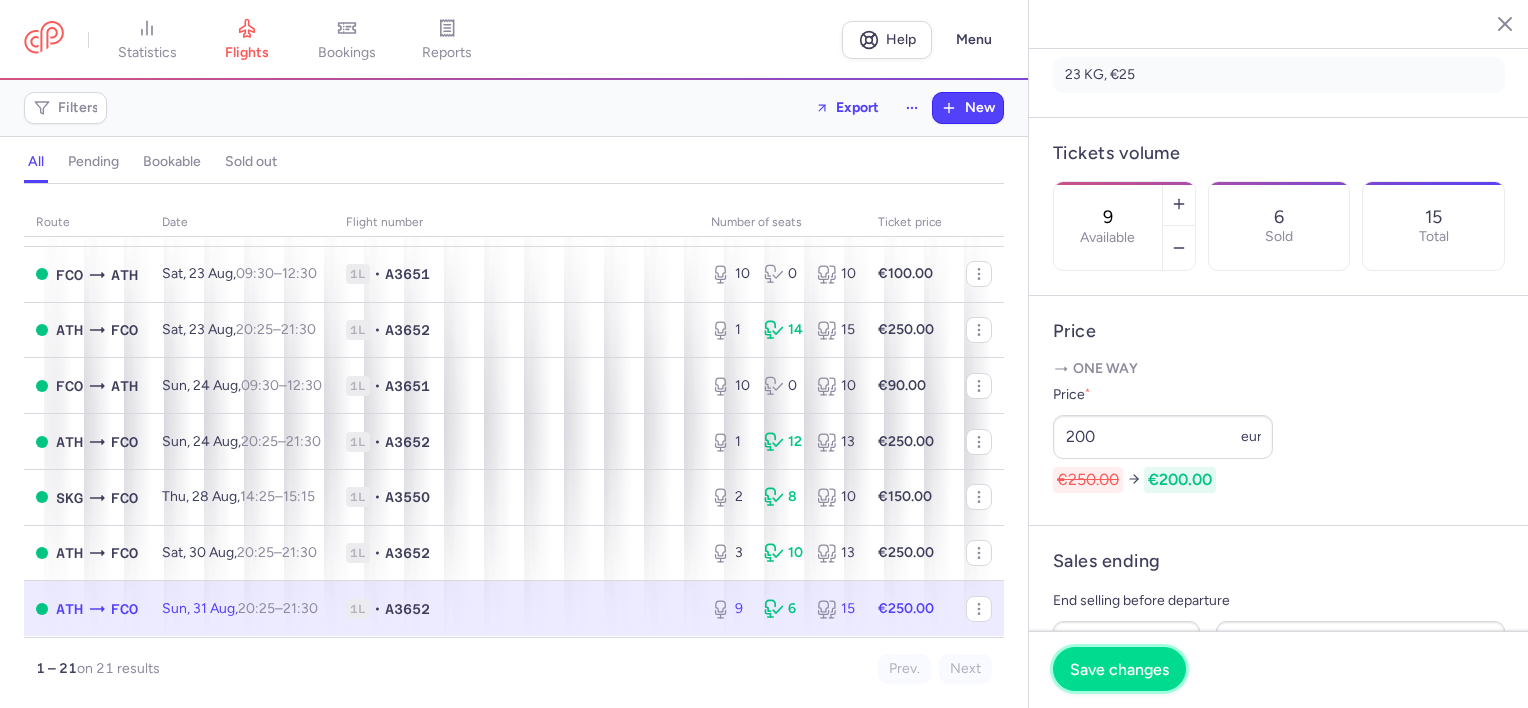 click on "Save changes" at bounding box center (1119, 669) 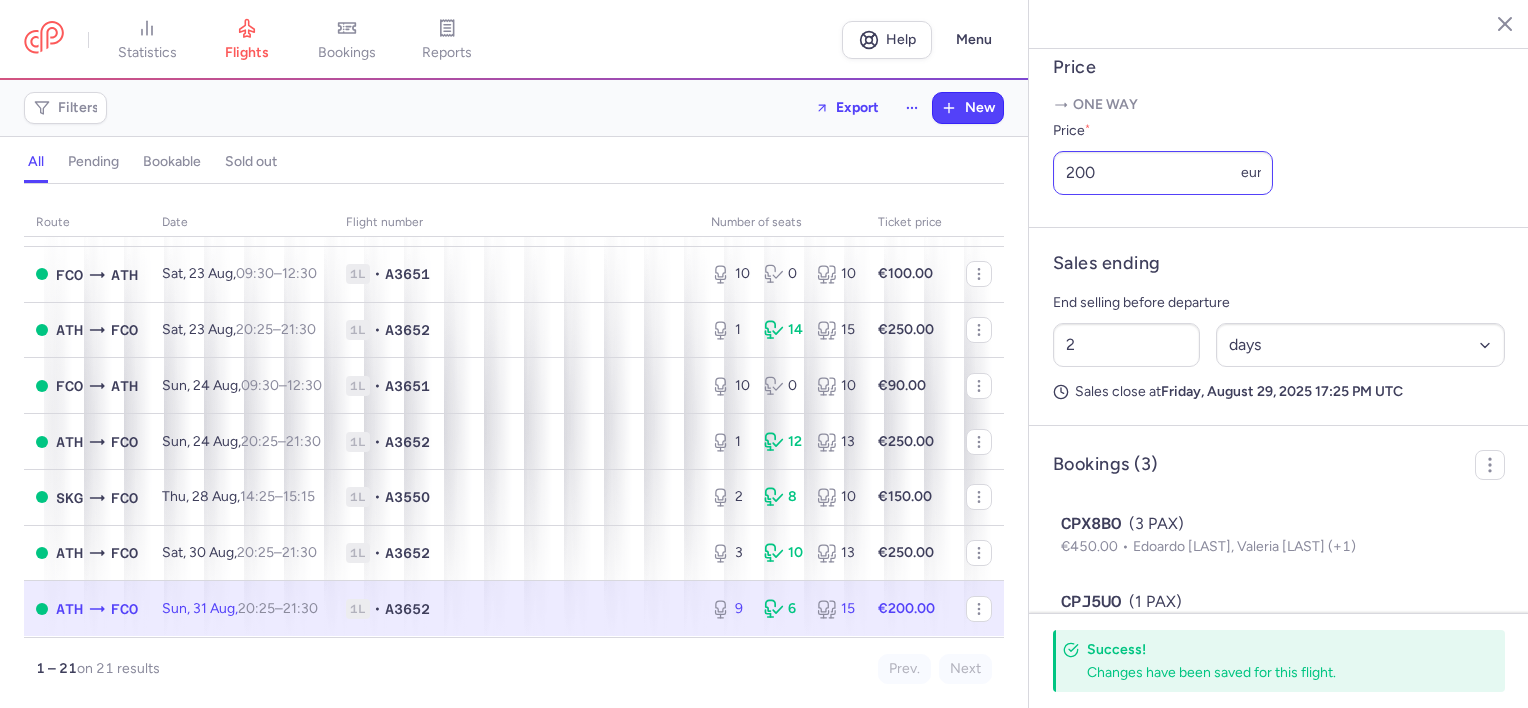 scroll, scrollTop: 773, scrollLeft: 0, axis: vertical 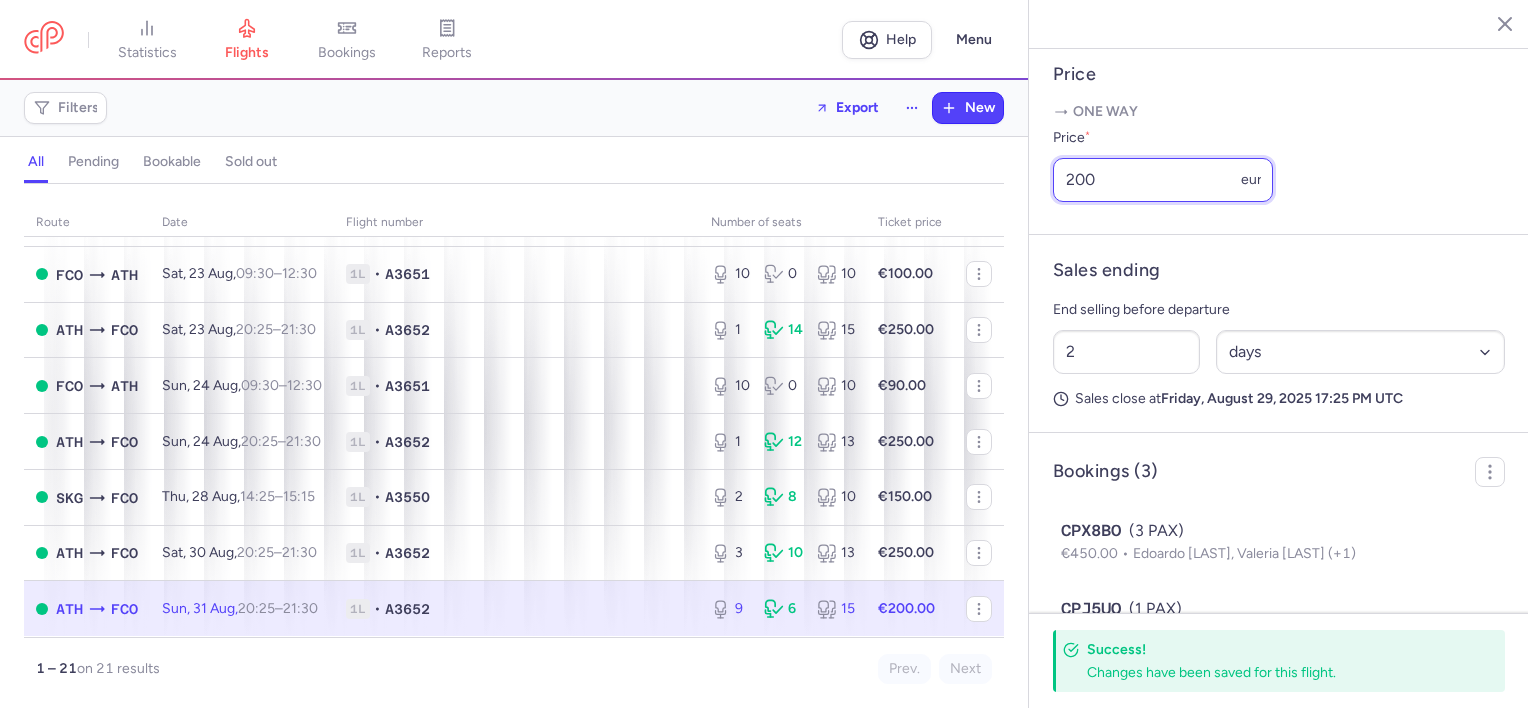 drag, startPoint x: 1124, startPoint y: 234, endPoint x: 1067, endPoint y: 229, distance: 57.21888 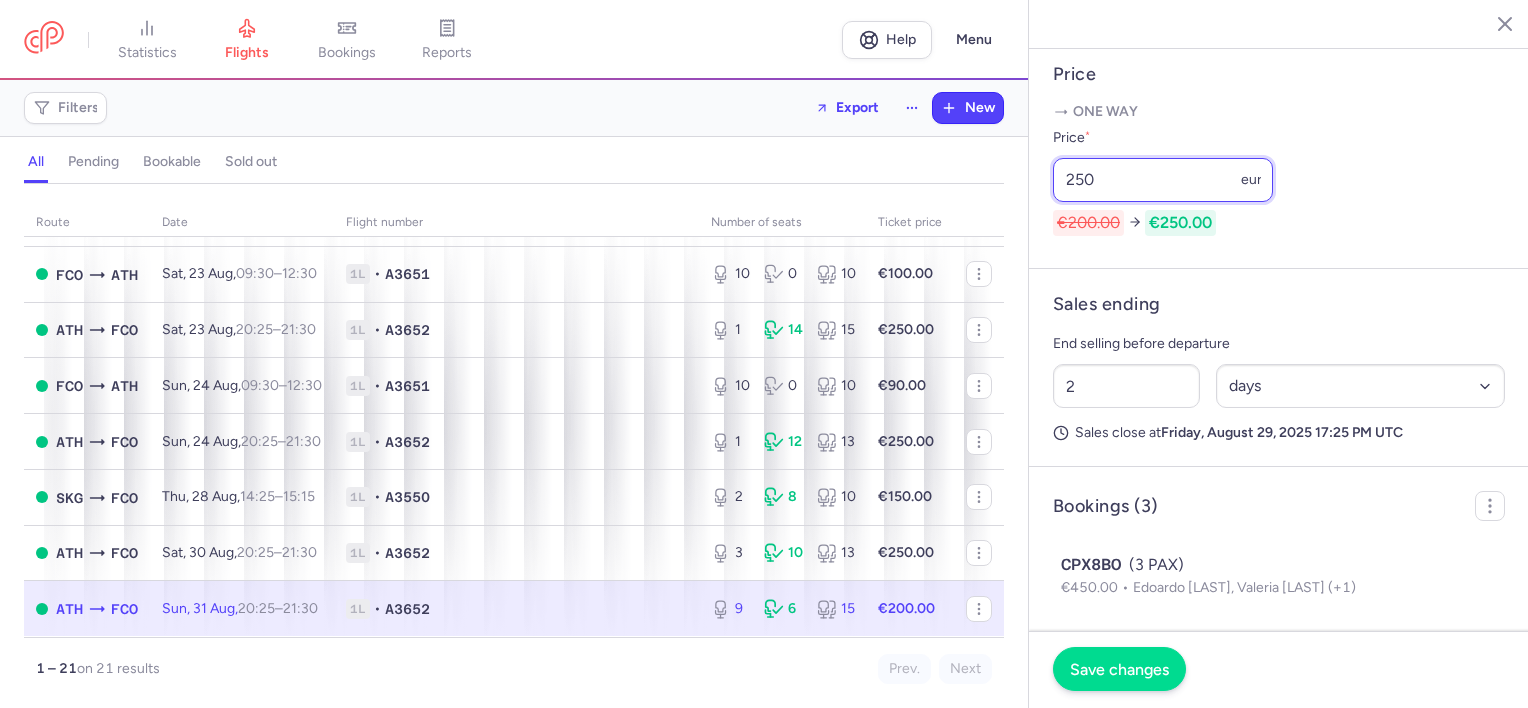 type on "250" 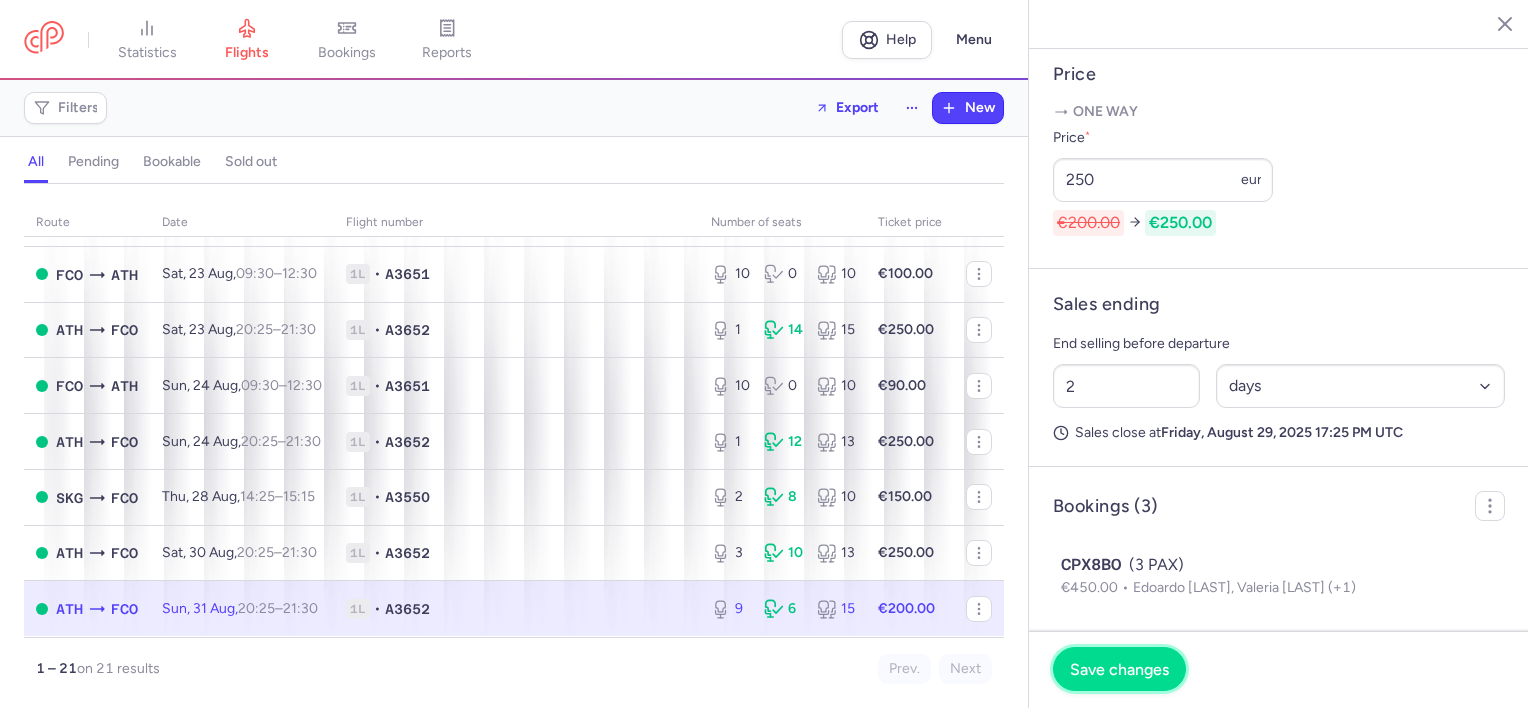 click on "Save changes" at bounding box center (1119, 669) 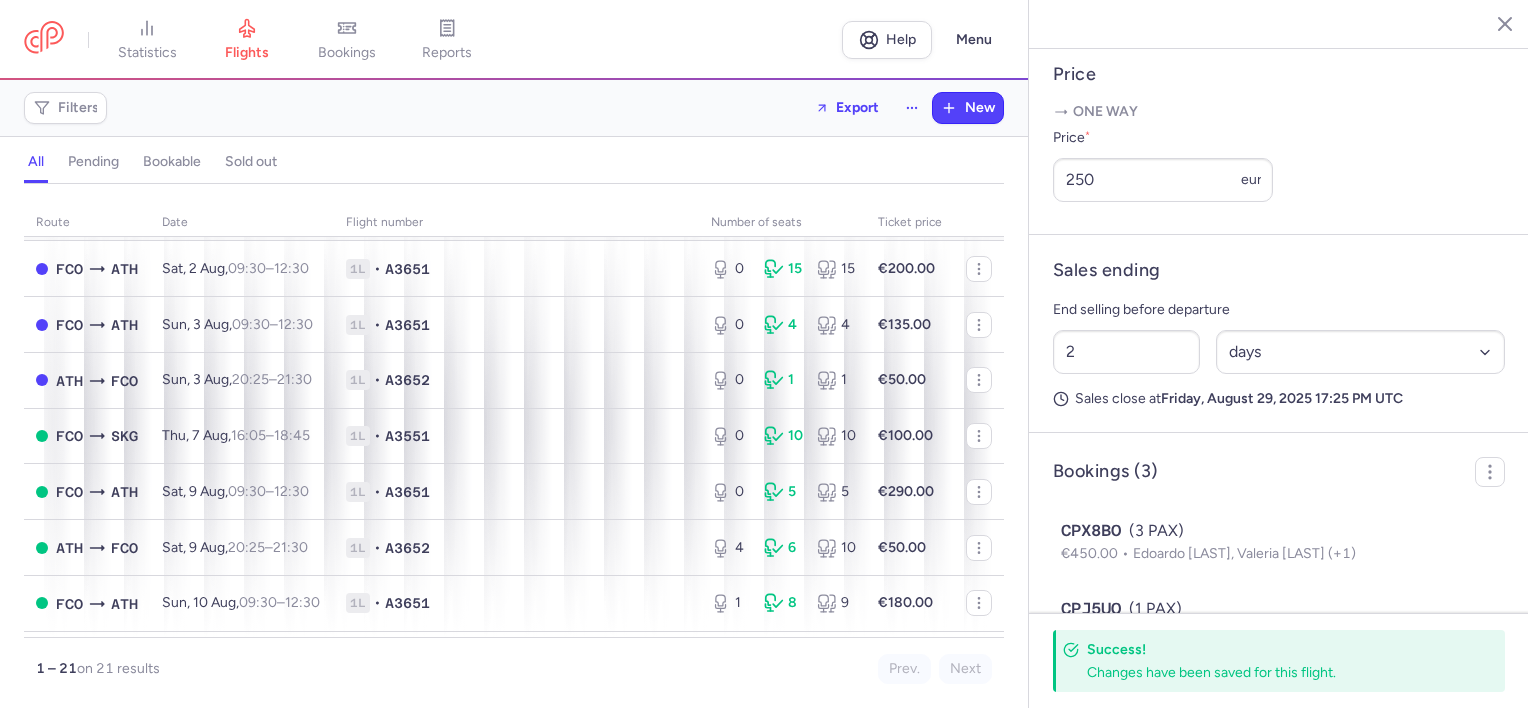 scroll, scrollTop: 0, scrollLeft: 0, axis: both 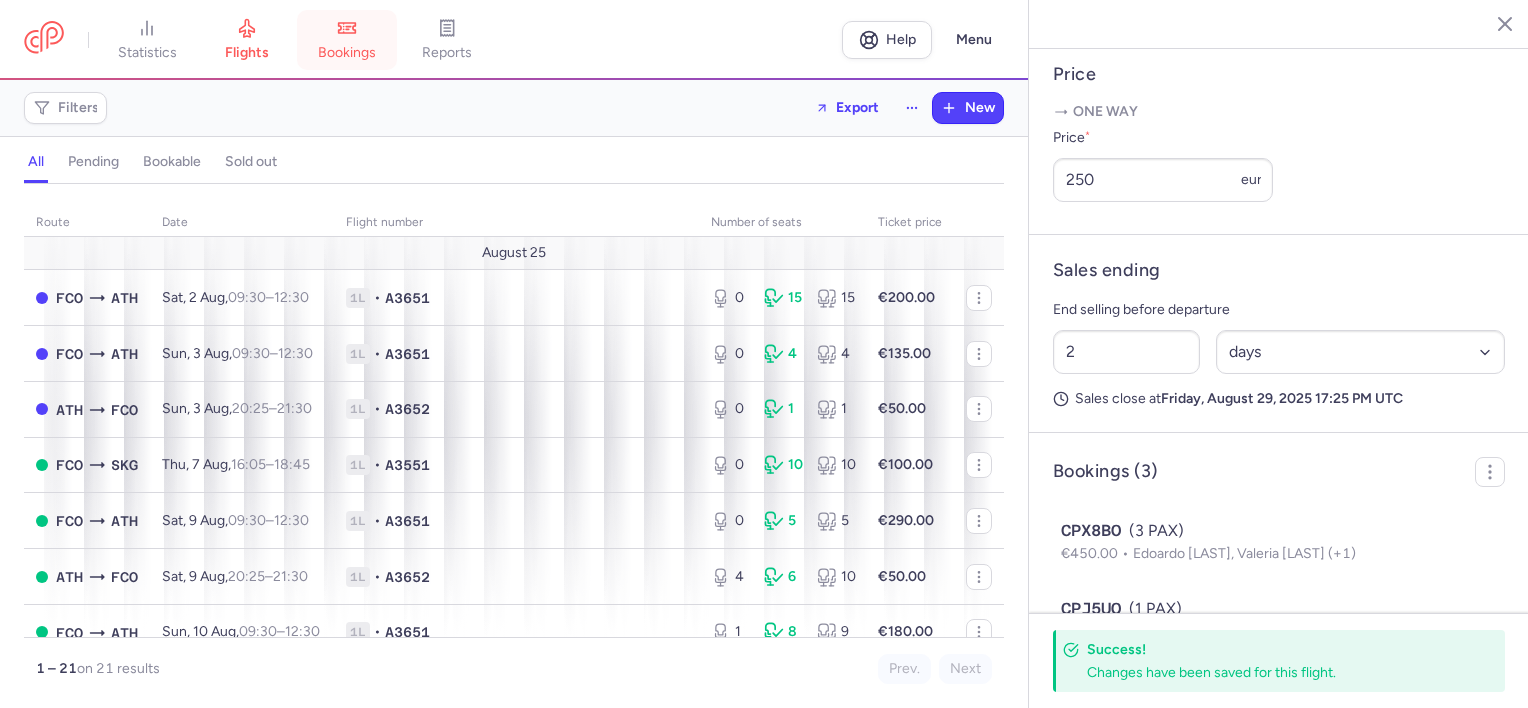 click on "bookings" at bounding box center [347, 40] 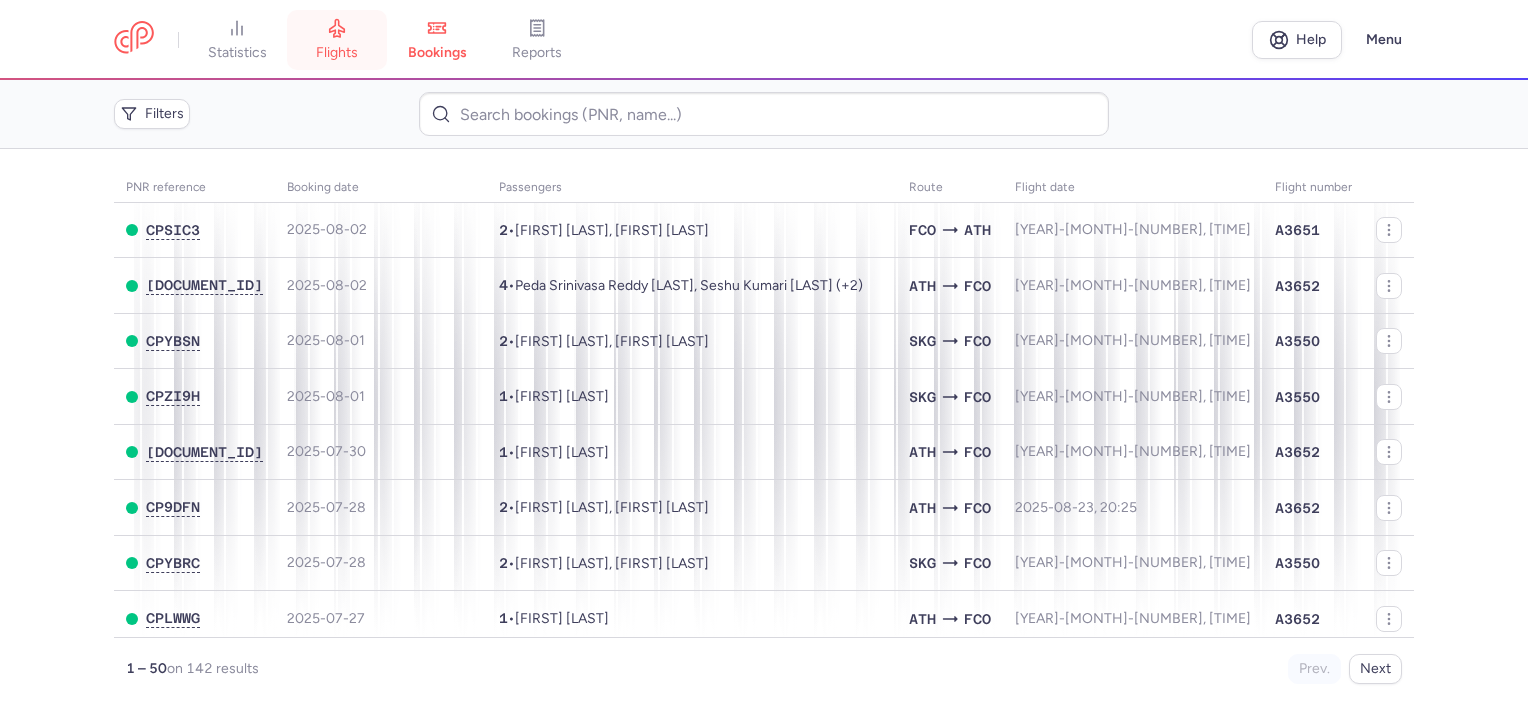 click on "flights" at bounding box center (337, 40) 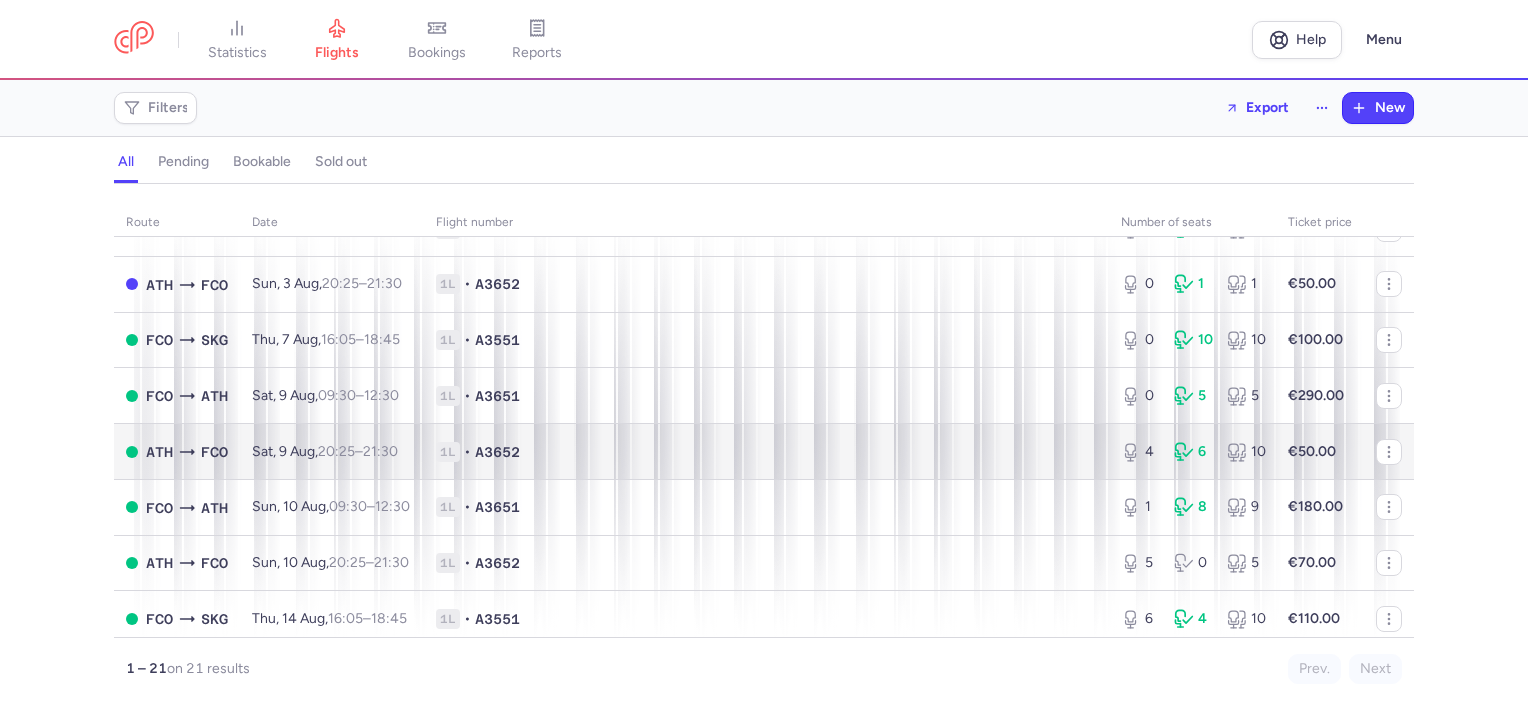 scroll, scrollTop: 300, scrollLeft: 0, axis: vertical 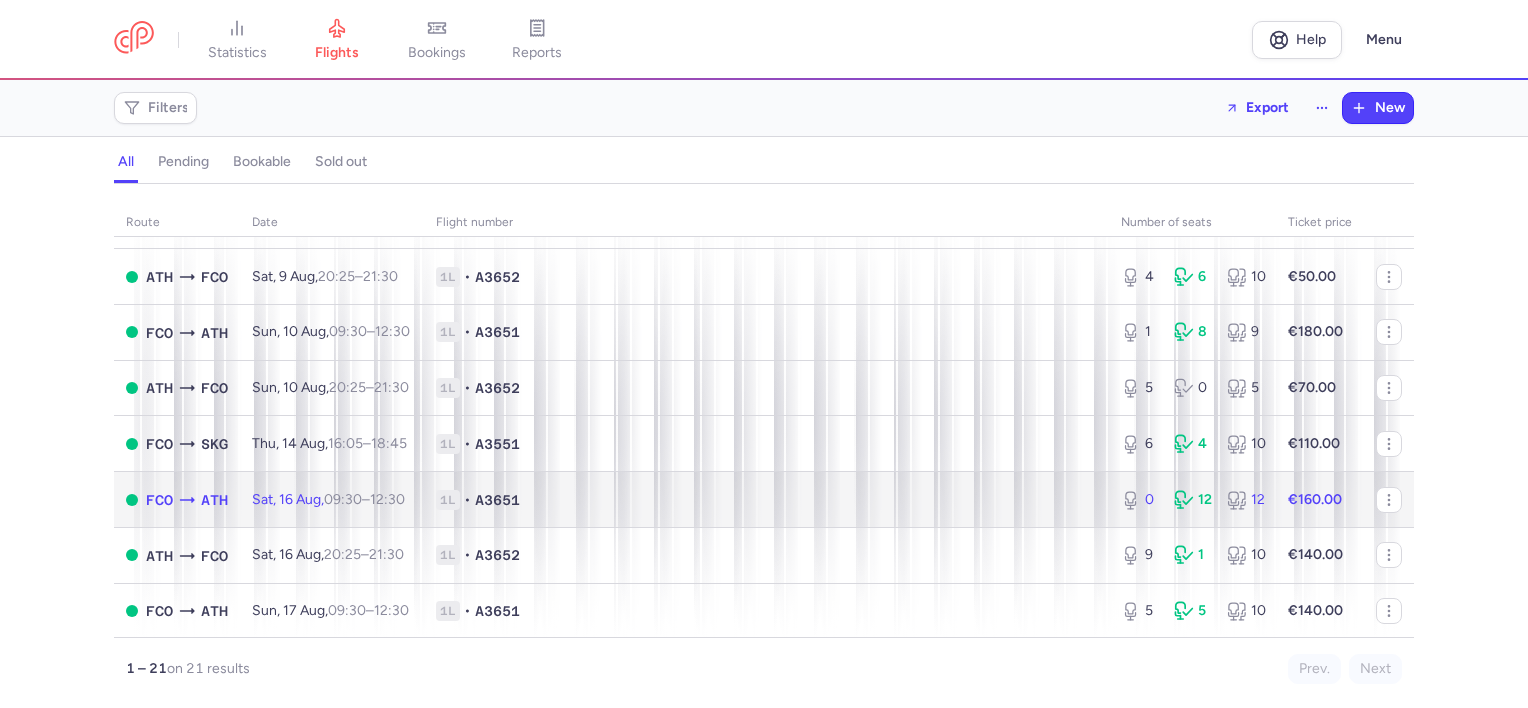 click on "Sat, 16 Aug,  09:30  –  12:30  +0" 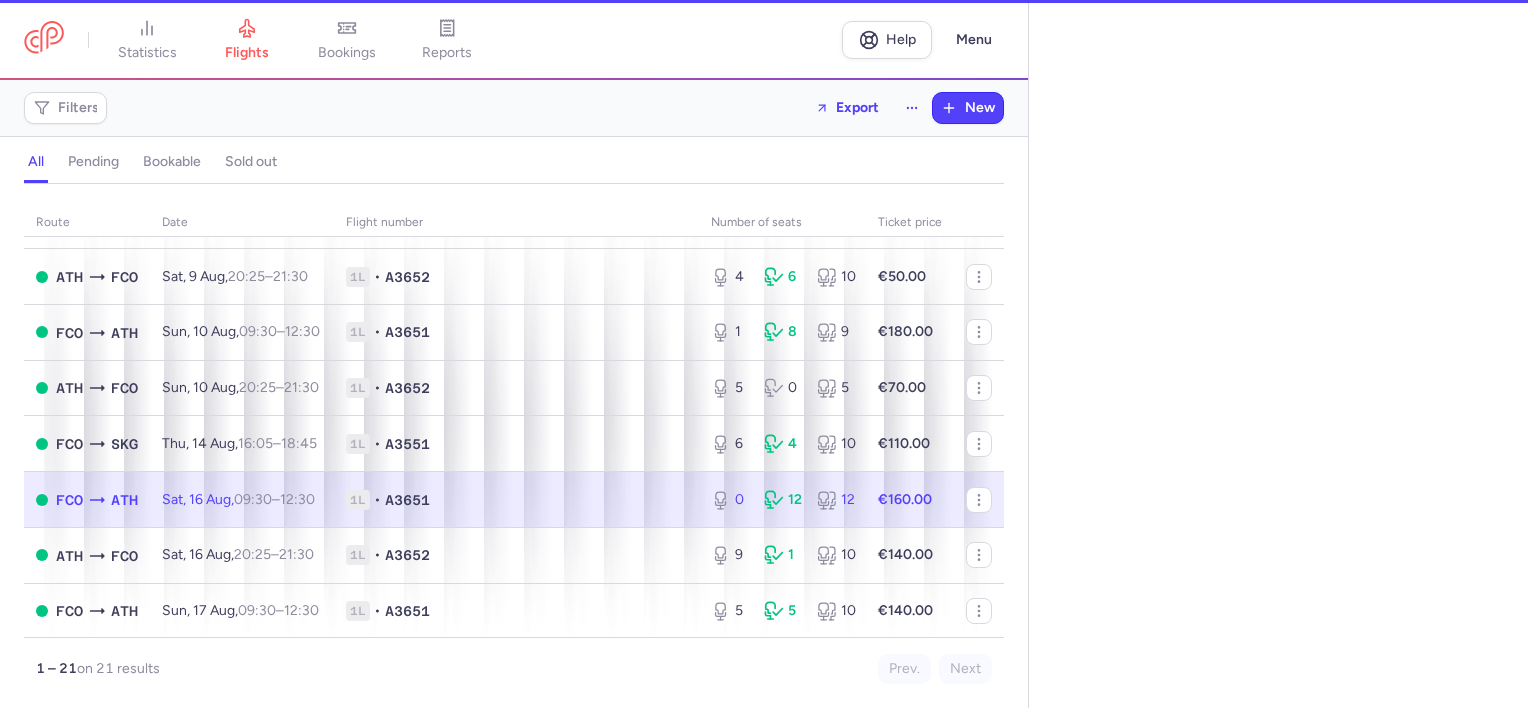 select on "days" 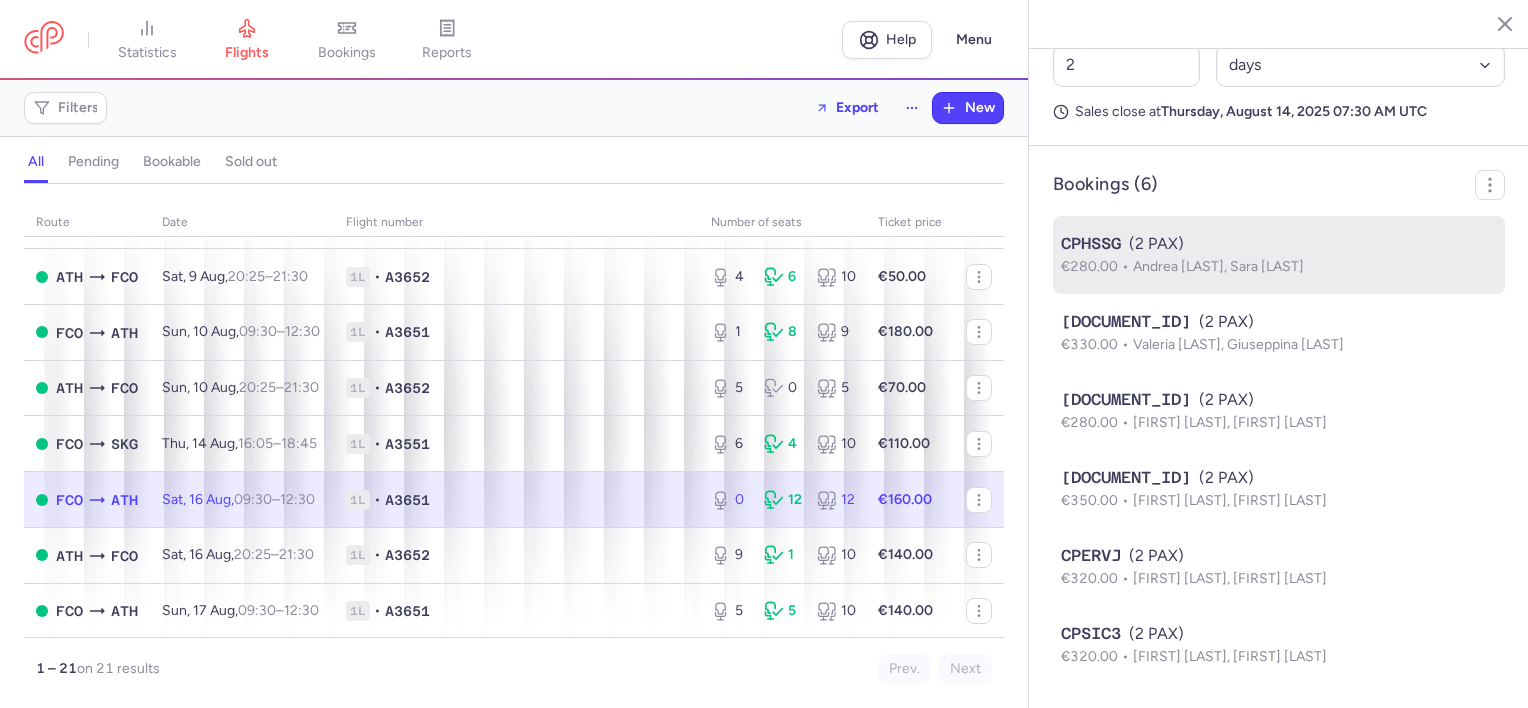 scroll, scrollTop: 1112, scrollLeft: 0, axis: vertical 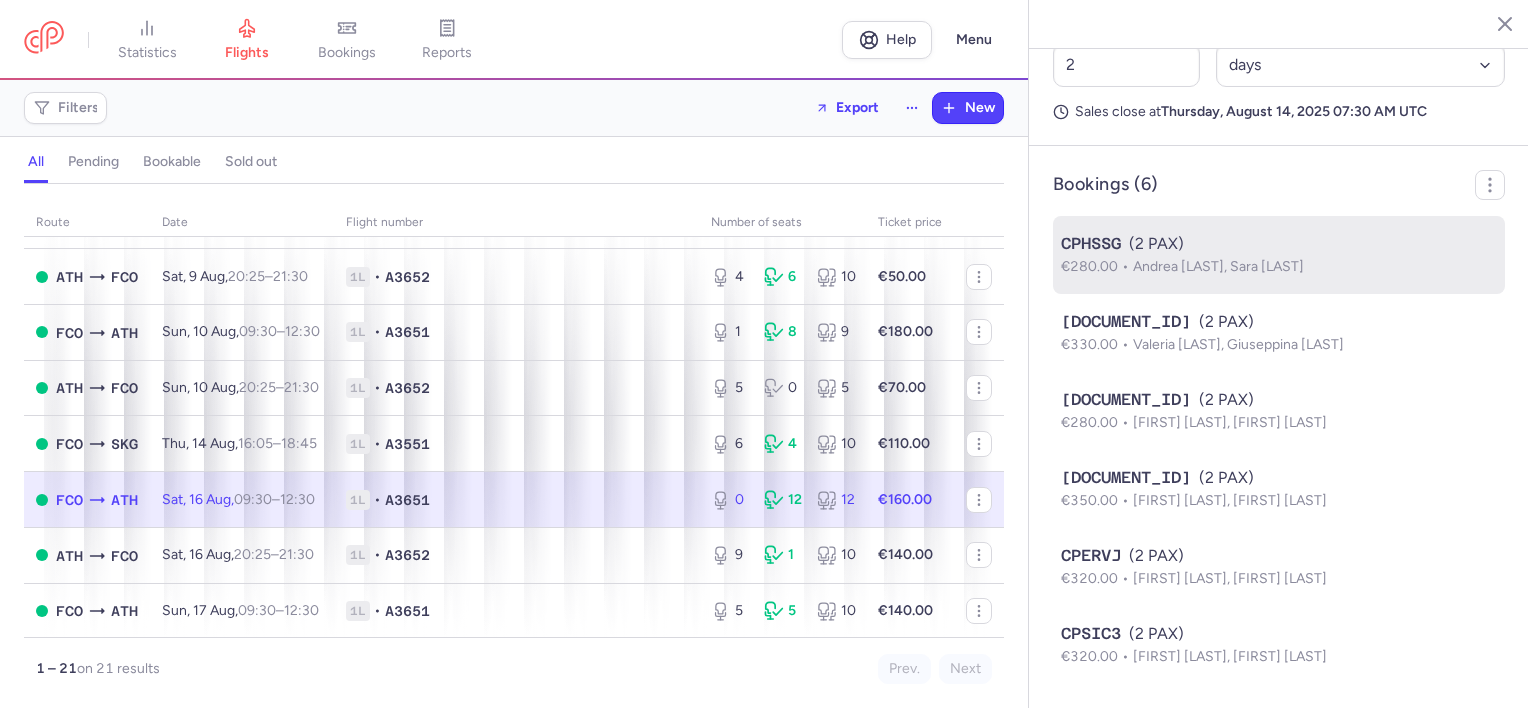 click on "Andrea [LAST], Sara [LAST]" at bounding box center [1218, 266] 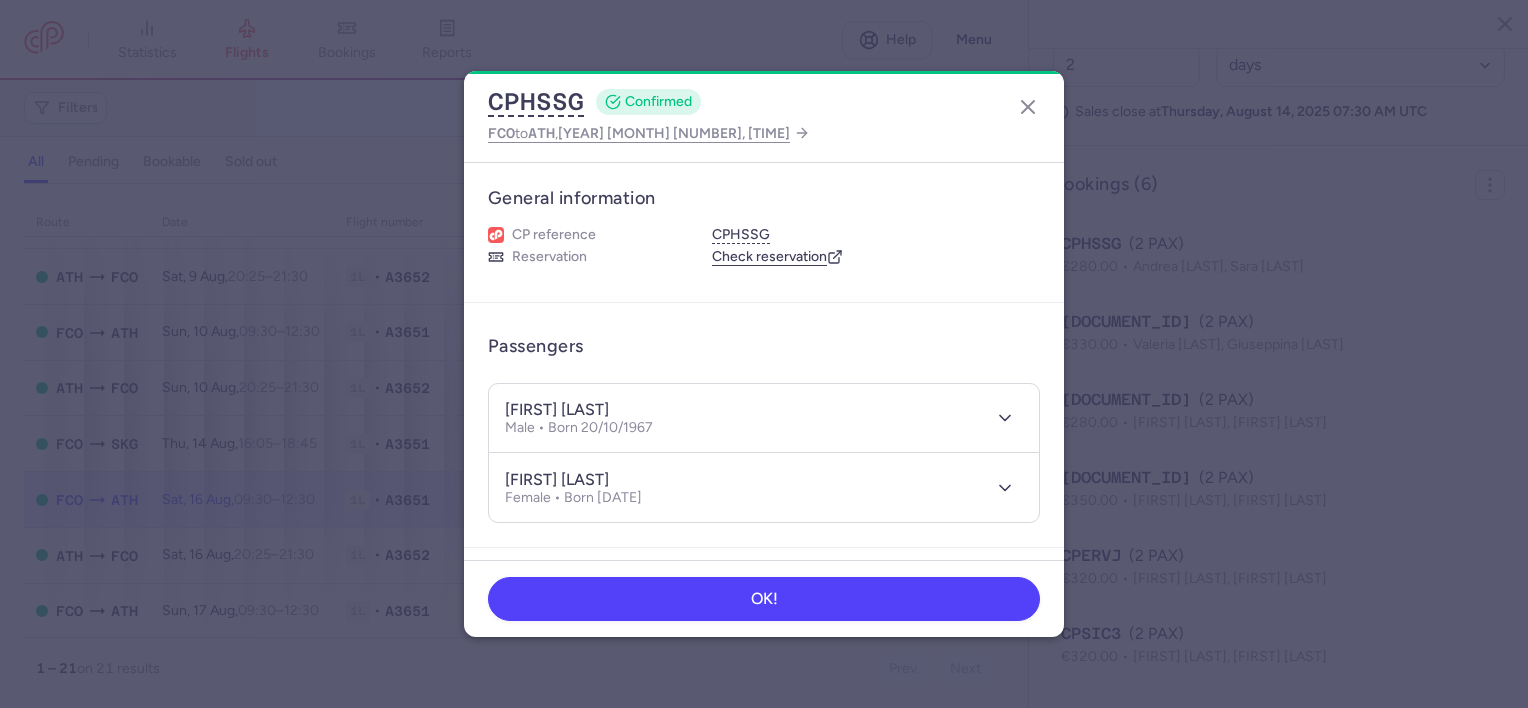 drag, startPoint x: 563, startPoint y: 405, endPoint x: 634, endPoint y: 405, distance: 71 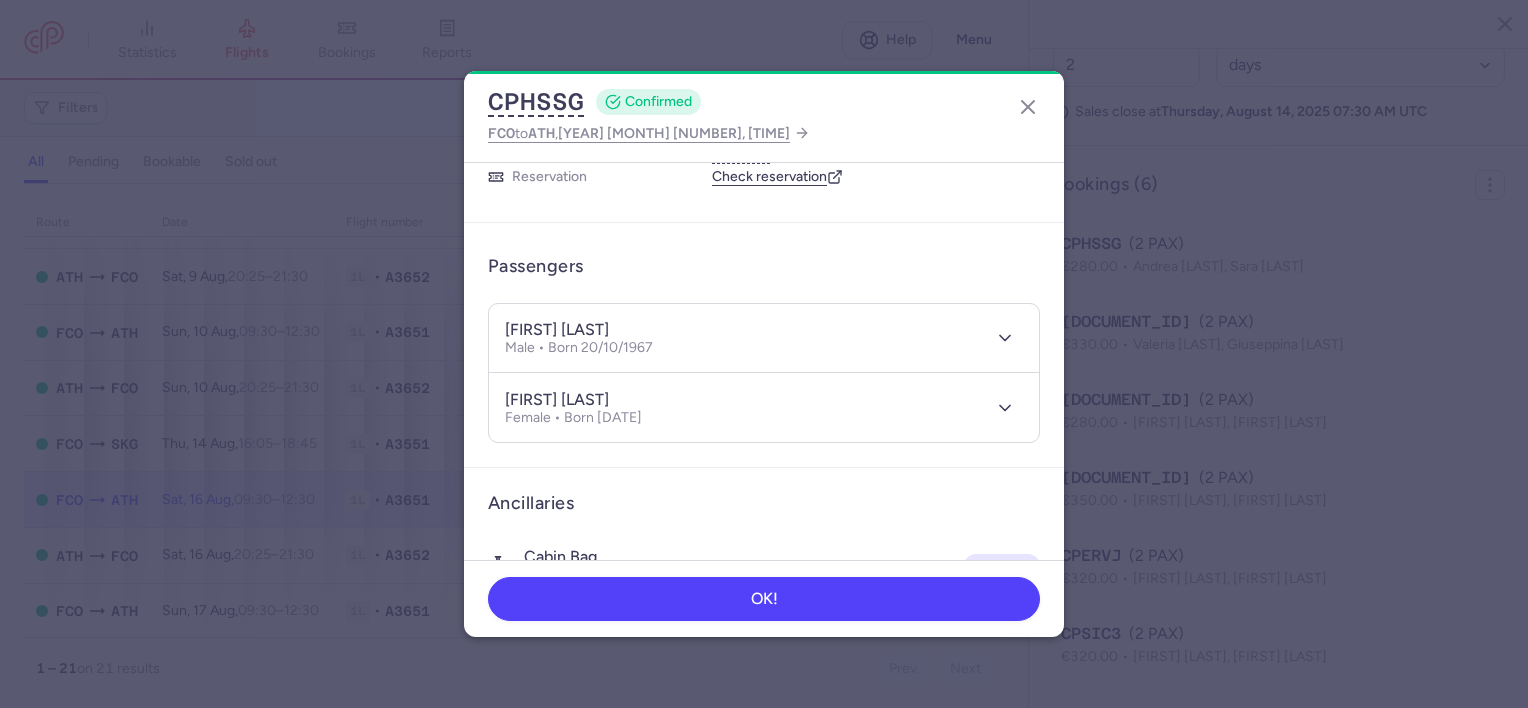 scroll, scrollTop: 200, scrollLeft: 0, axis: vertical 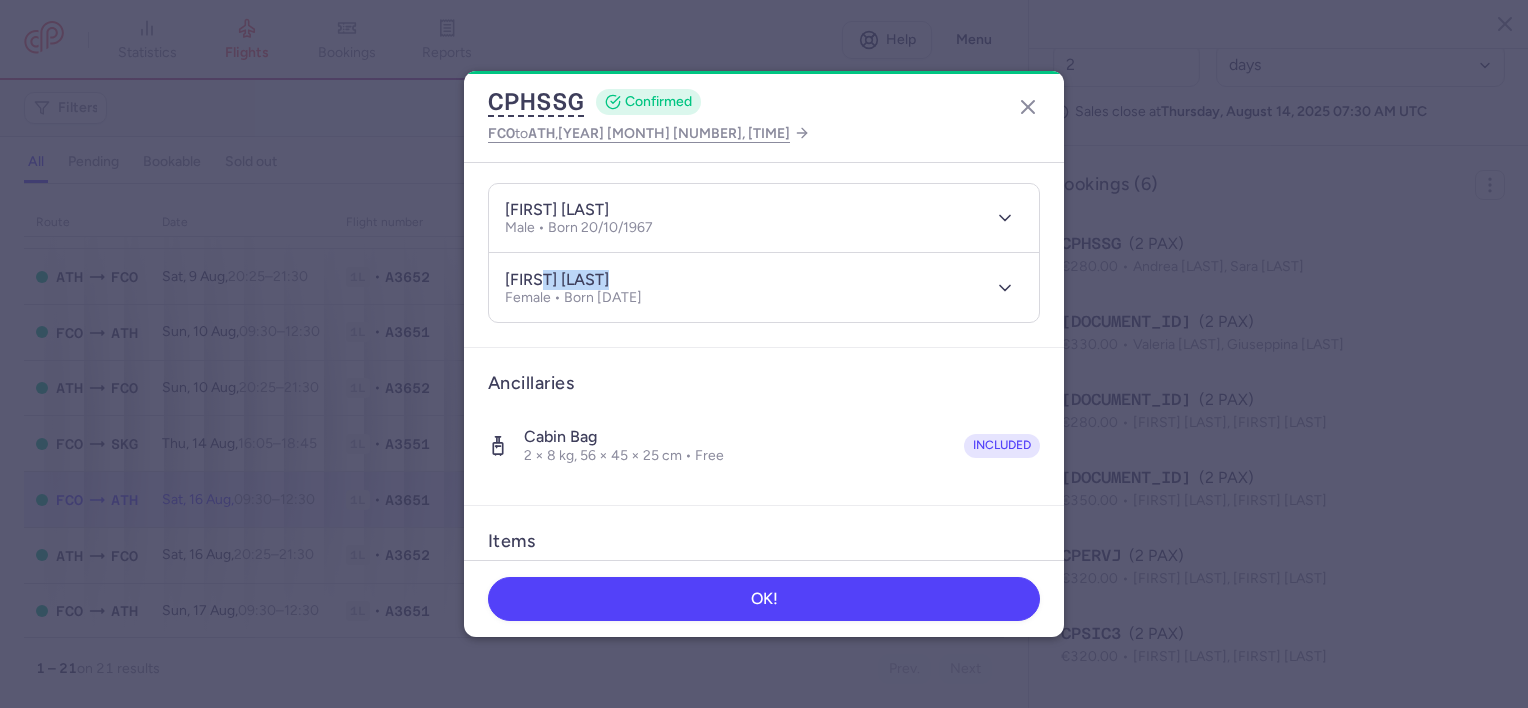 drag, startPoint x: 544, startPoint y: 276, endPoint x: 628, endPoint y: 284, distance: 84.38009 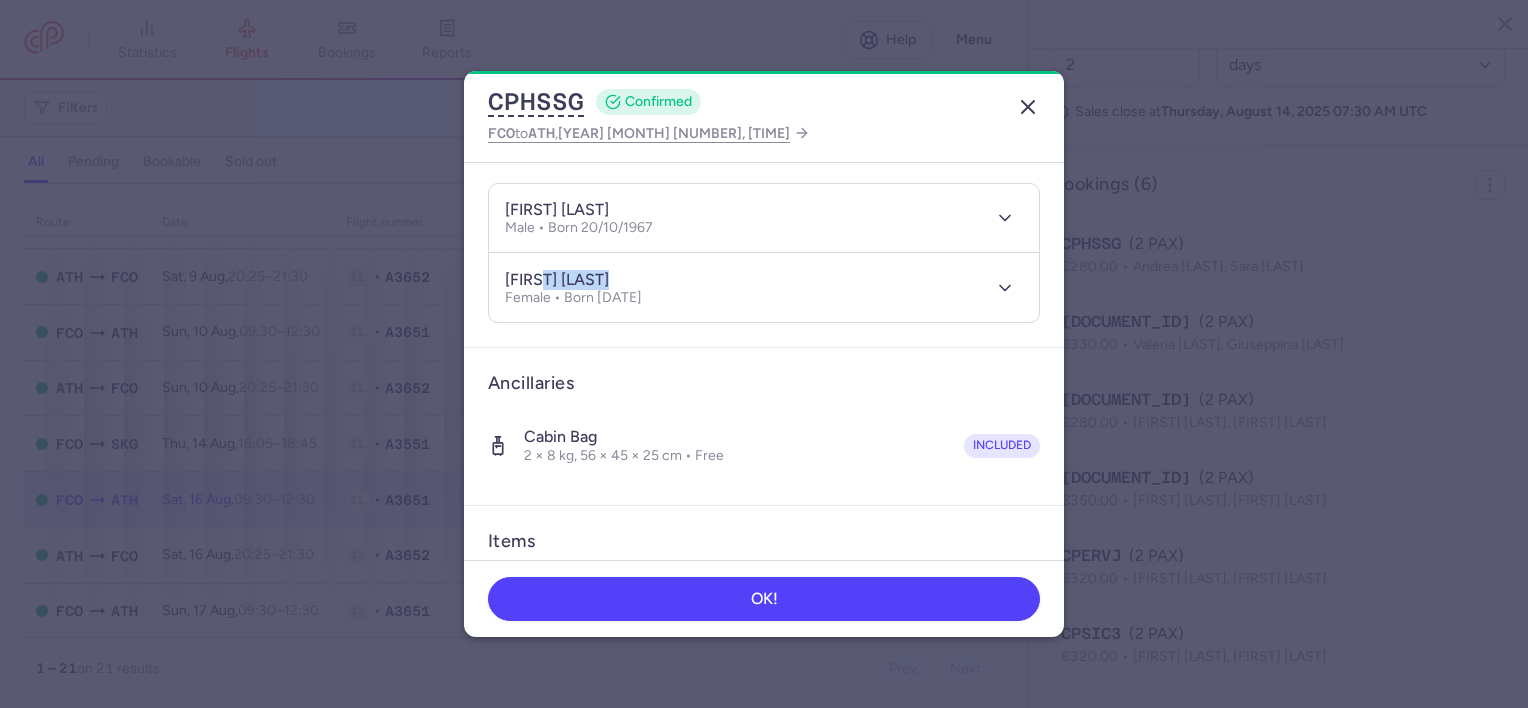 click 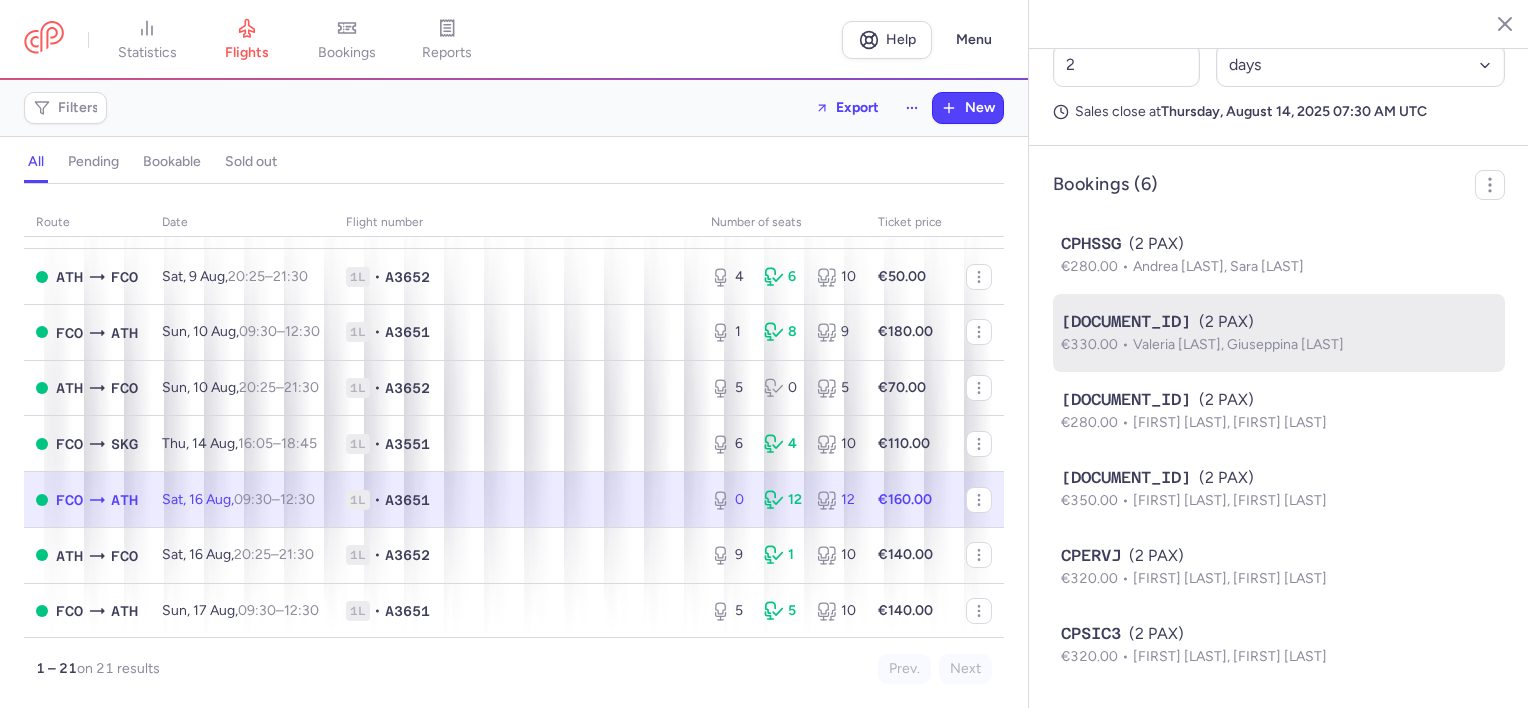 click on "[DOCUMENT_ID]  (2 PAX)" at bounding box center (1279, 322) 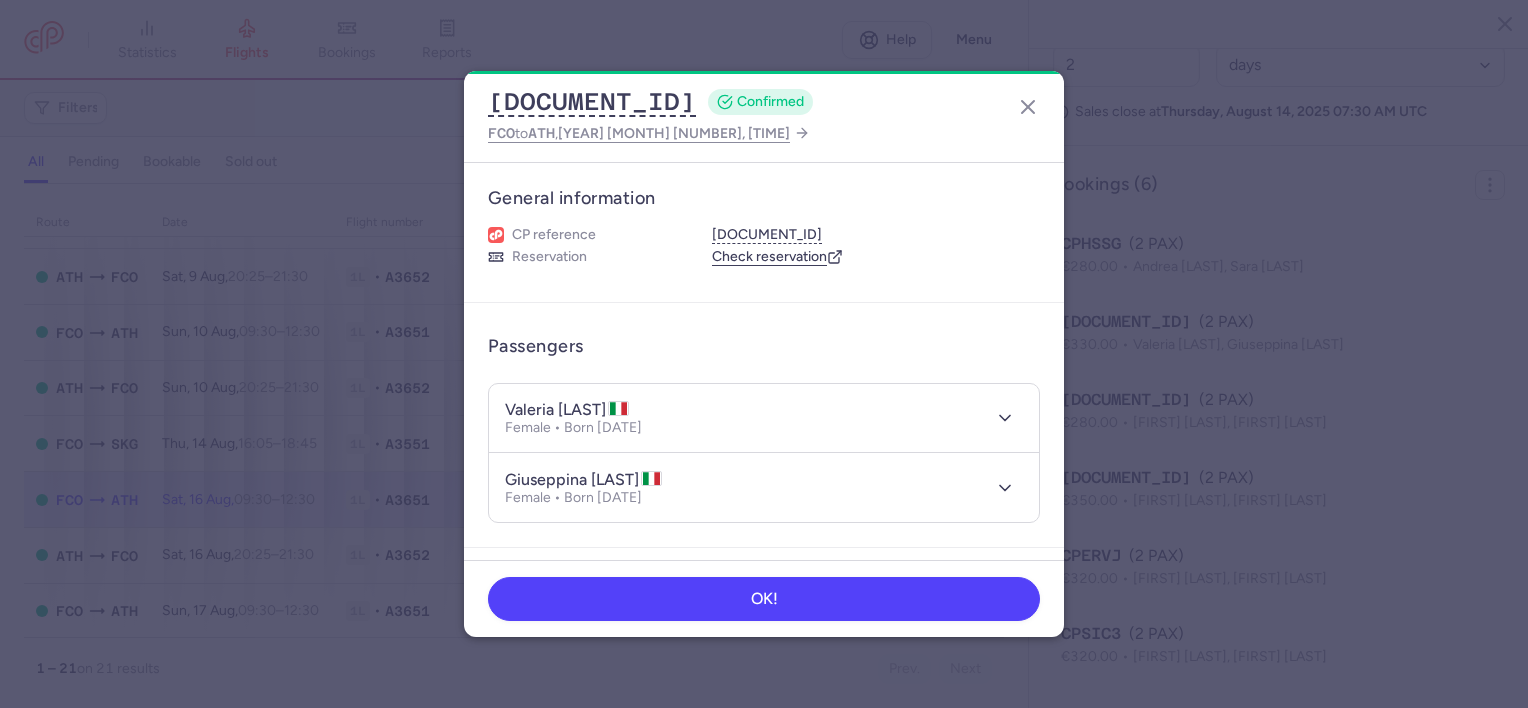 click on "valeria [LAST]" at bounding box center [567, 410] 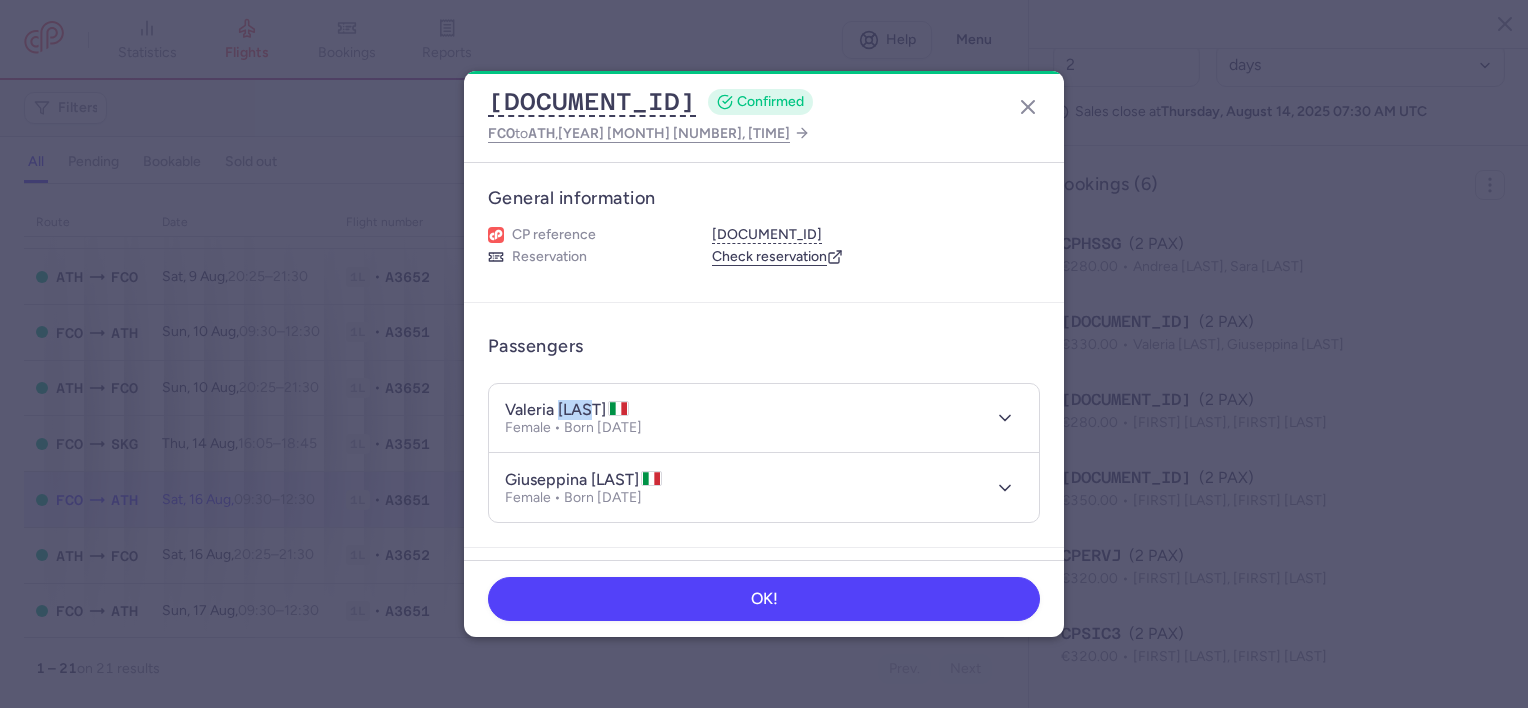 click on "valeria [LAST]" at bounding box center (567, 410) 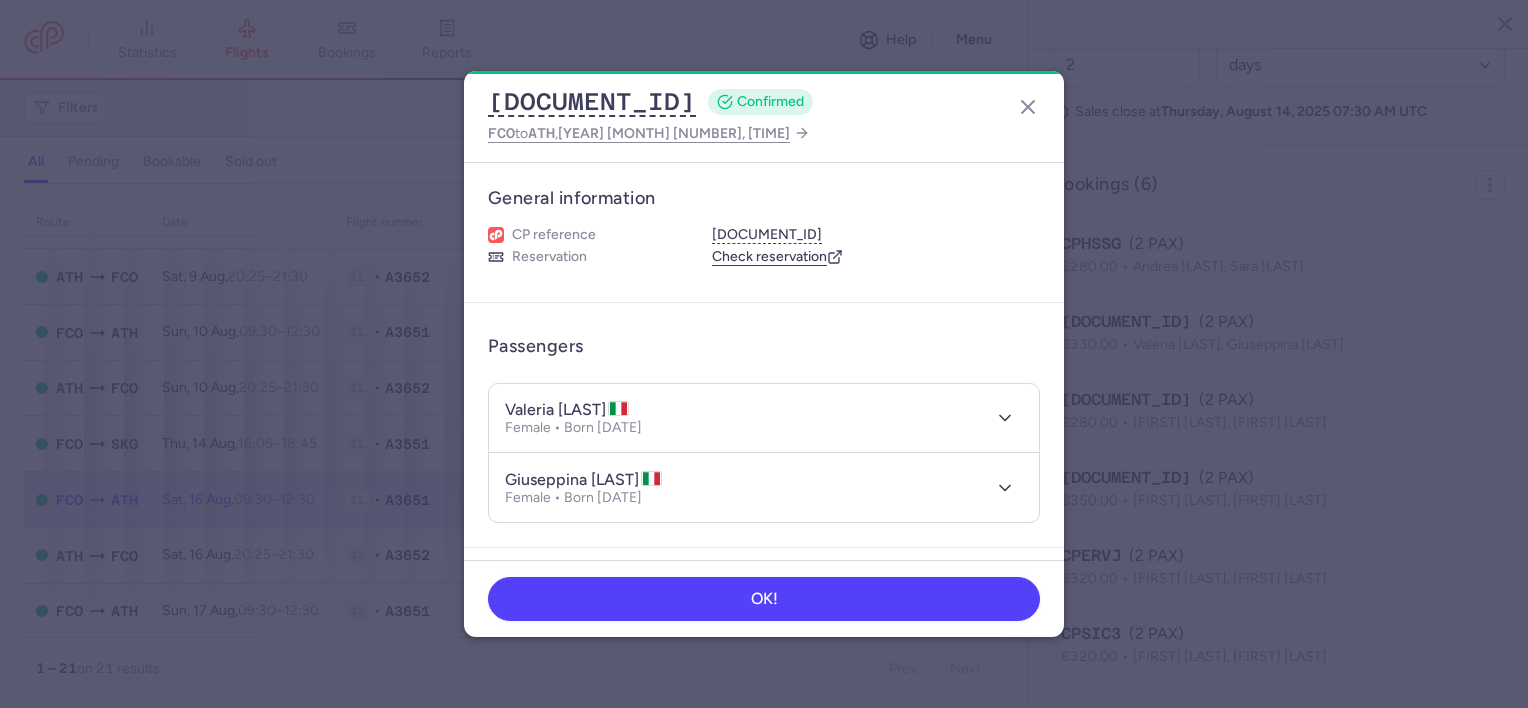 click on "giuseppina [LAST]" at bounding box center [583, 480] 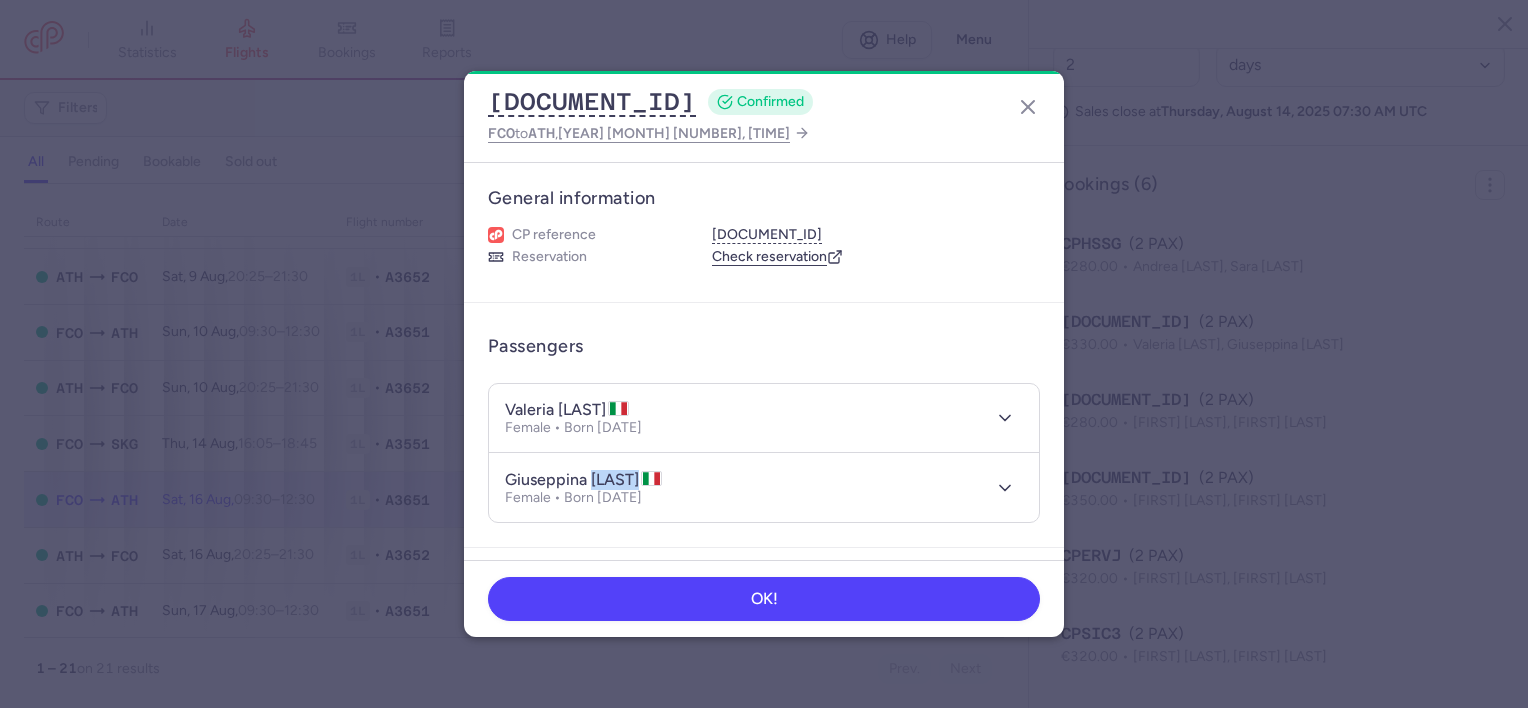 click on "giuseppina [LAST]" at bounding box center [583, 480] 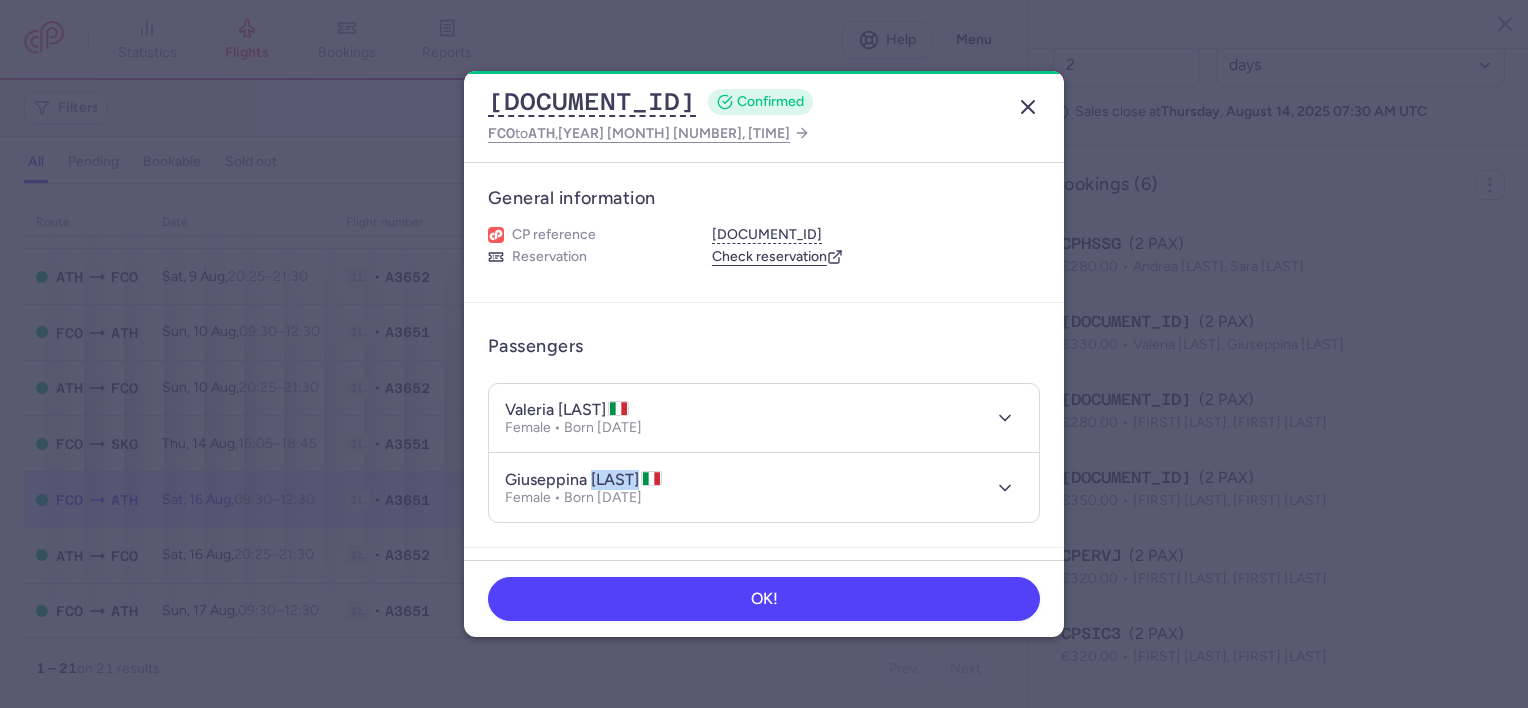 click 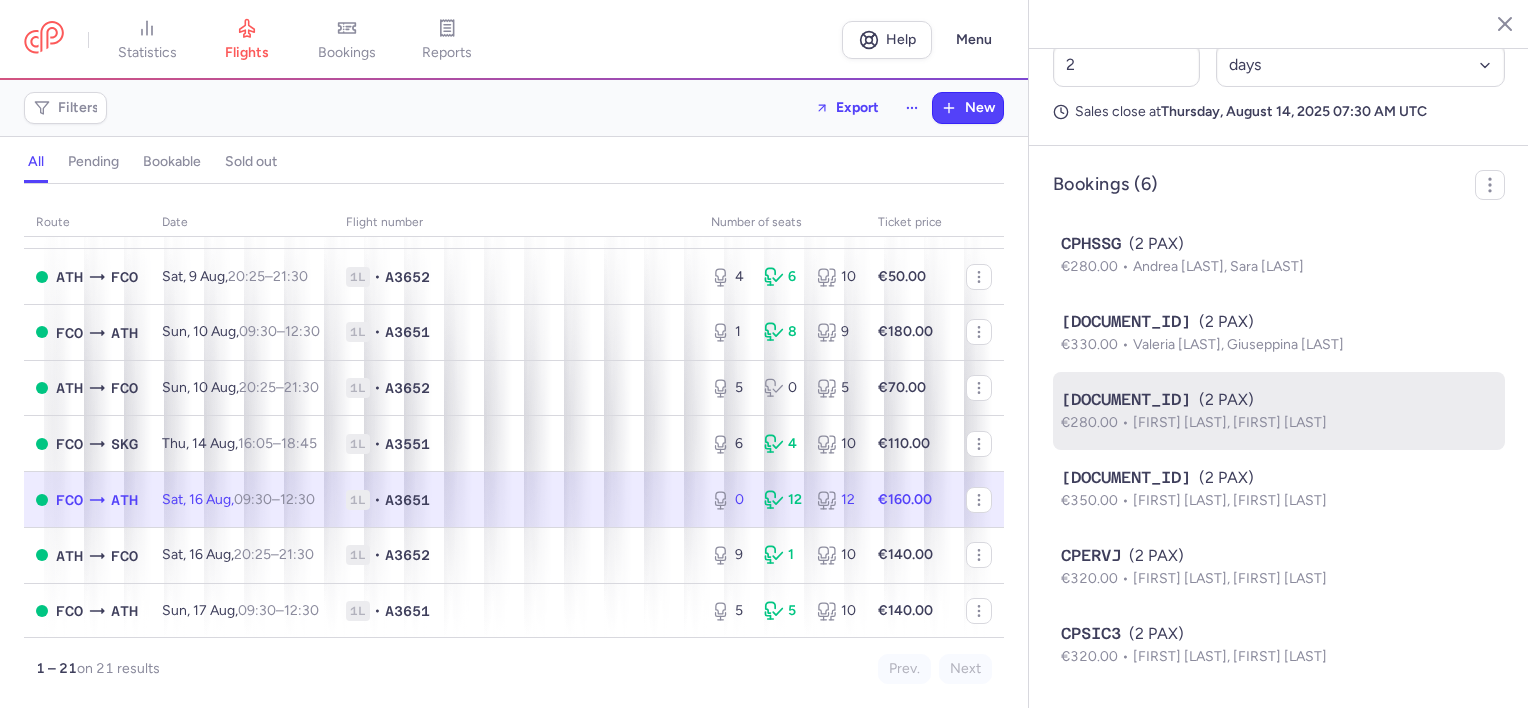 click on "€280.00  [FIRST] [LAST], [FIRST] [LAST]" at bounding box center [1279, 423] 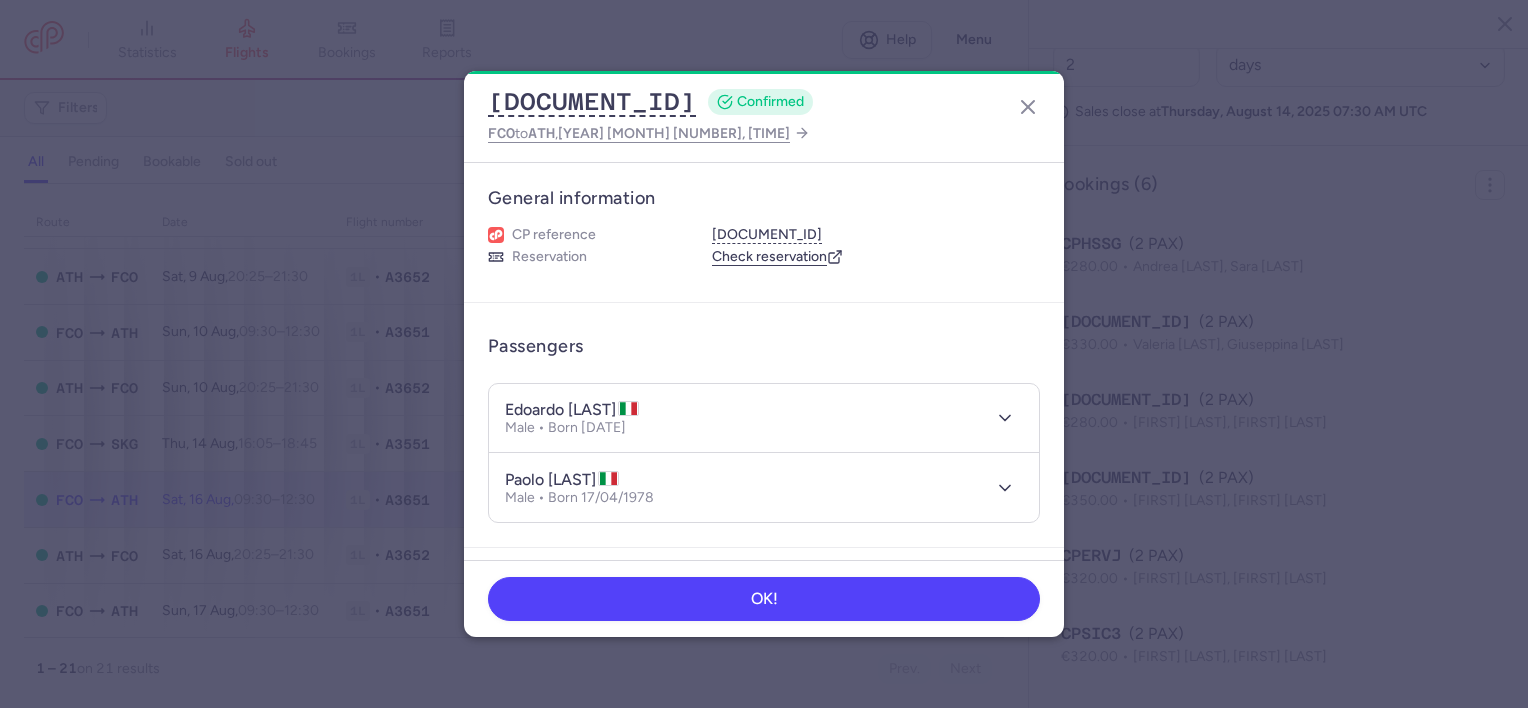 click on "edoardo [LAST]" at bounding box center (572, 410) 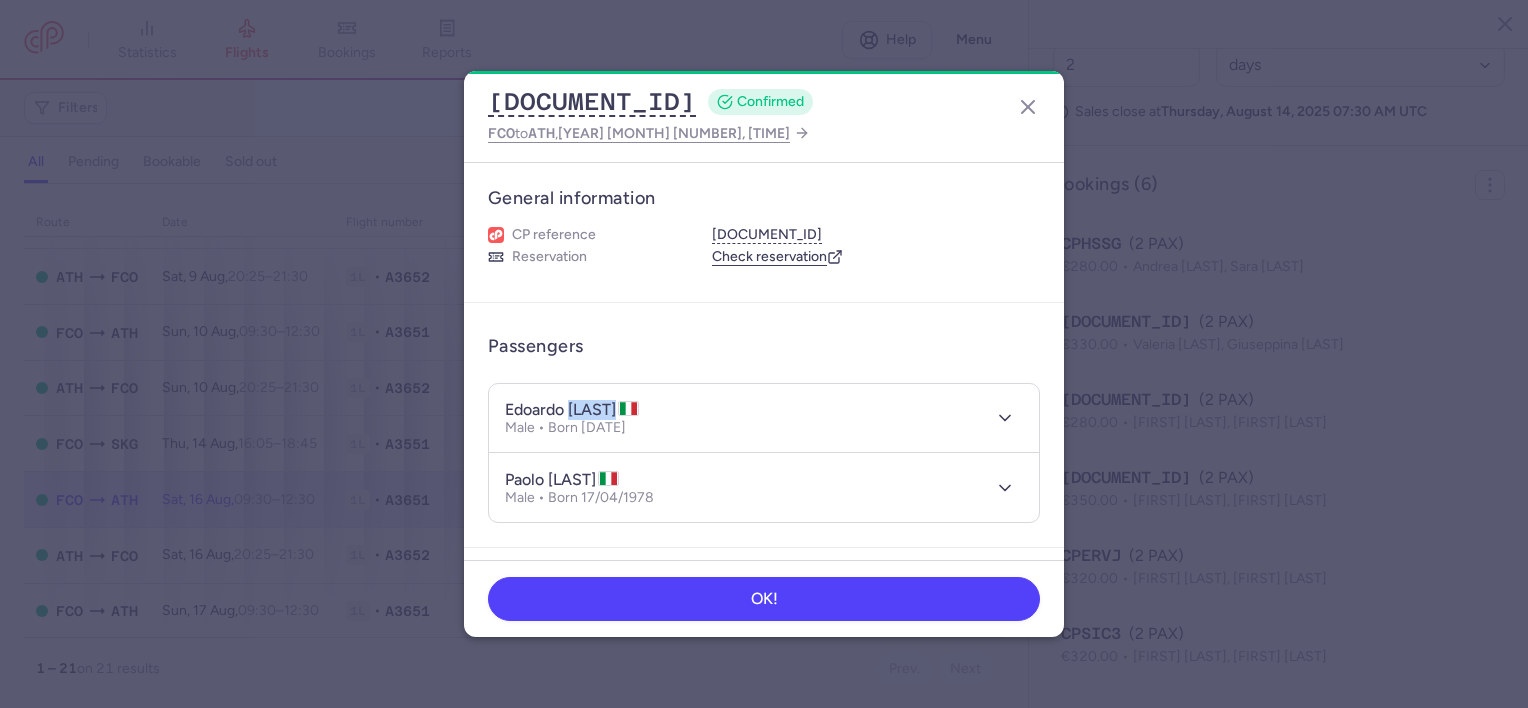 click on "edoardo [LAST]" at bounding box center (572, 410) 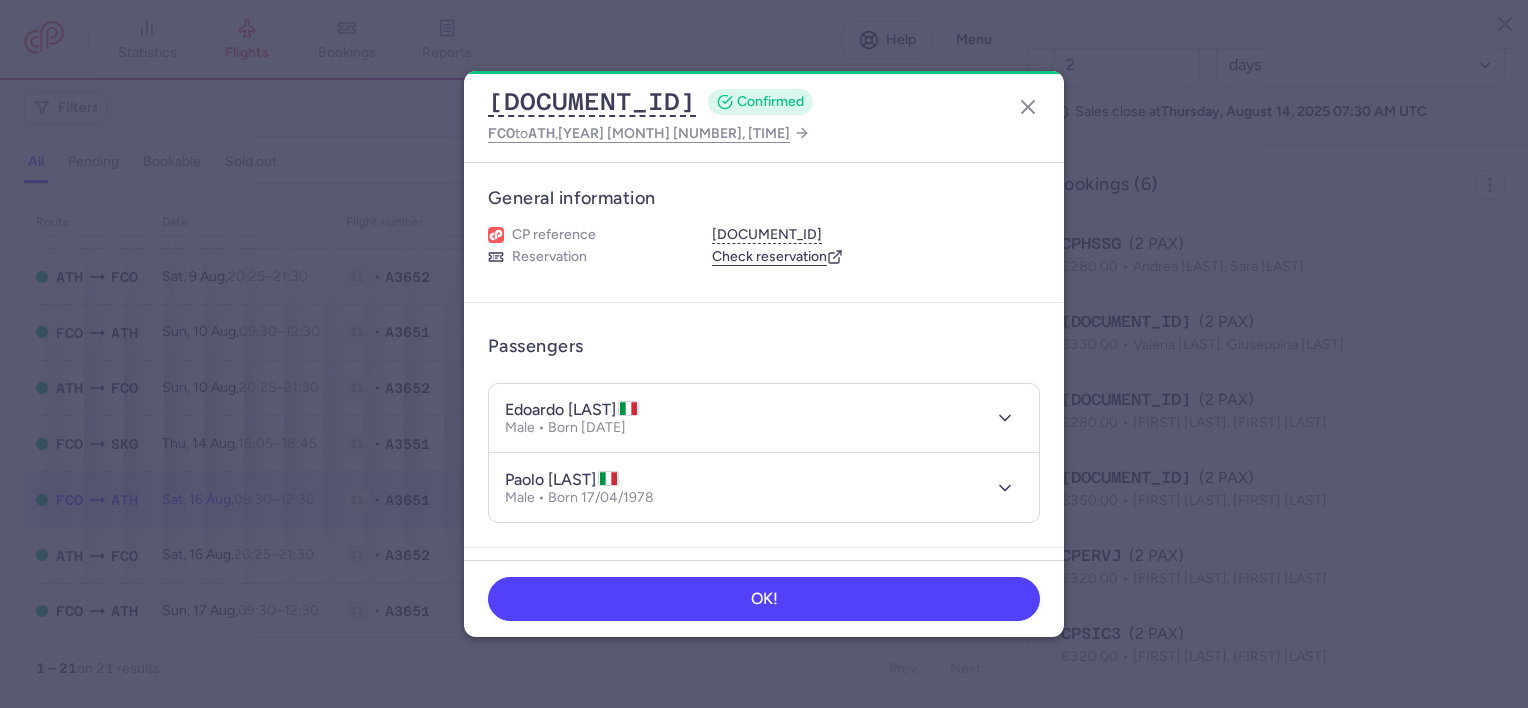 click on "paolo [LAST]" at bounding box center [562, 480] 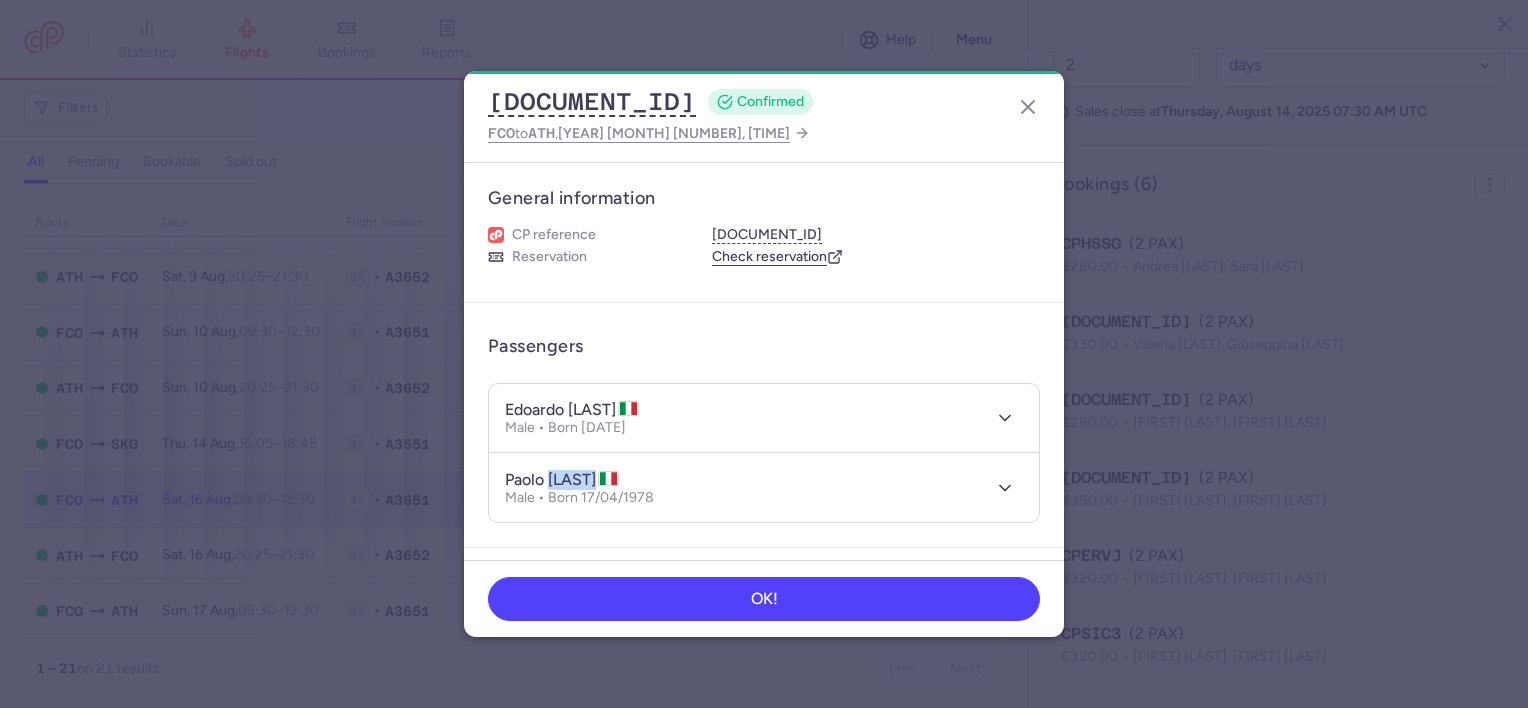 click on "paolo [LAST]" at bounding box center [562, 480] 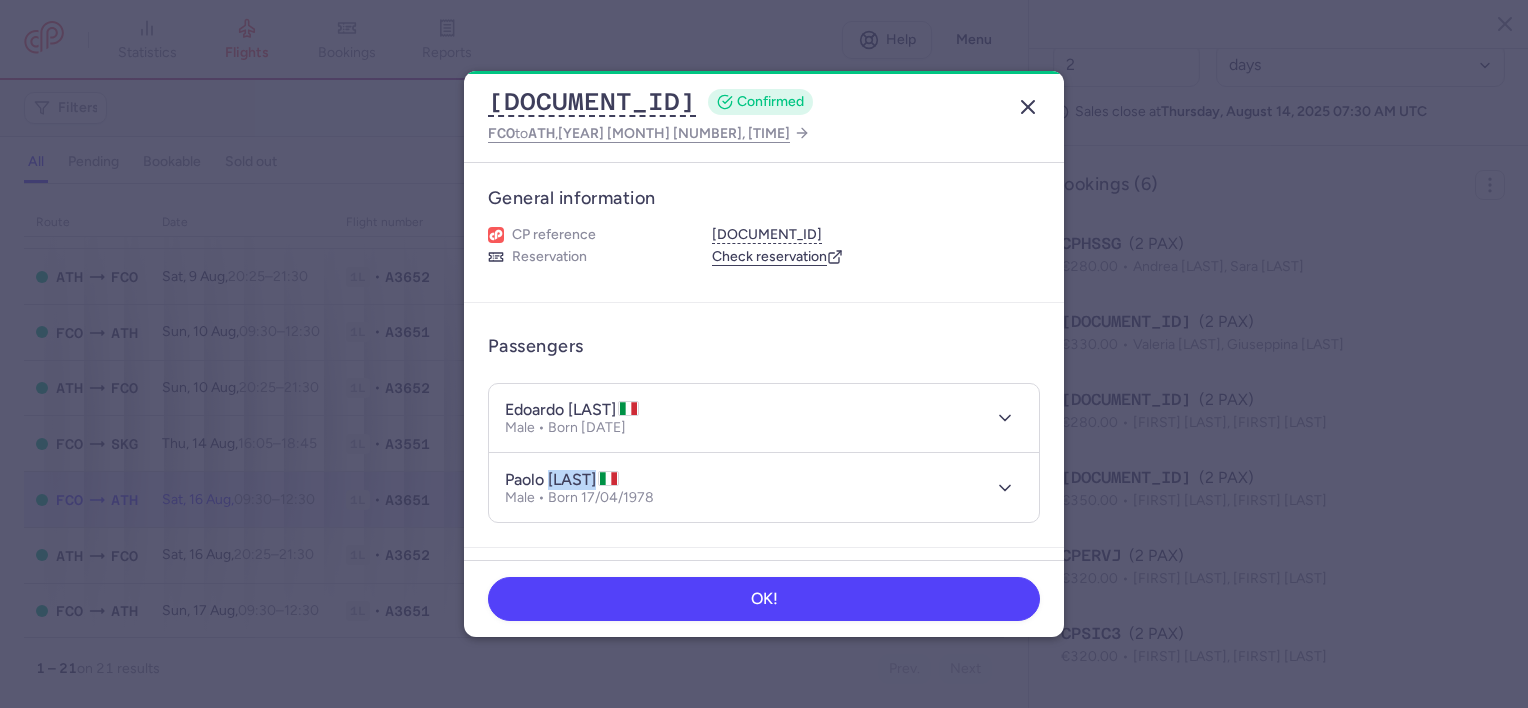 click 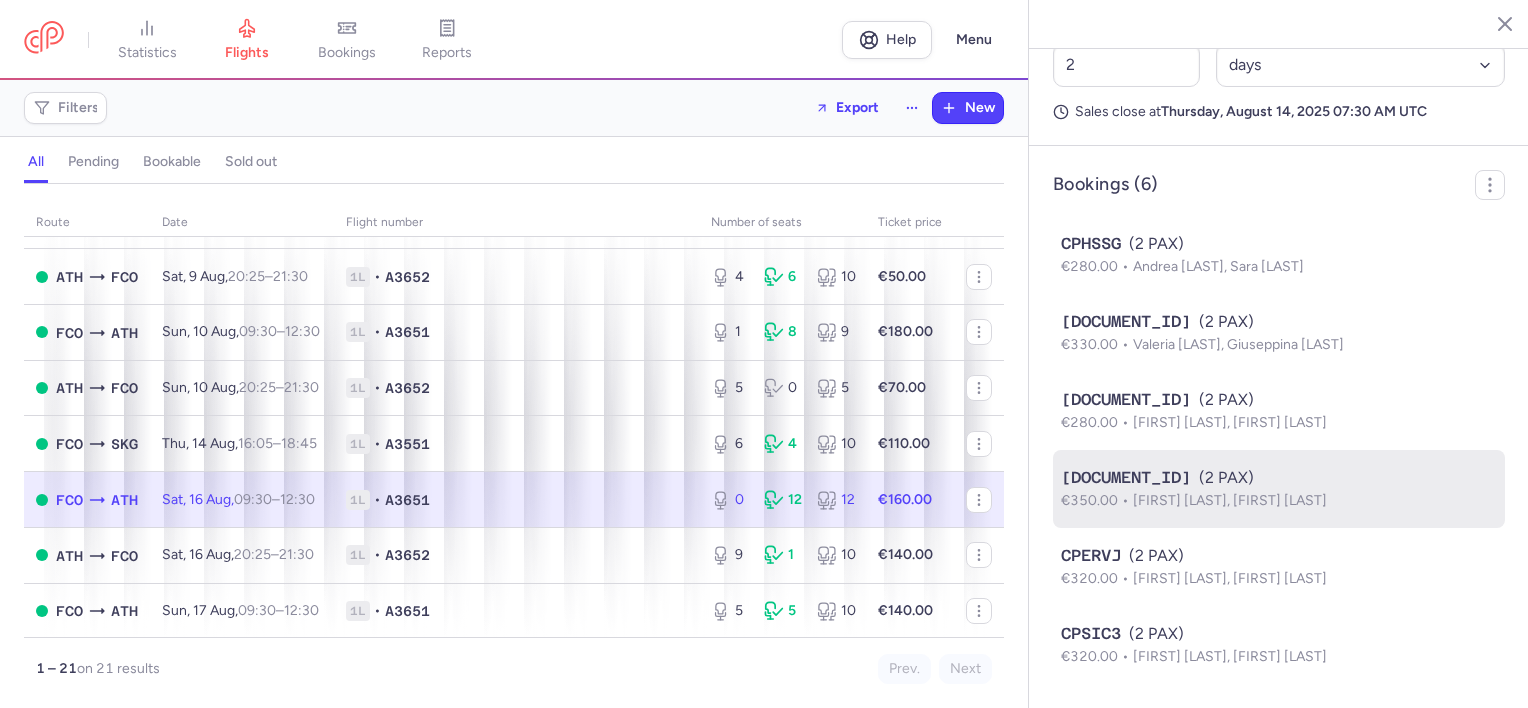 click on "[FIRST] [LAST], [FIRST] [LAST]" at bounding box center (1230, 500) 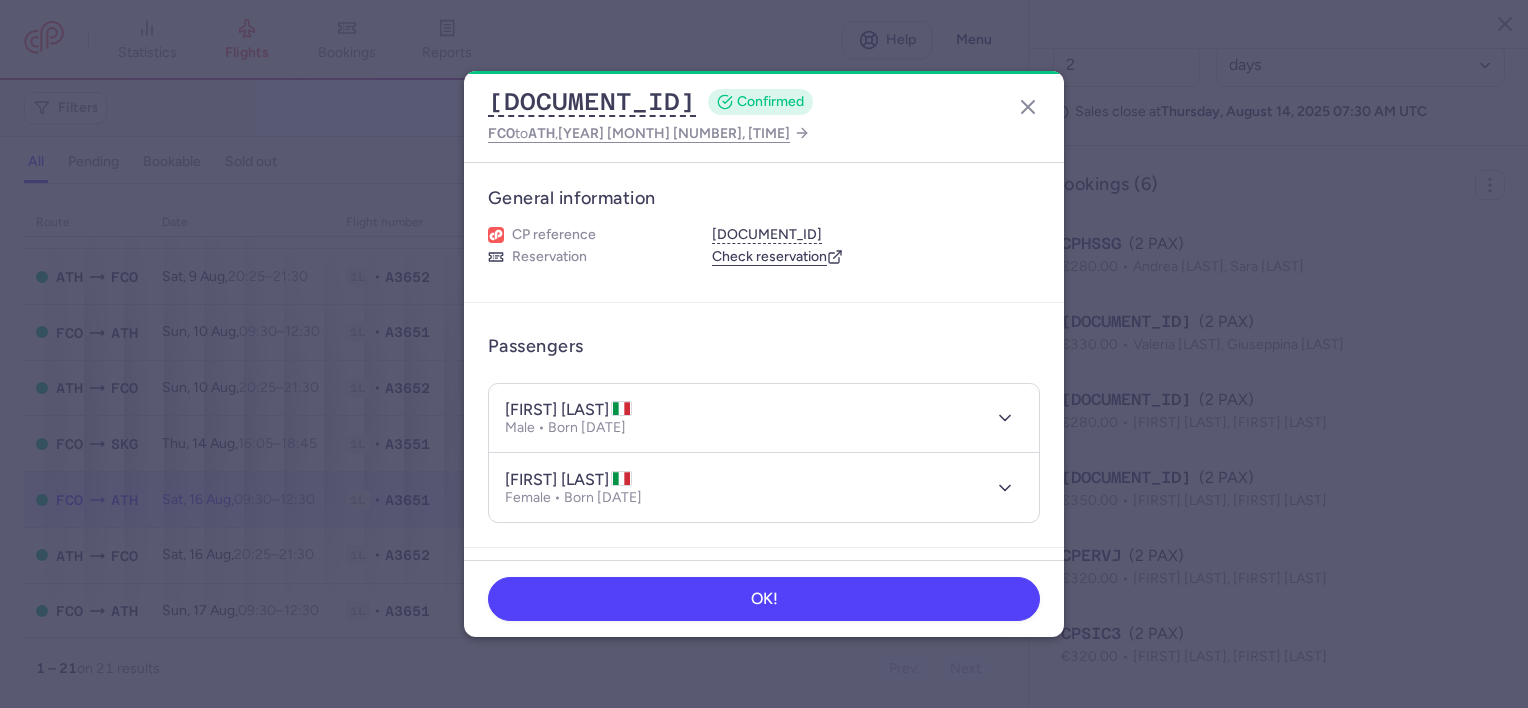 click on "[FIRST] [LAST]" at bounding box center (568, 410) 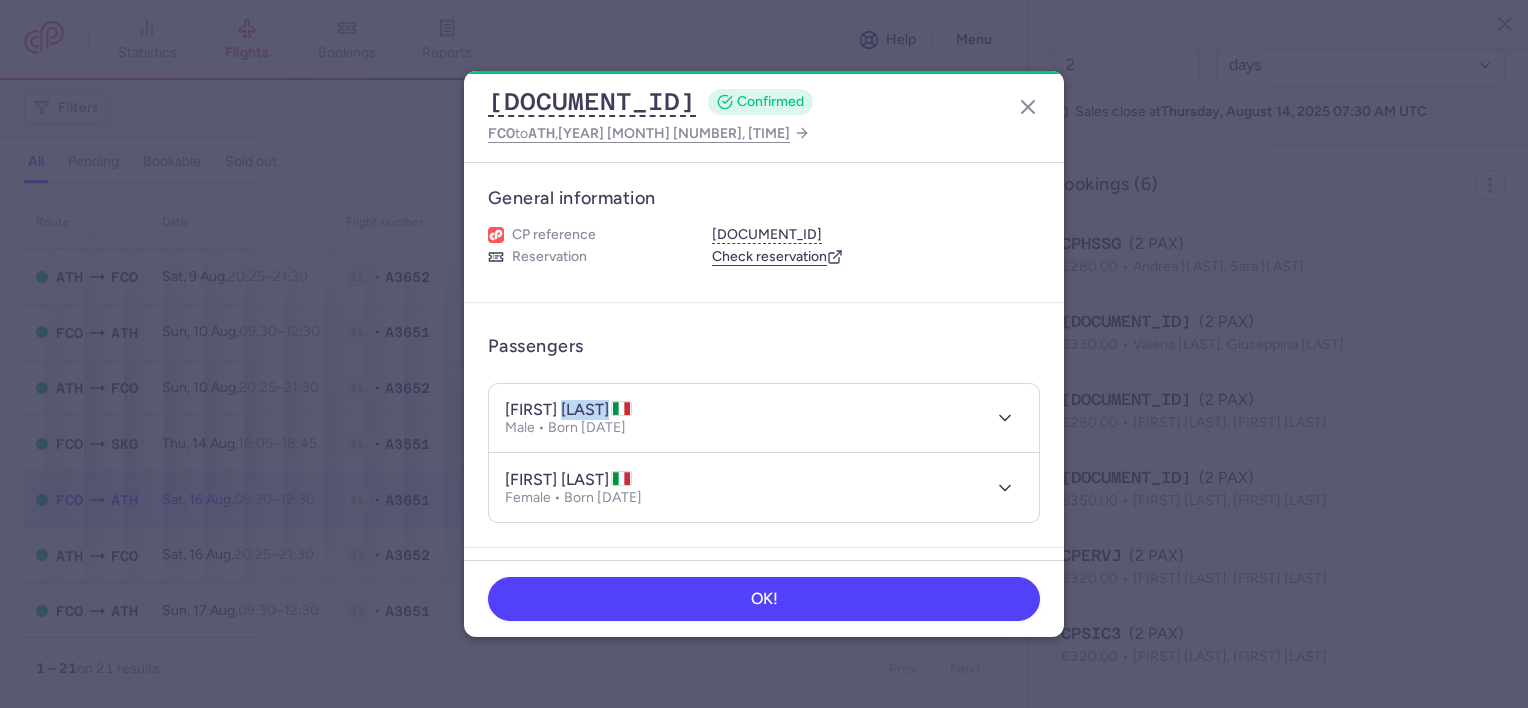 click on "[FIRST] [LAST]" at bounding box center [568, 410] 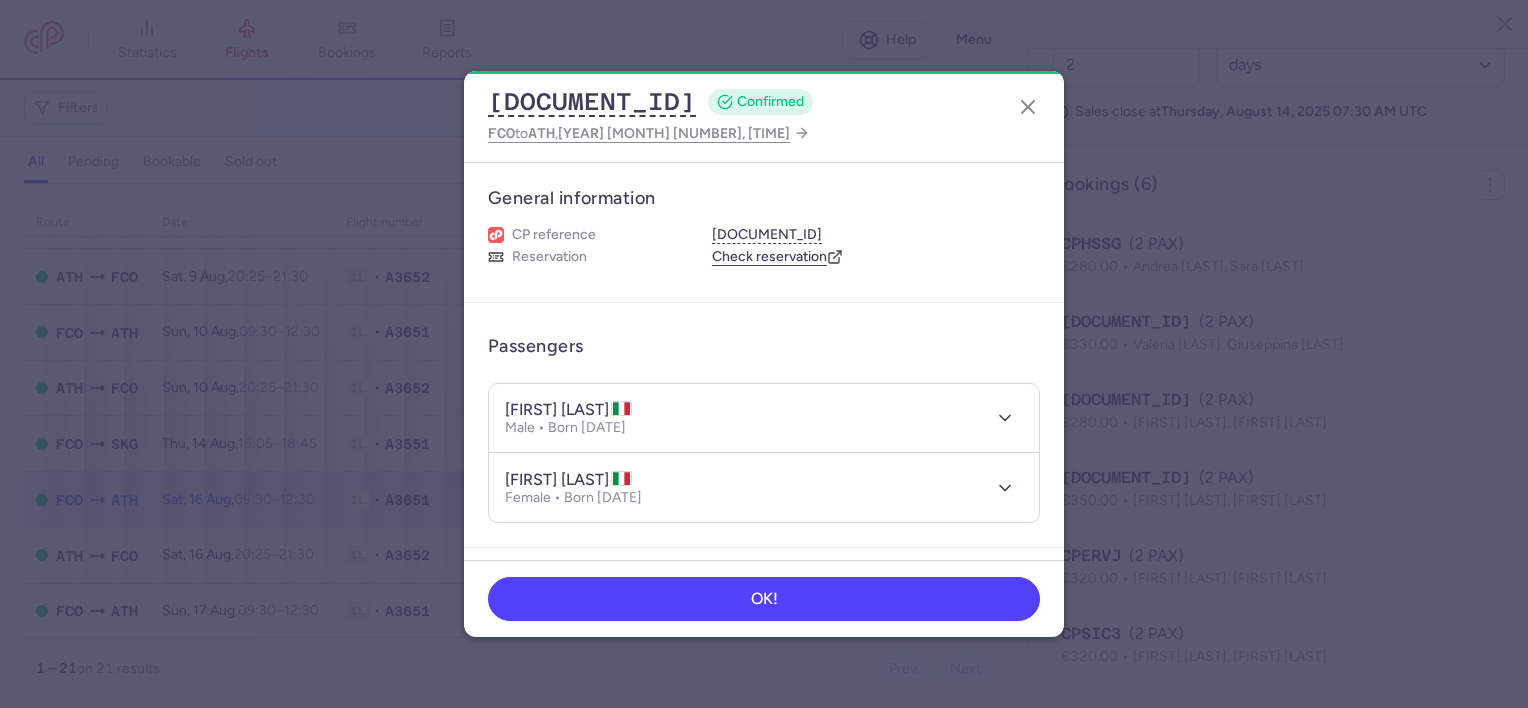 click on "[FIRST] [LAST]" at bounding box center (568, 480) 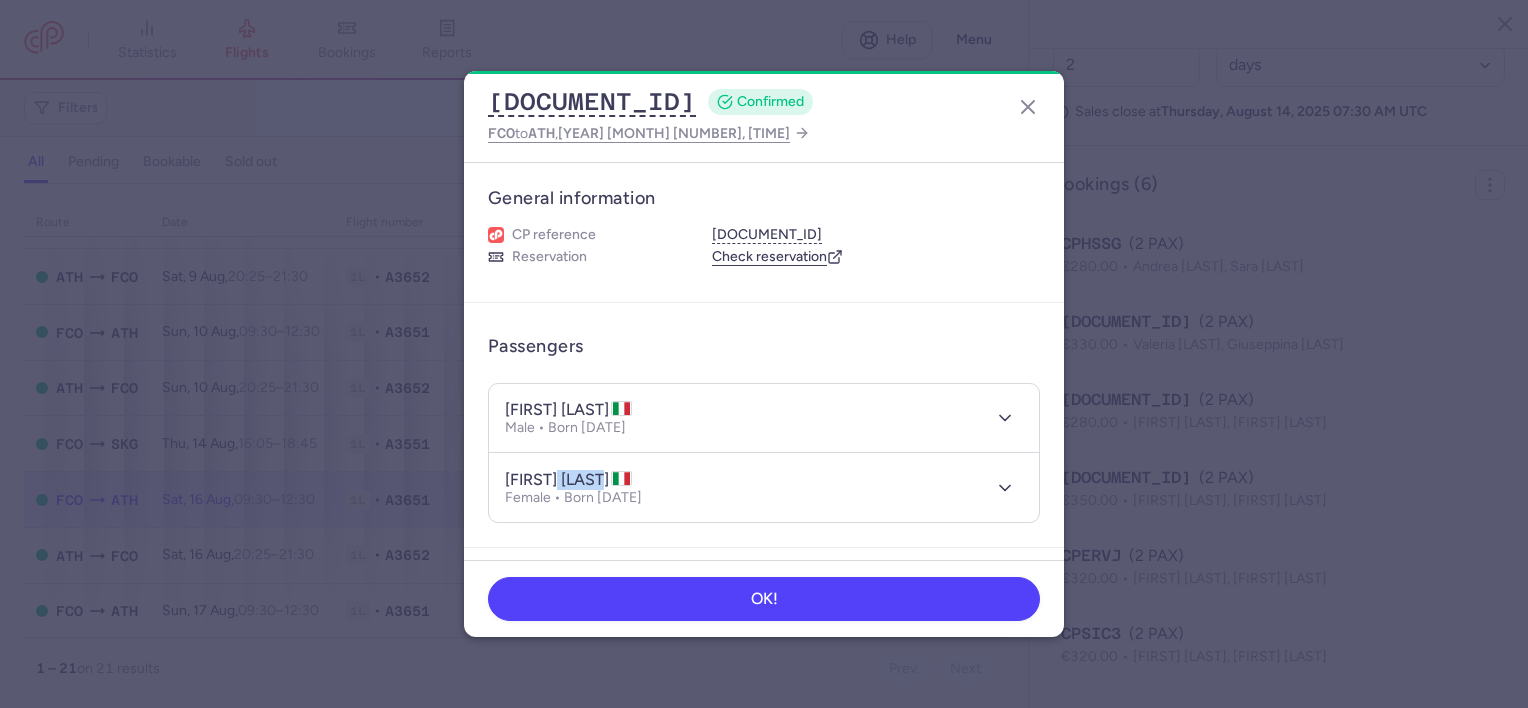 click on "[FIRST] [LAST]" at bounding box center (568, 480) 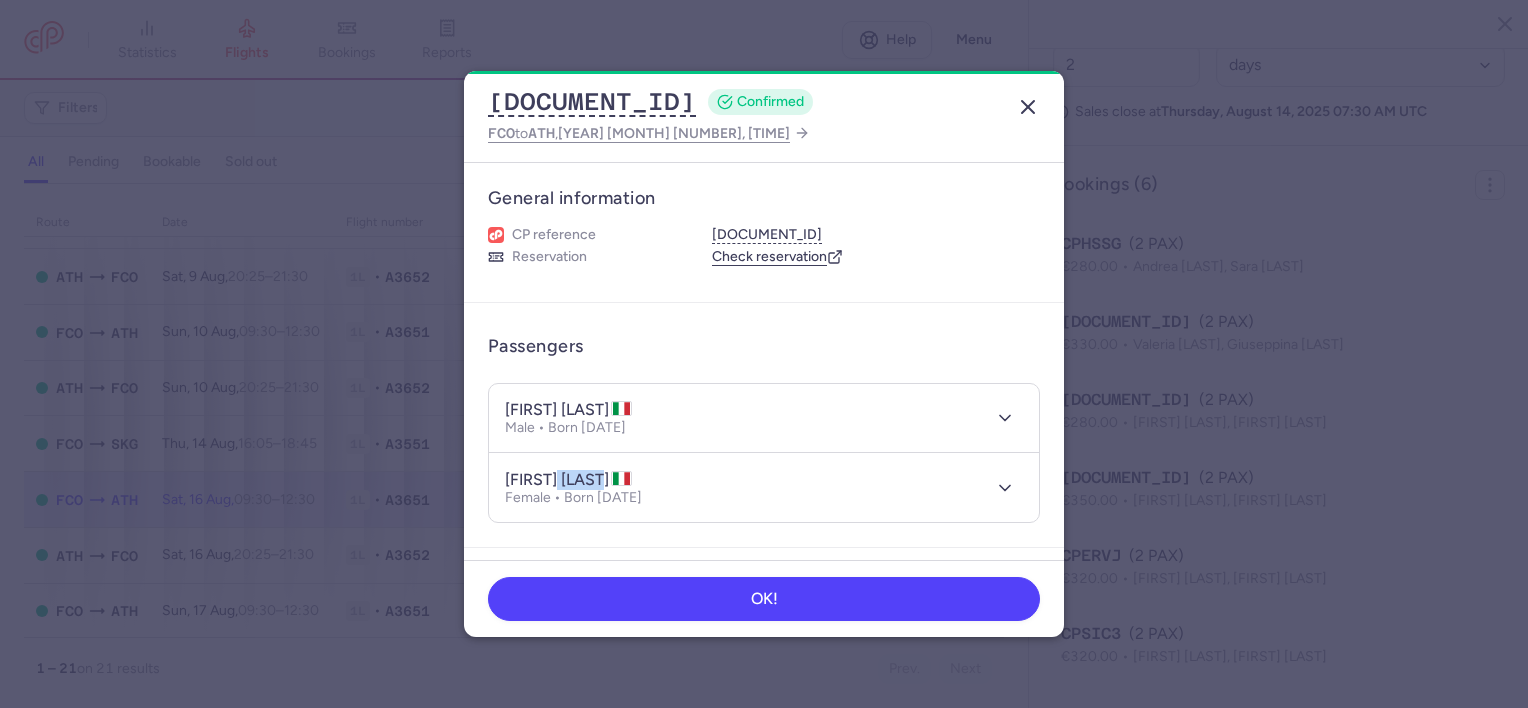click 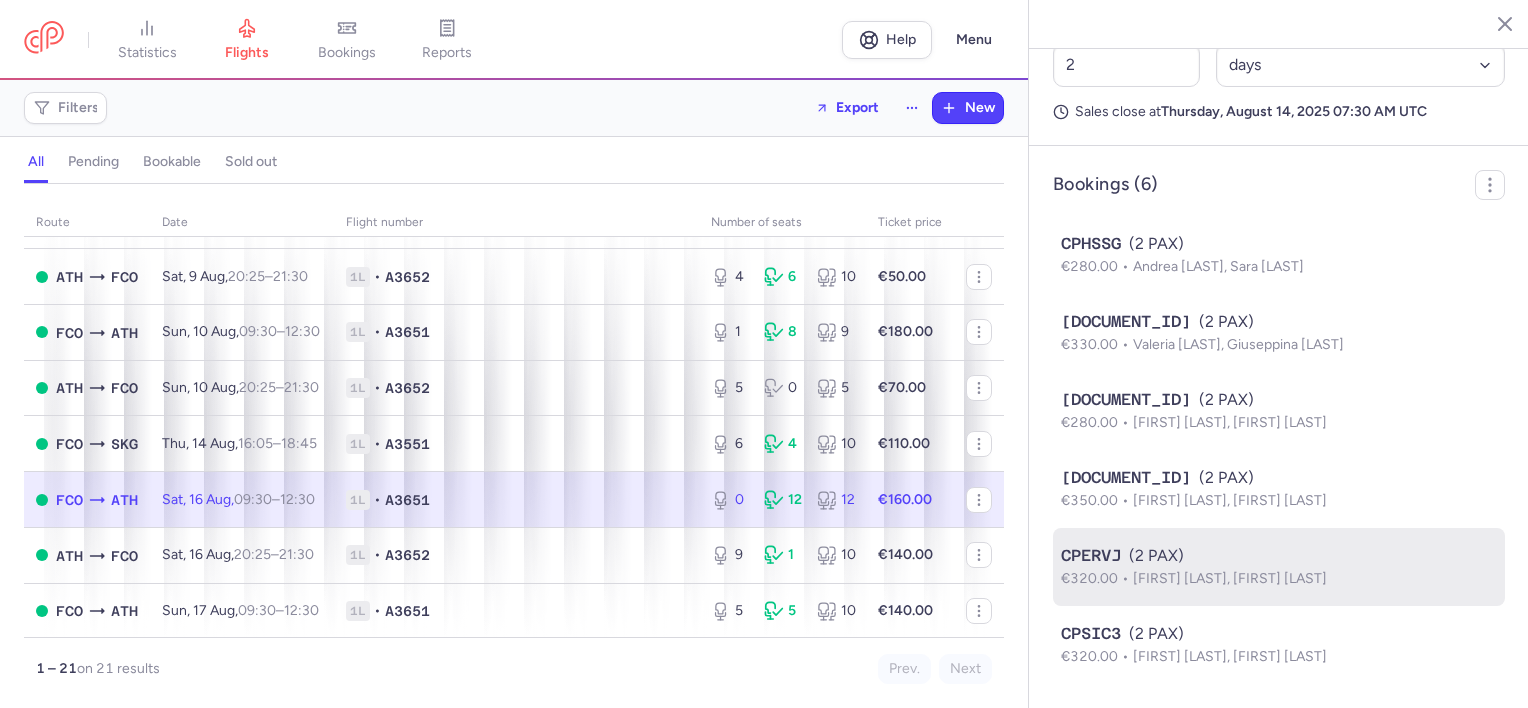 click on "[DOCUMENT_ID]  (2 PAX)" at bounding box center (1279, 556) 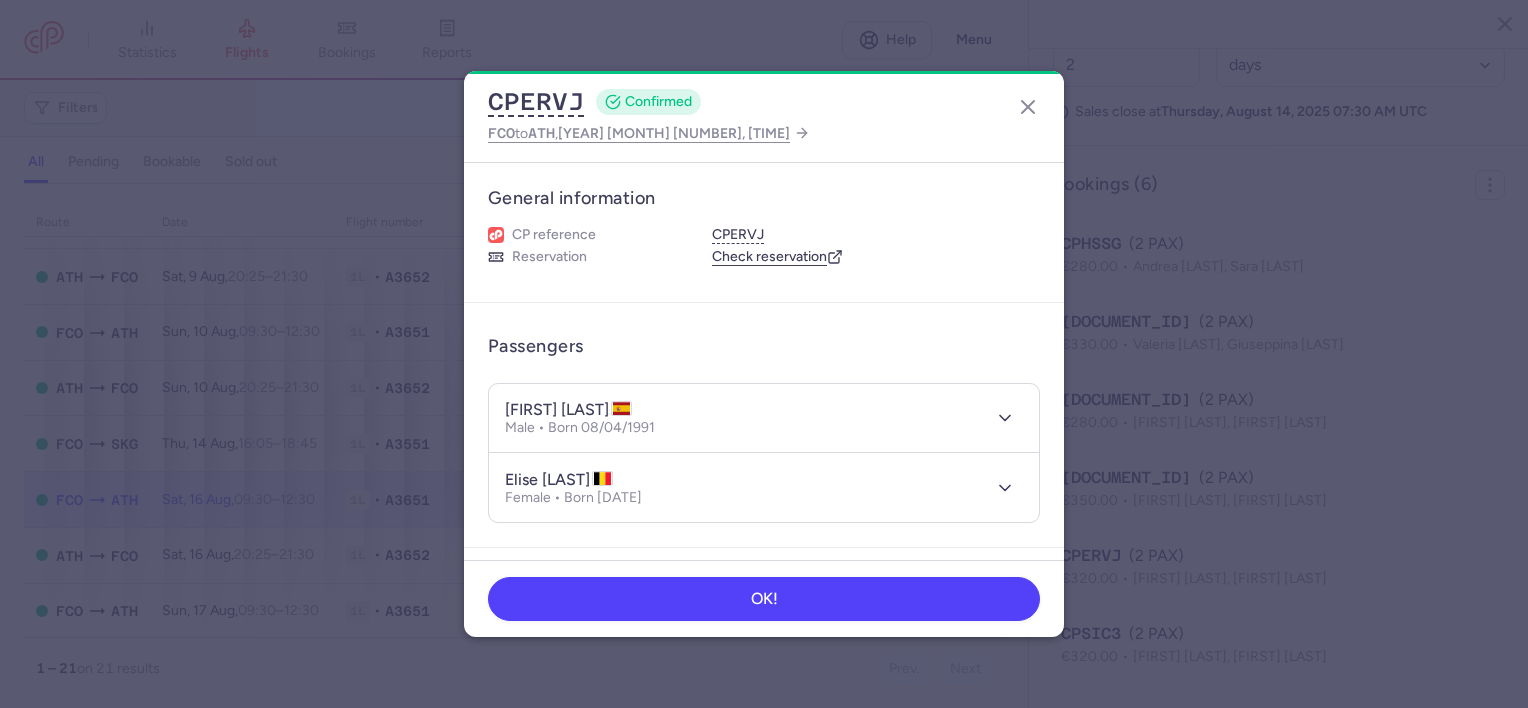 click on "[FIRST] [LAST]" at bounding box center (568, 410) 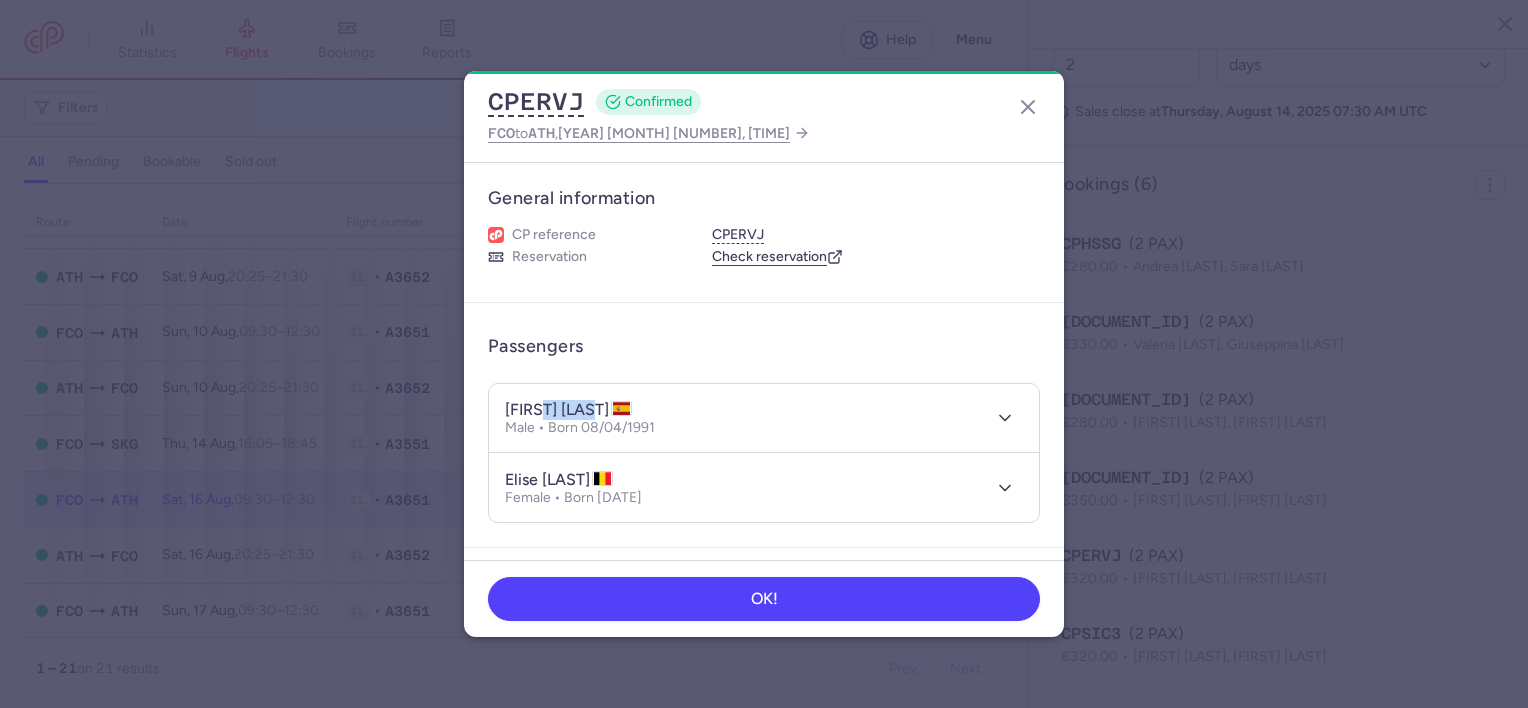 click on "[FIRST] [LAST]" at bounding box center (568, 410) 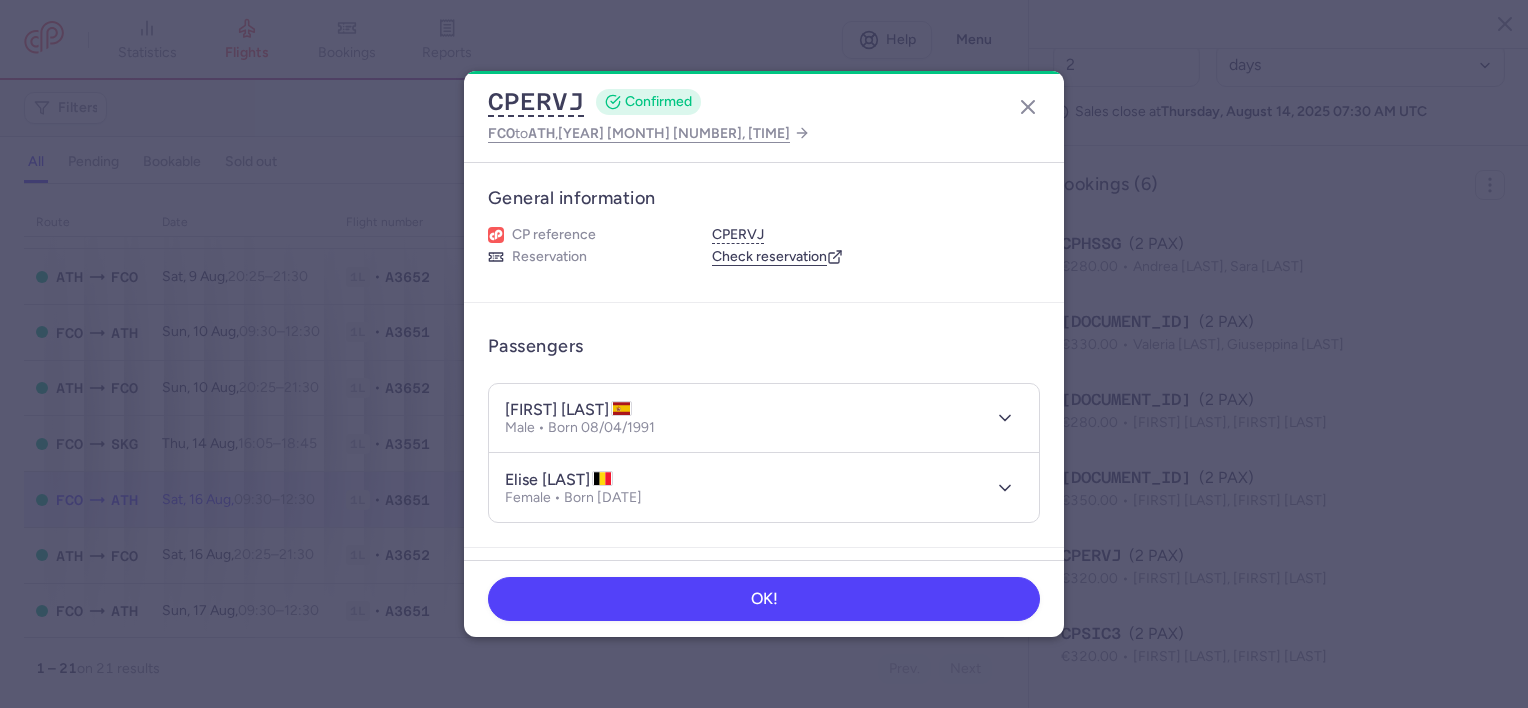 click on "elise [LAST]" at bounding box center (559, 480) 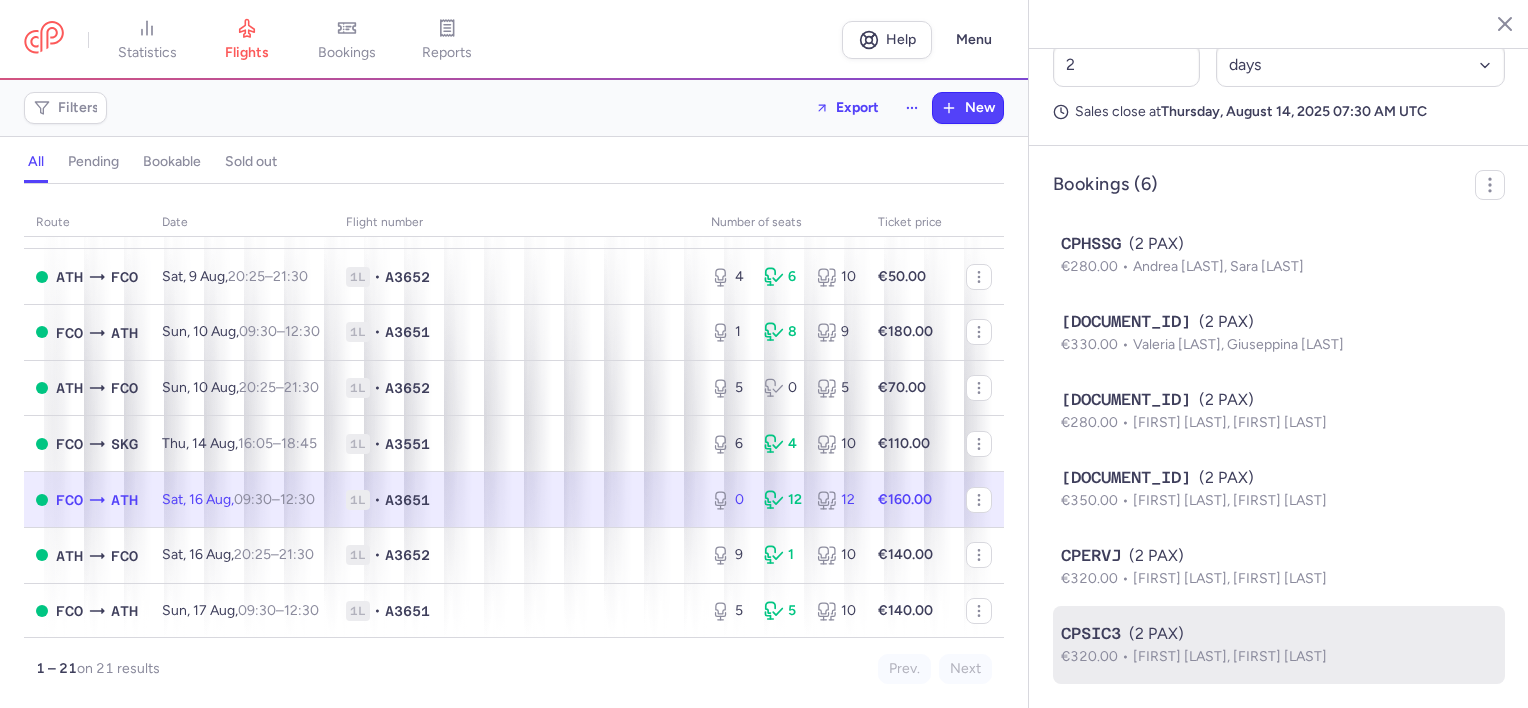 click on "[DOCUMENT_ID]  (2 PAX)" at bounding box center [1279, 634] 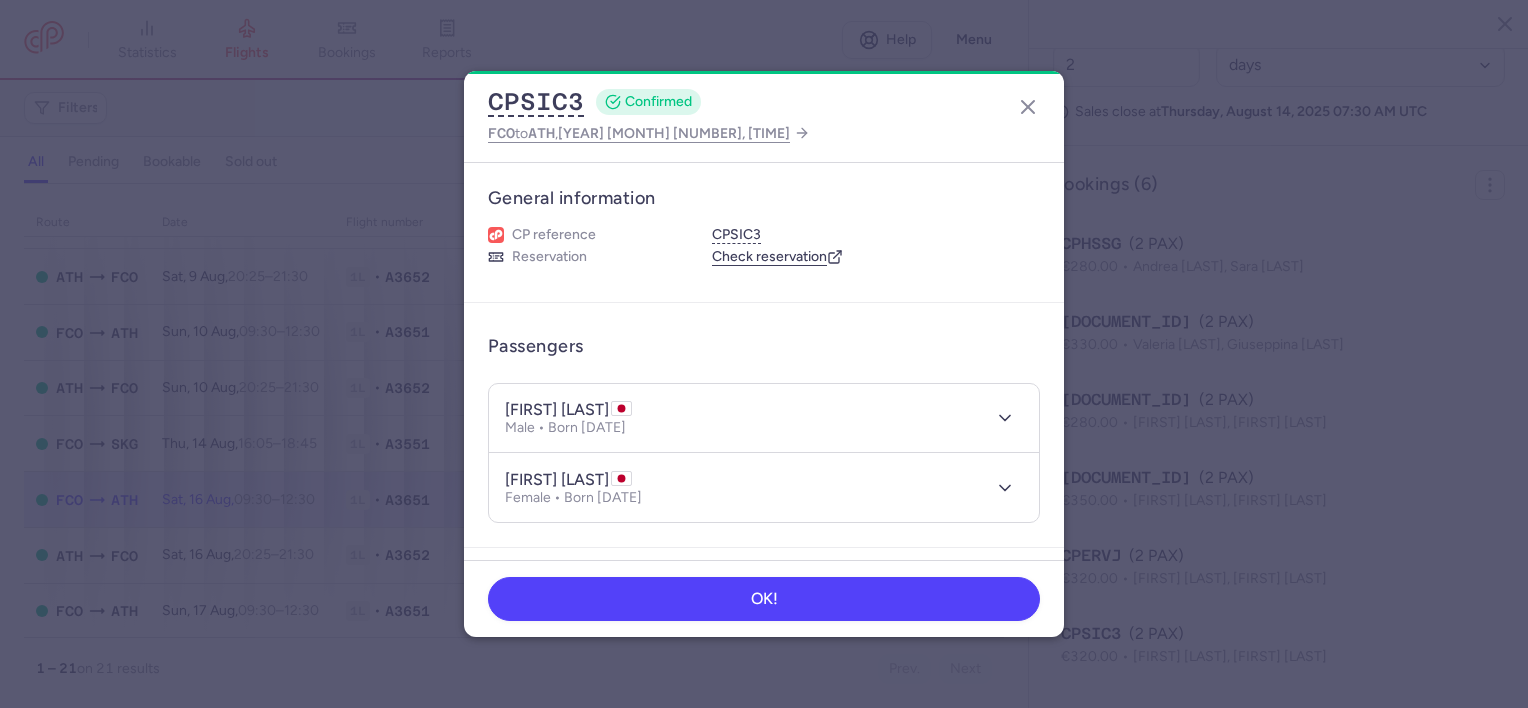 click on "[FIRST] [LAST]" at bounding box center (568, 410) 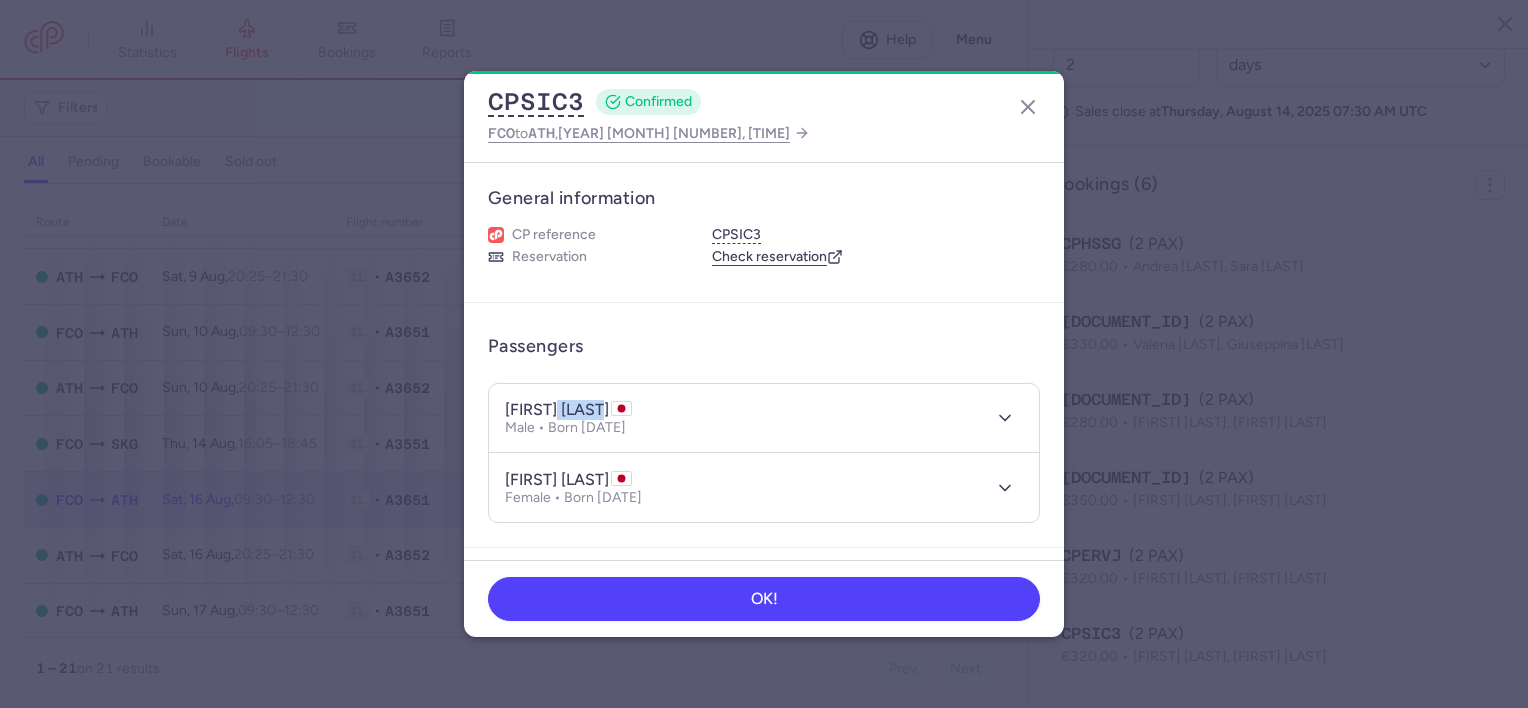 click on "[FIRST] [LAST]" at bounding box center [568, 410] 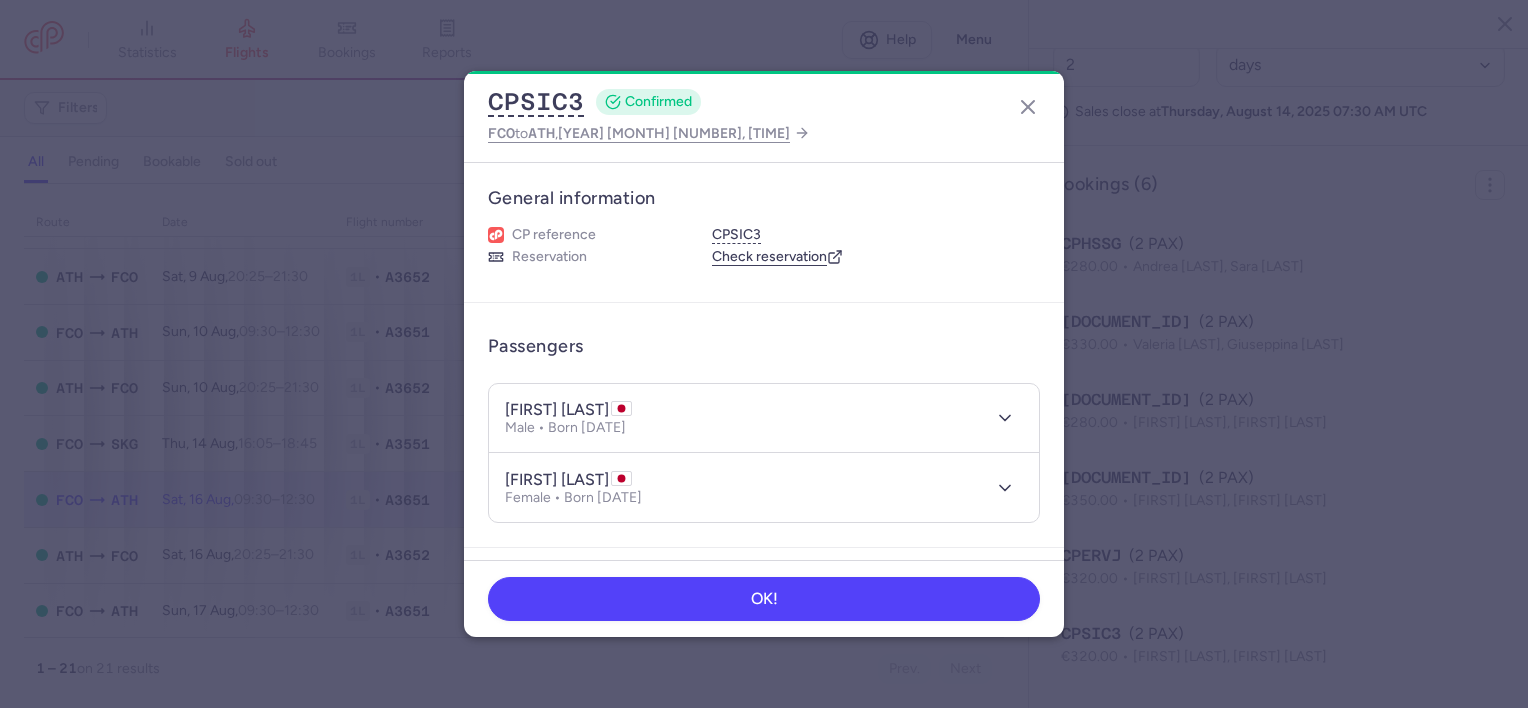 click on "[FIRST] [LAST]" at bounding box center [568, 480] 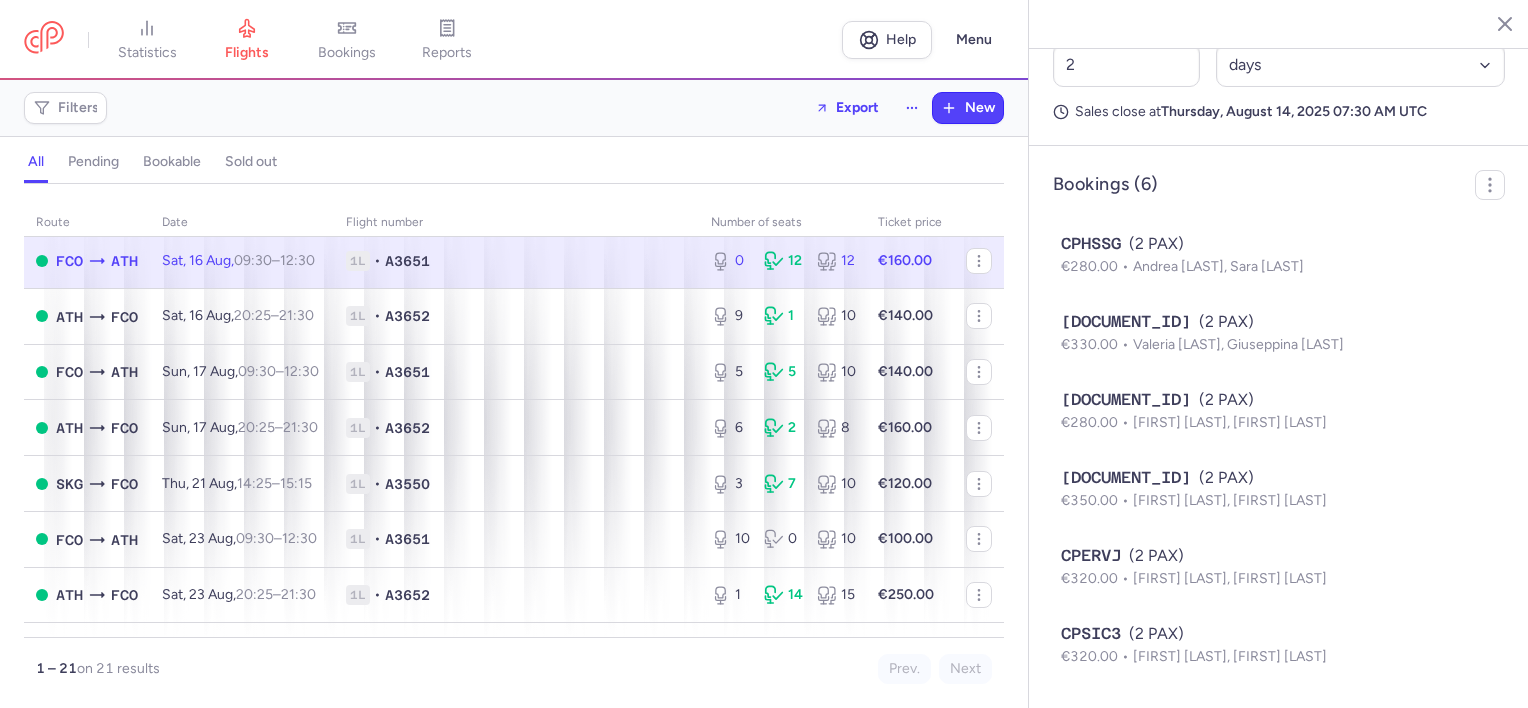 scroll, scrollTop: 700, scrollLeft: 0, axis: vertical 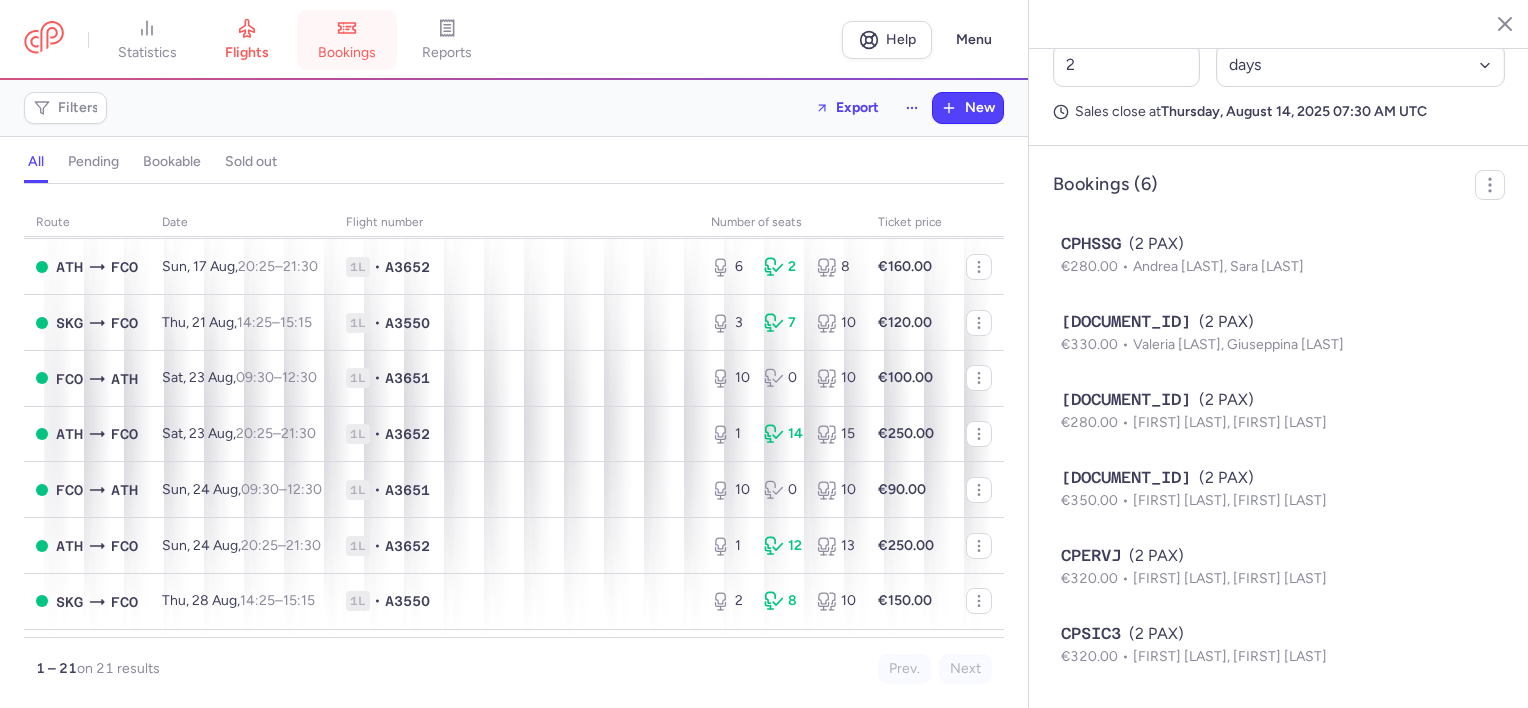 click 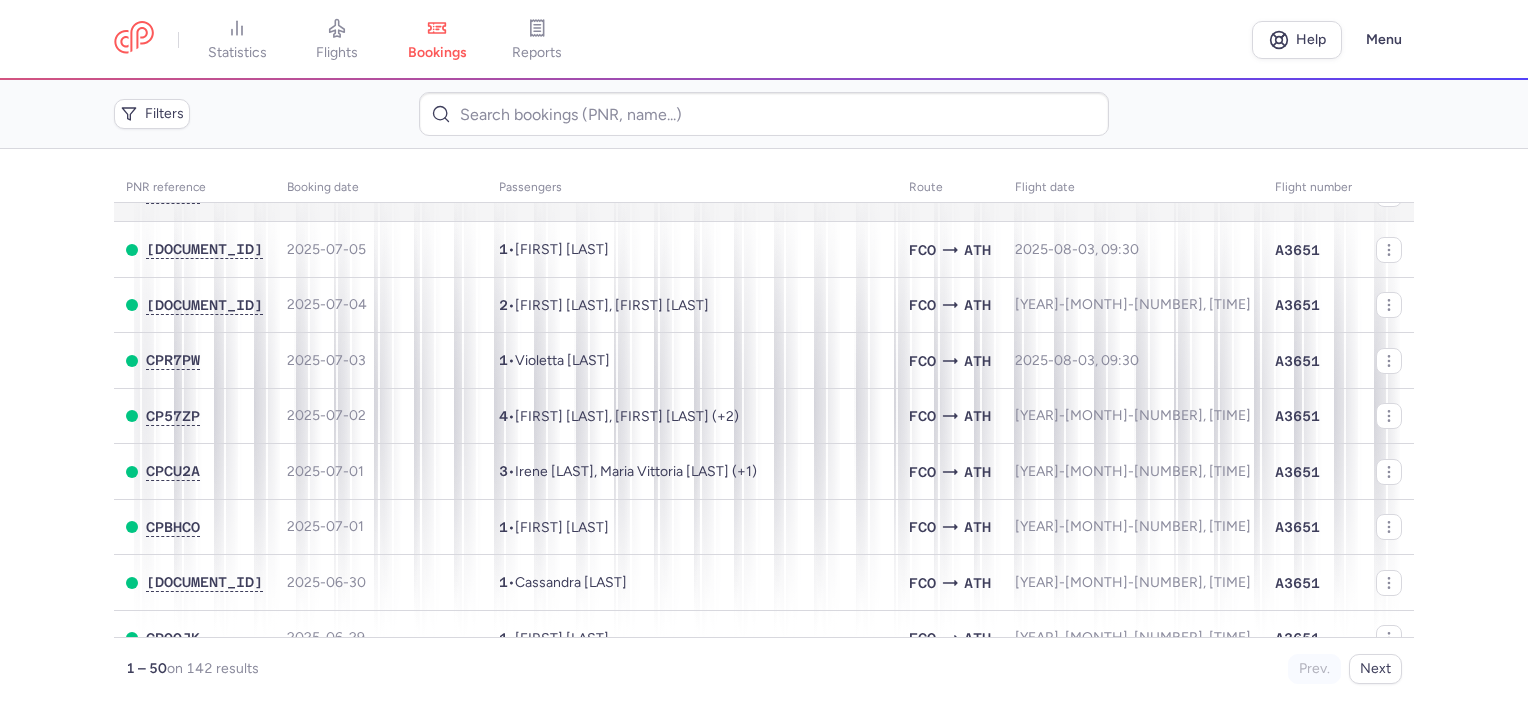 scroll, scrollTop: 2100, scrollLeft: 0, axis: vertical 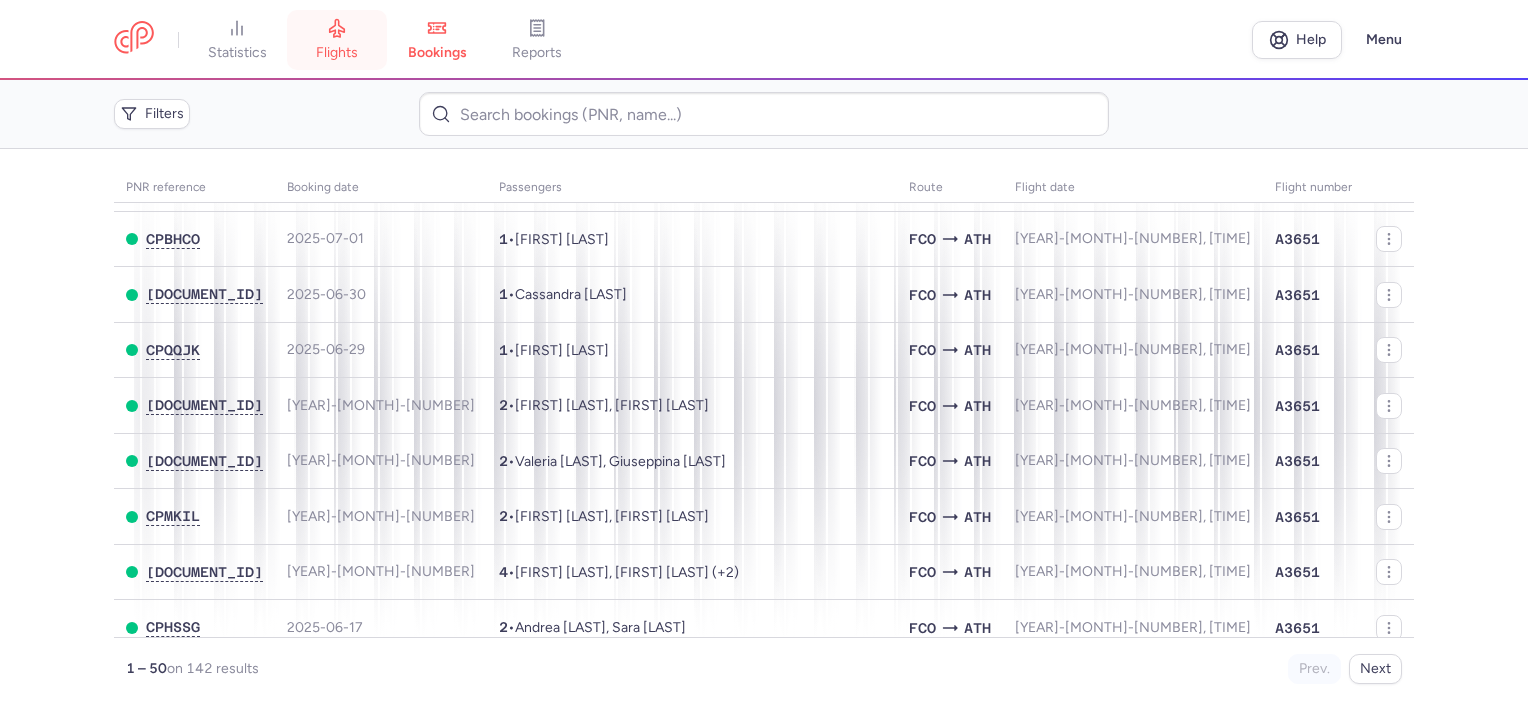click on "flights" at bounding box center (337, 40) 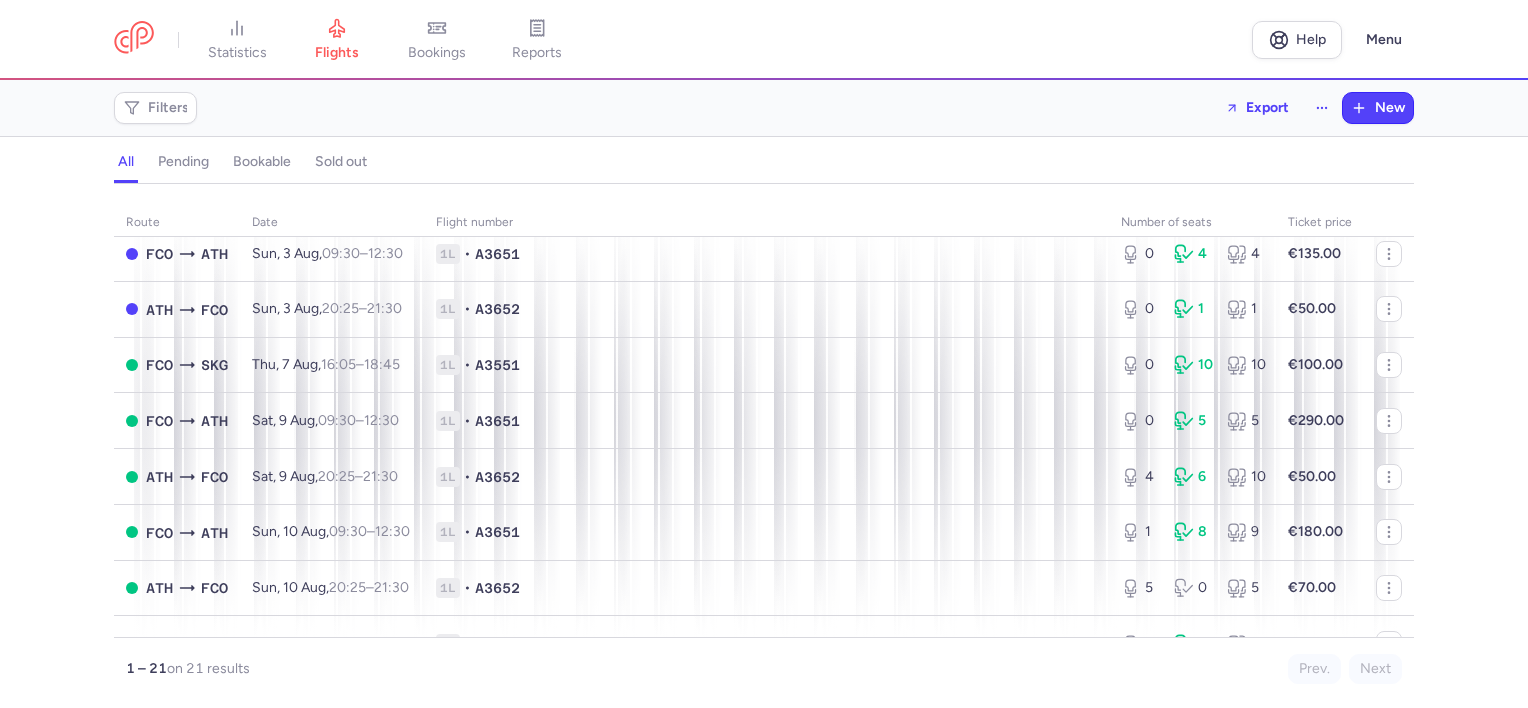 scroll, scrollTop: 0, scrollLeft: 0, axis: both 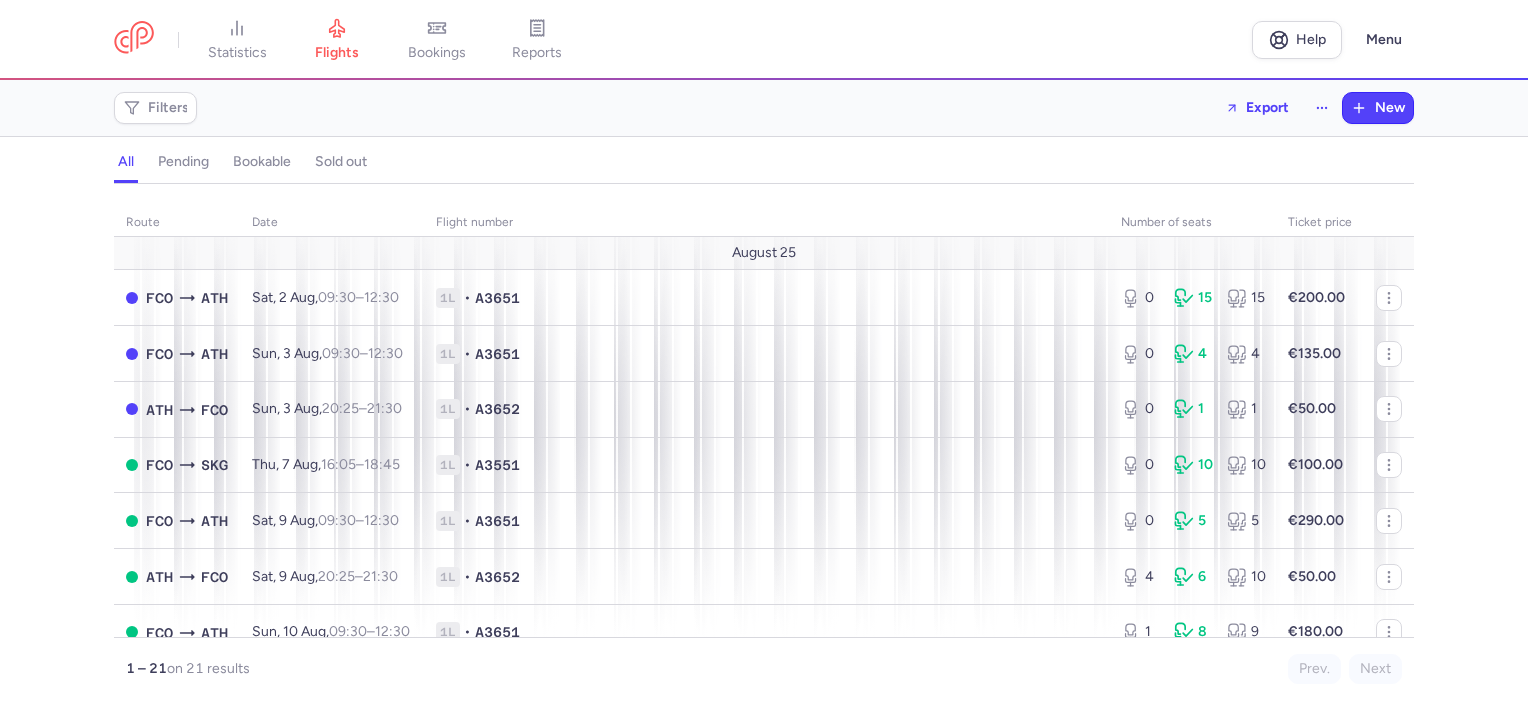 click on "sold out" 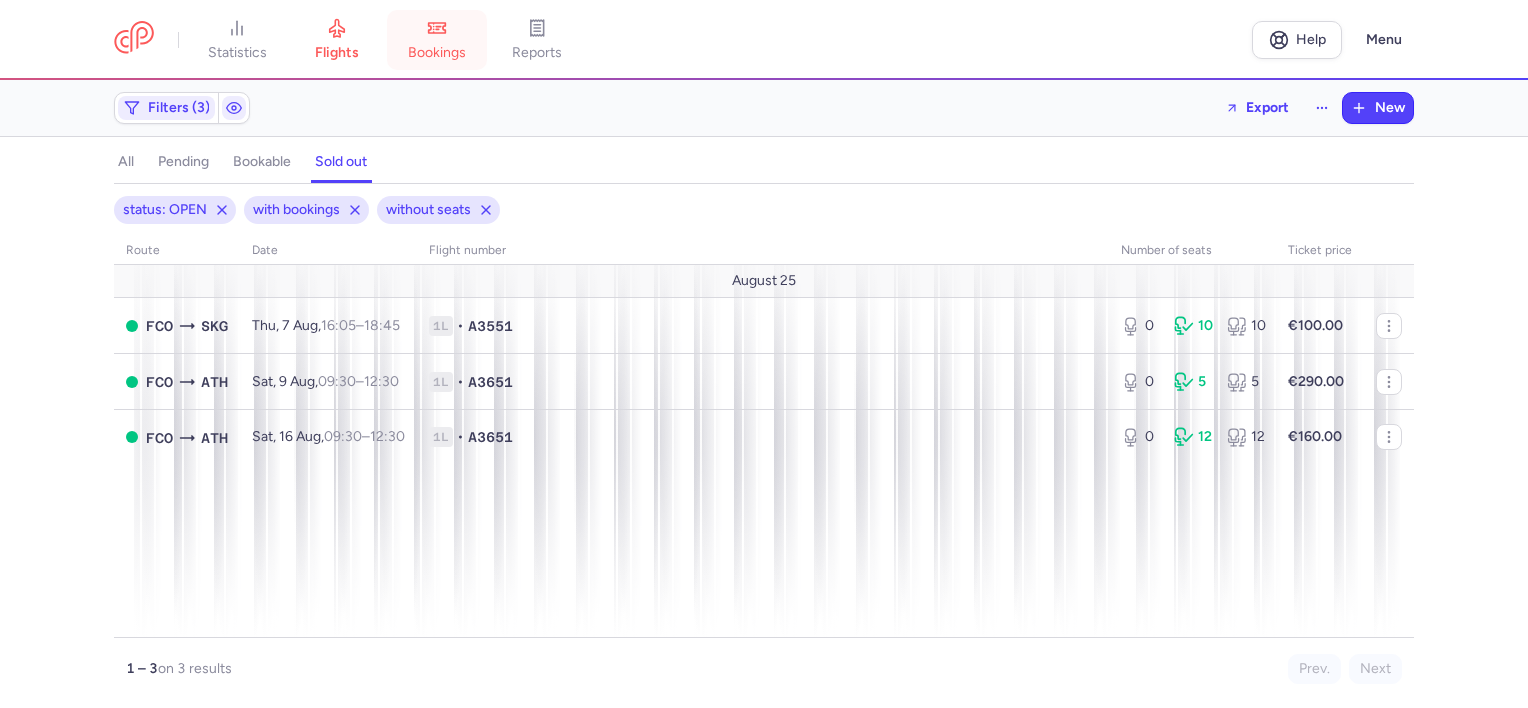 click on "bookings" at bounding box center (437, 40) 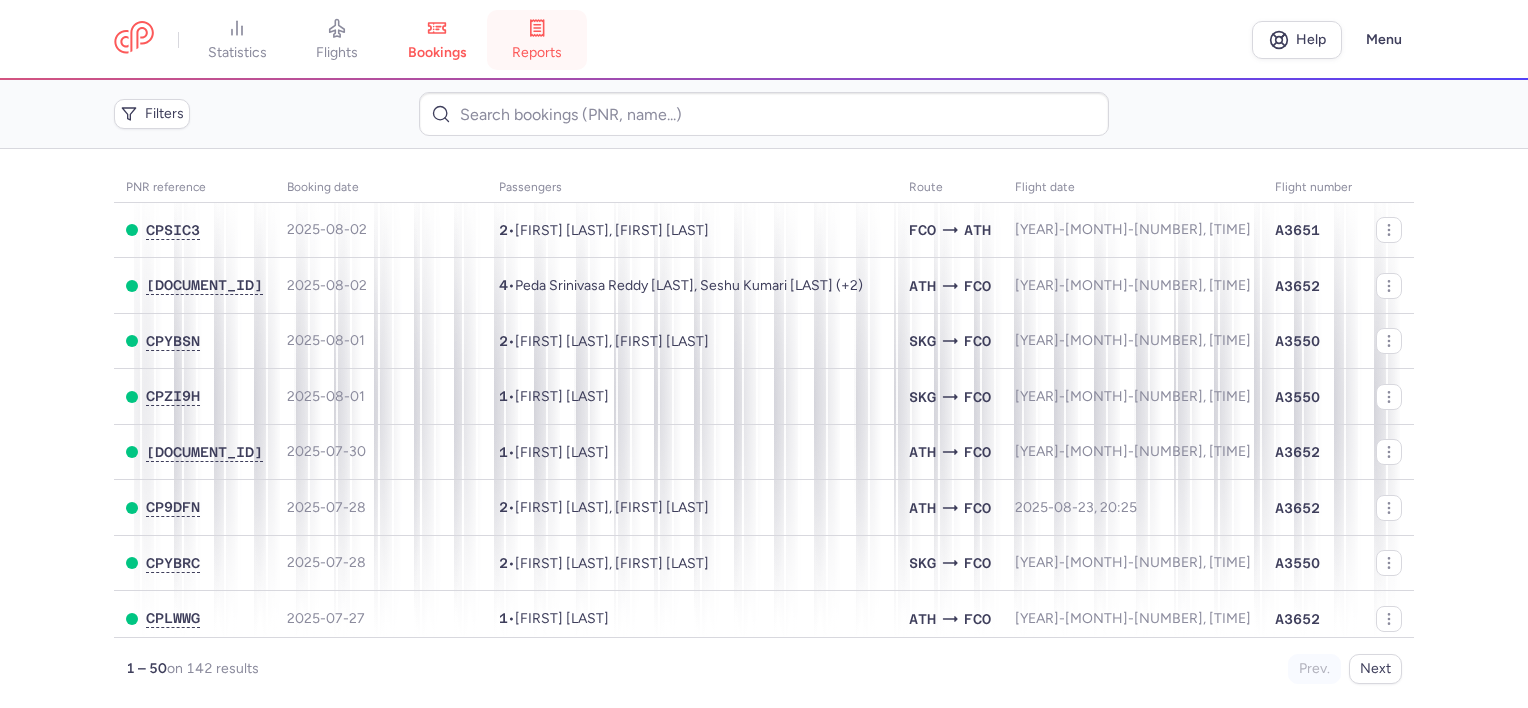 click 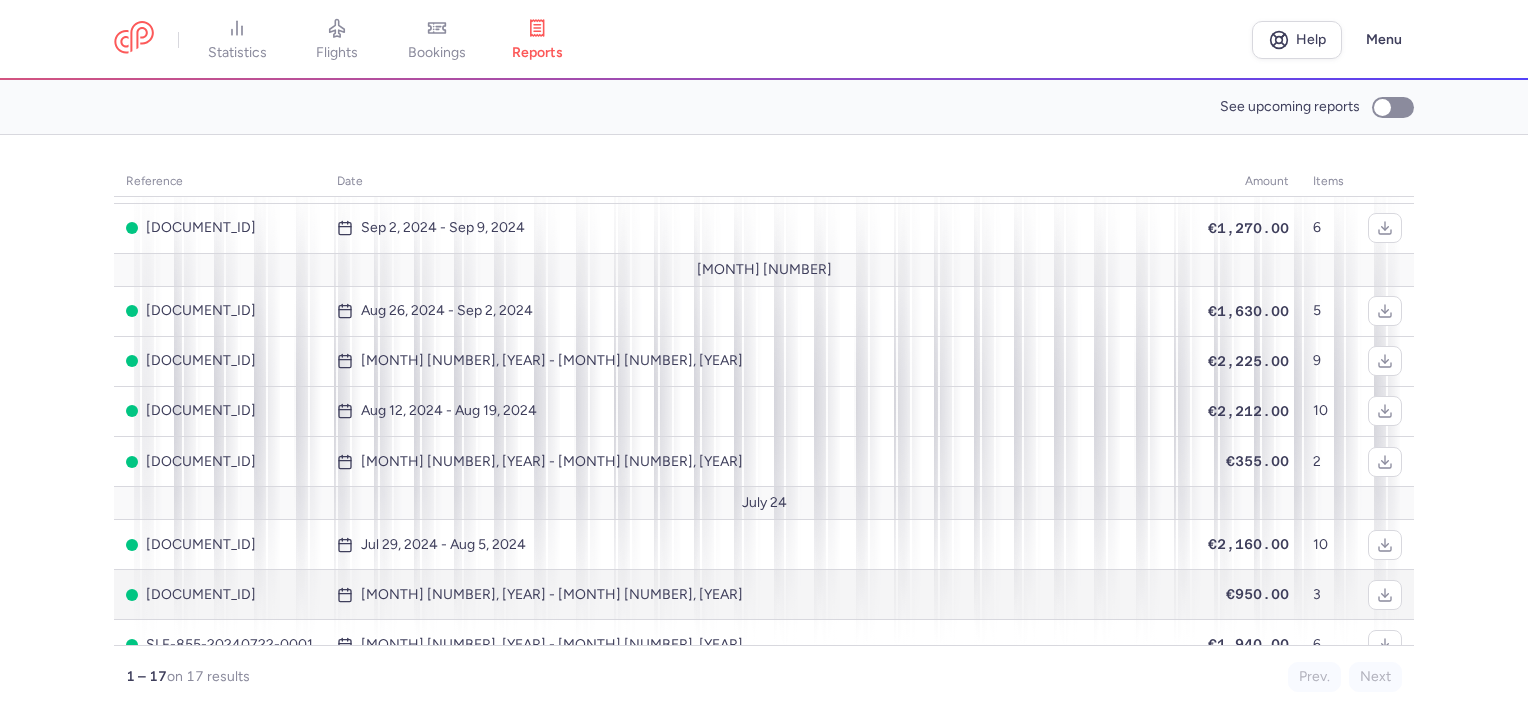 scroll, scrollTop: 279, scrollLeft: 0, axis: vertical 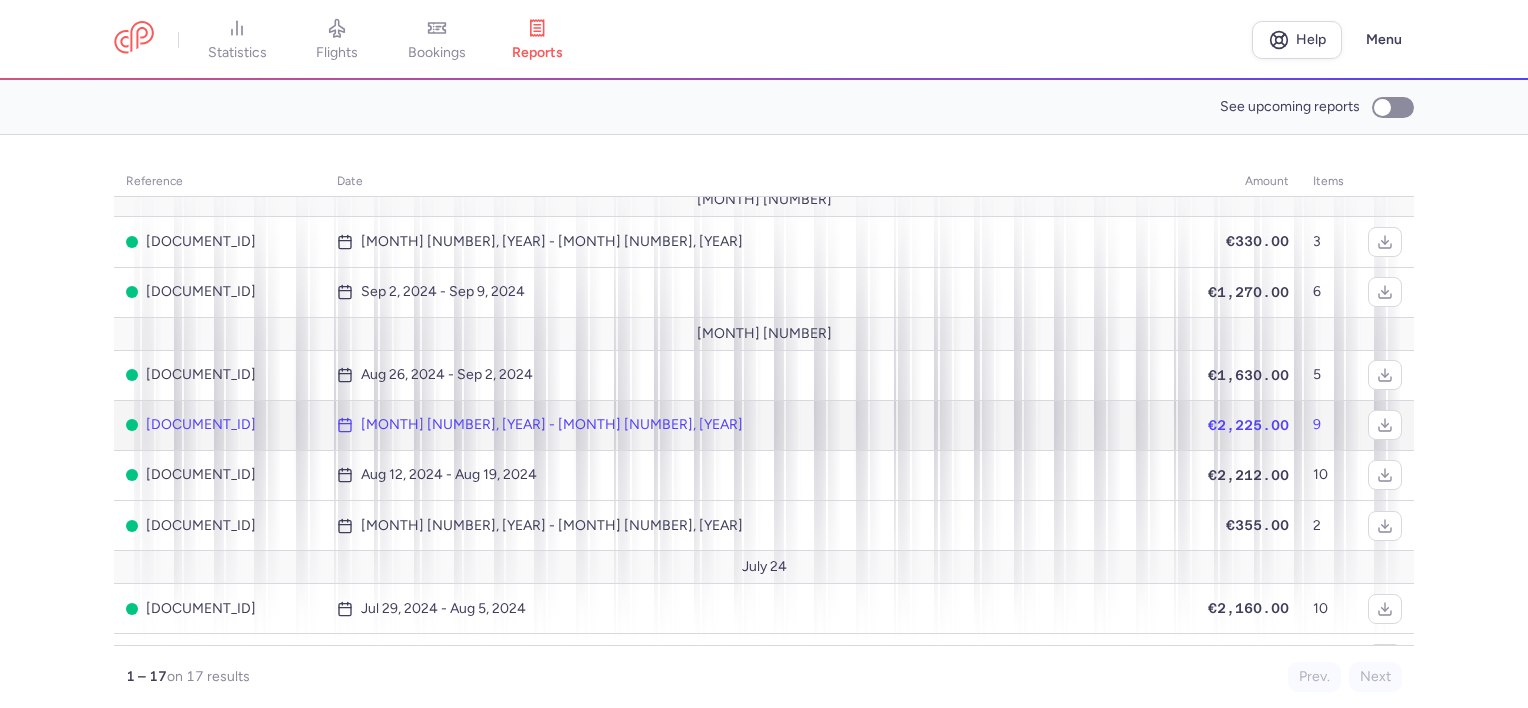 click on "[MONTH] [NUMBER], [YEAR] - [MONTH] [NUMBER], [YEAR]" 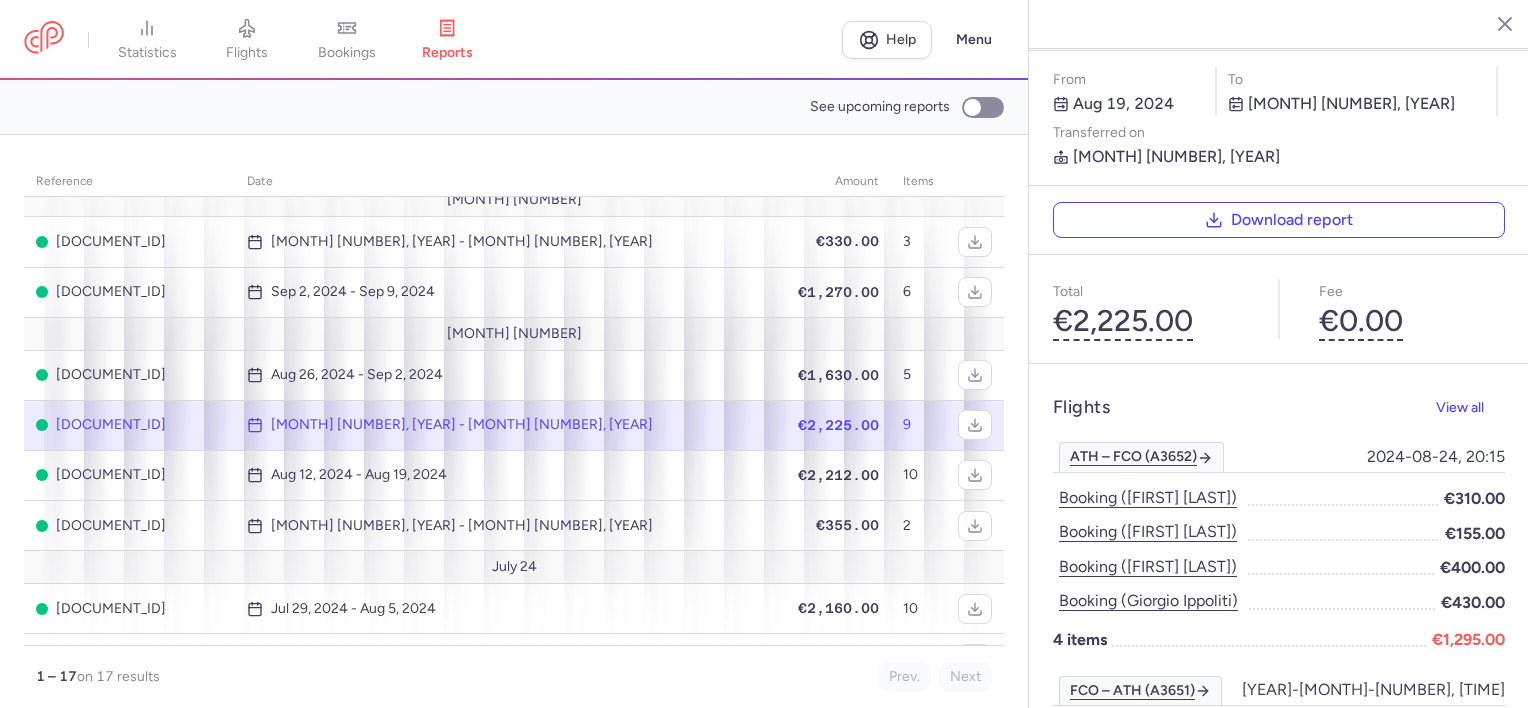 scroll, scrollTop: 200, scrollLeft: 0, axis: vertical 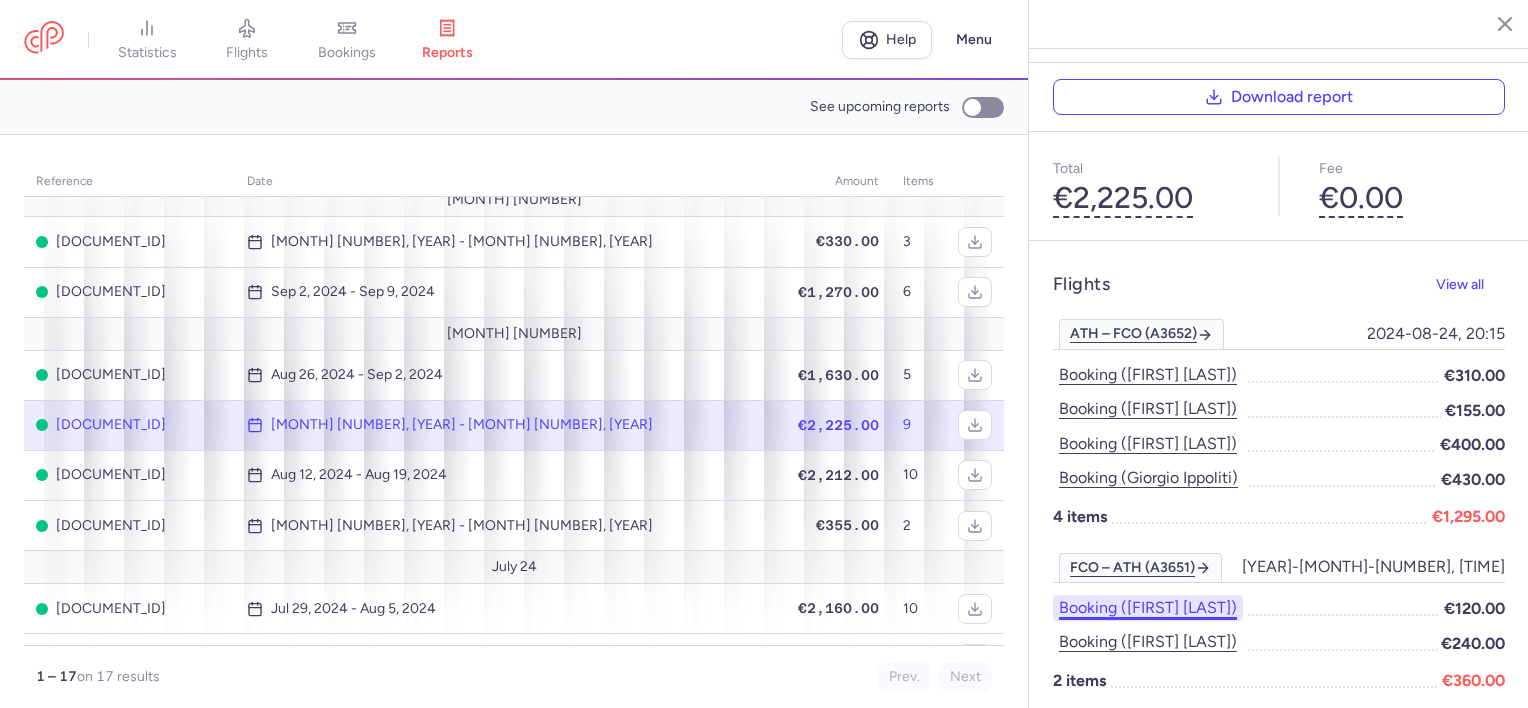 click on "Booking ([FIRST] [LAST])" at bounding box center (1148, 608) 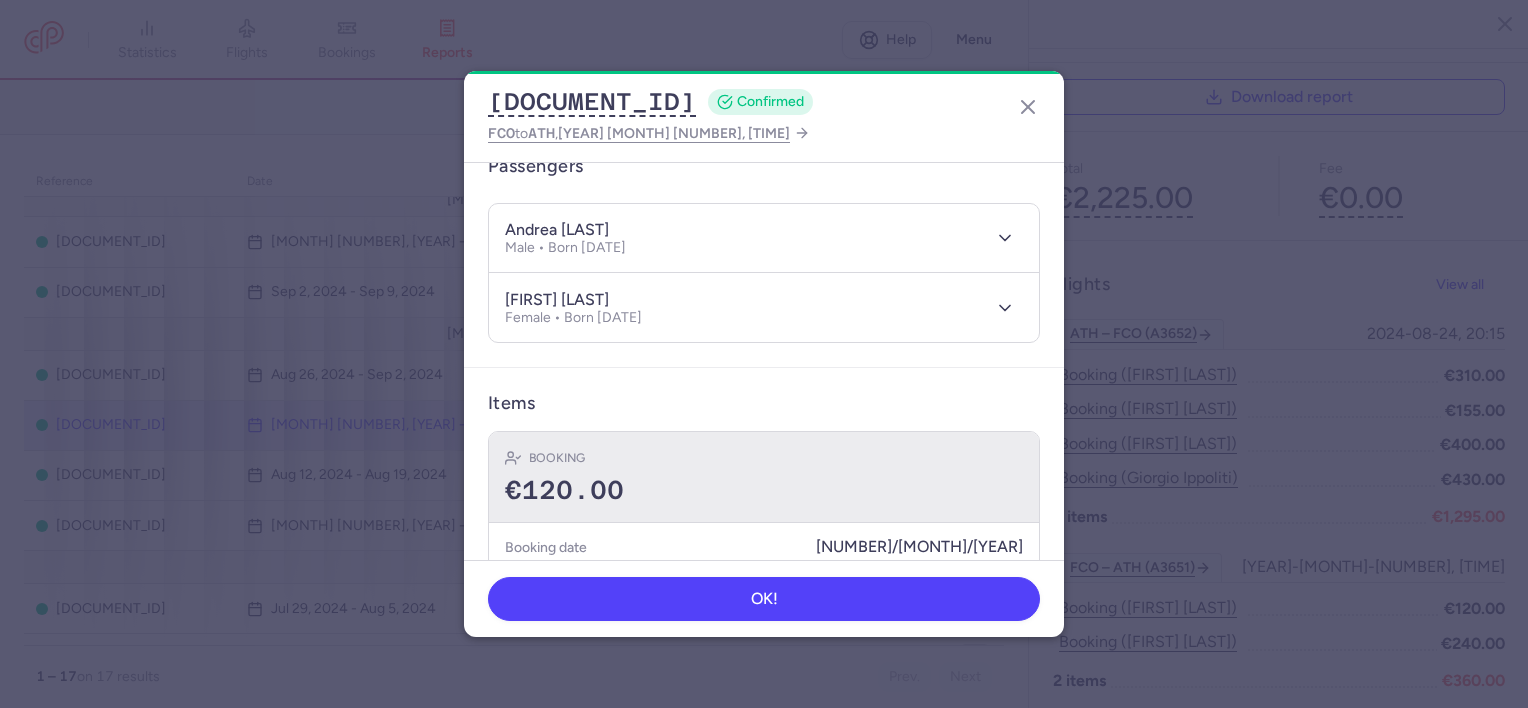 scroll, scrollTop: 253, scrollLeft: 0, axis: vertical 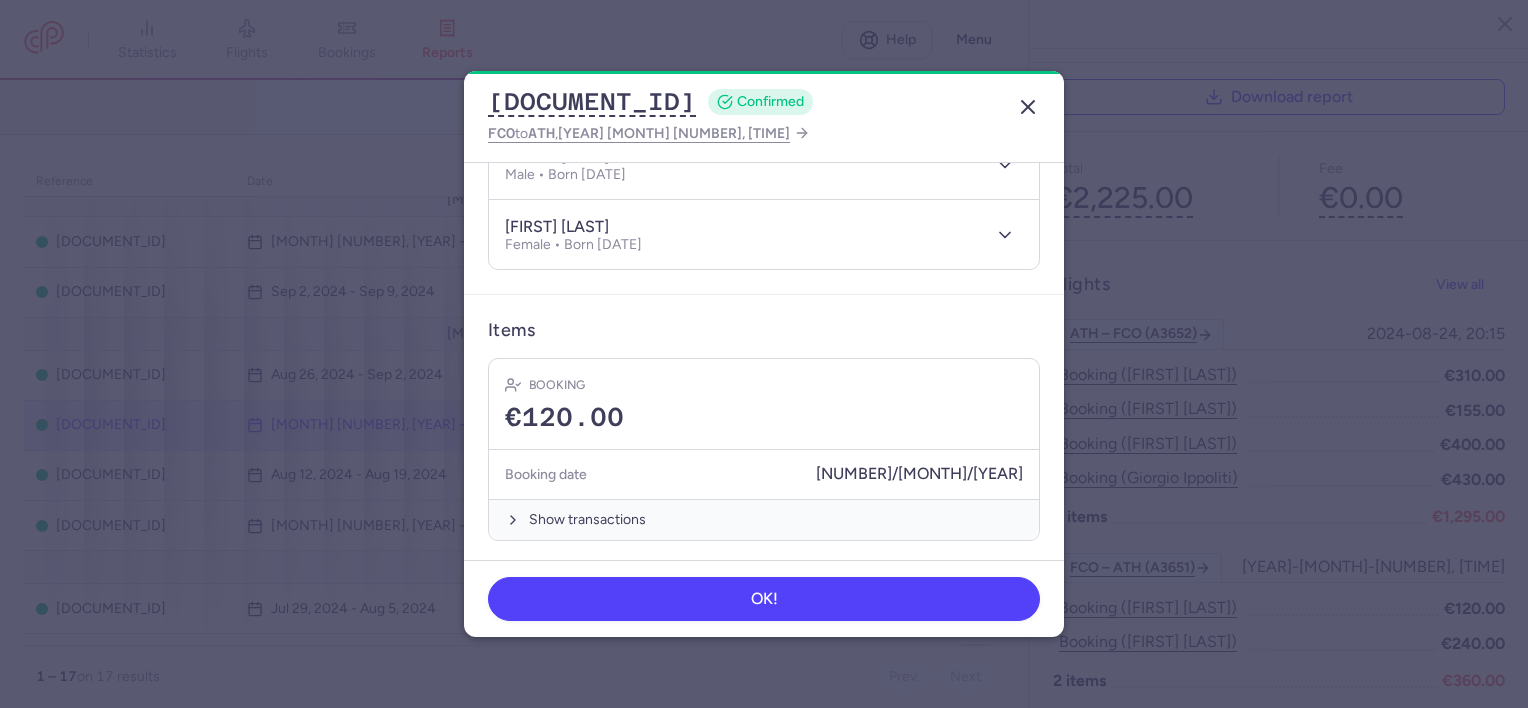 drag, startPoint x: 1037, startPoint y: 104, endPoint x: 1022, endPoint y: 109, distance: 15.811388 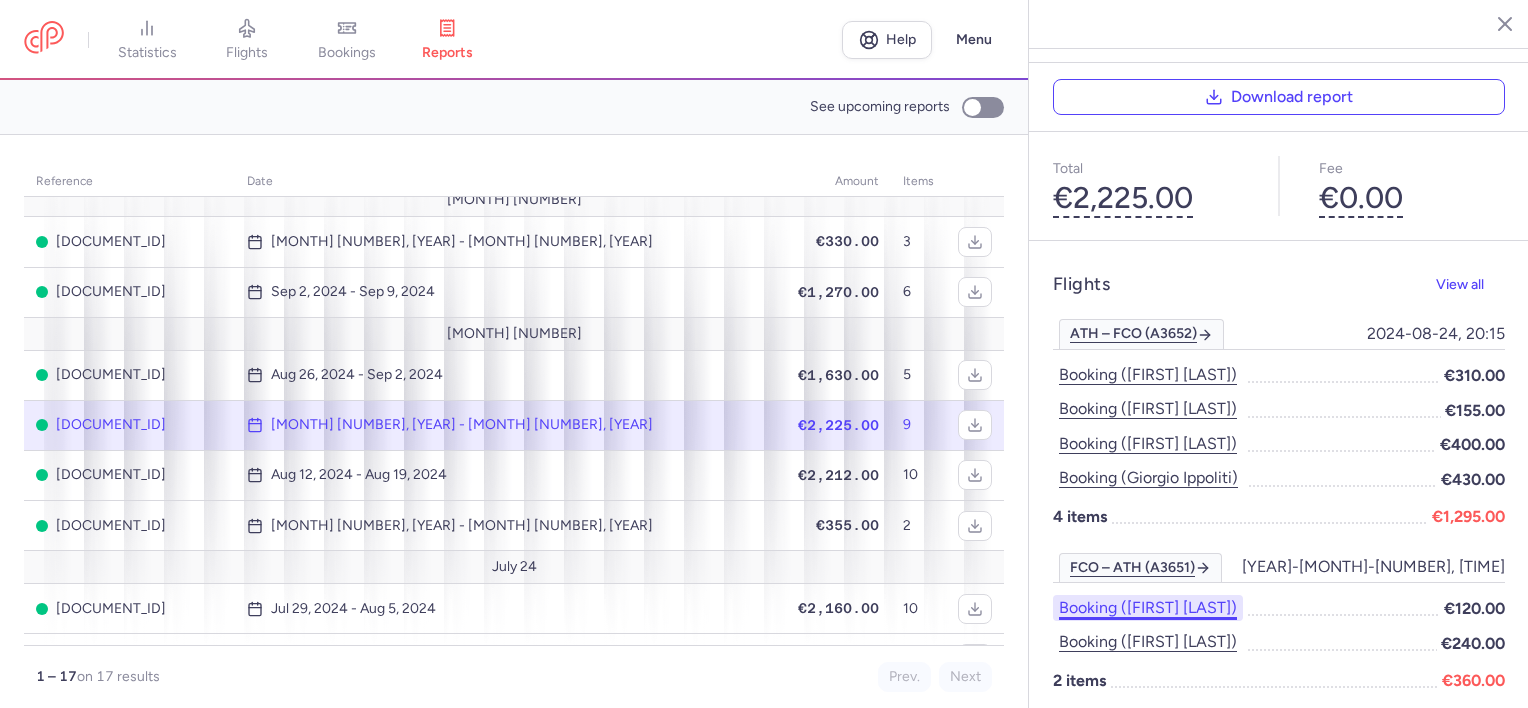 click on "Booking ([FIRST] [LAST])" at bounding box center [1148, 608] 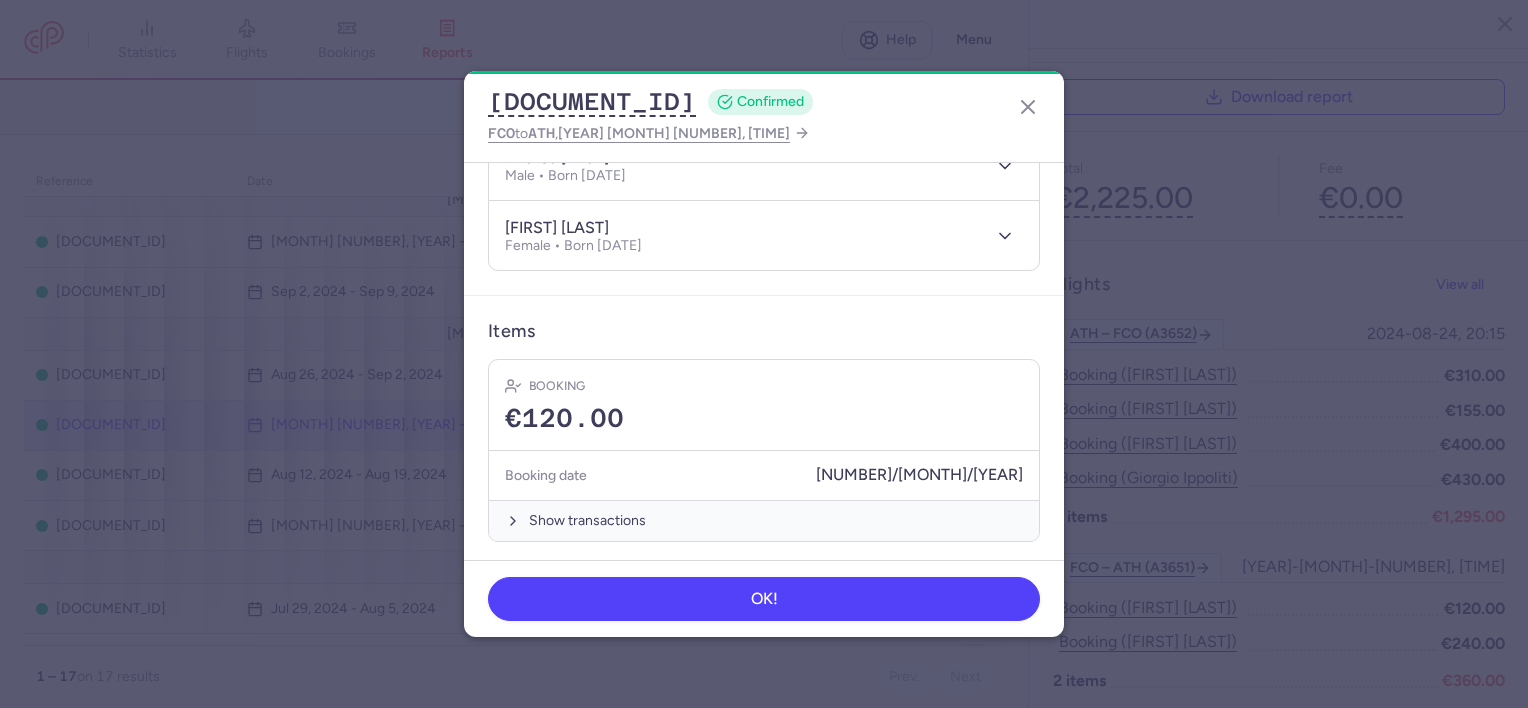 scroll, scrollTop: 253, scrollLeft: 0, axis: vertical 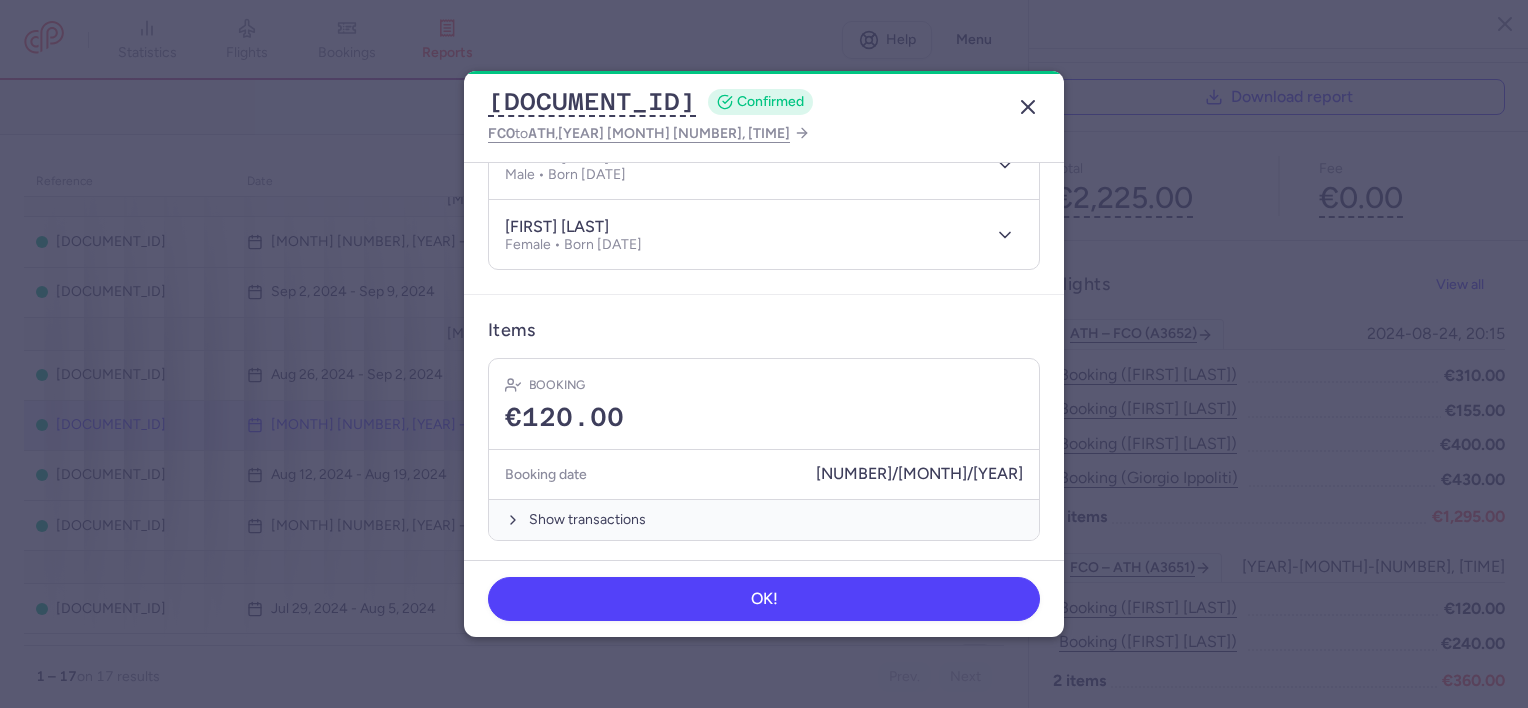 click 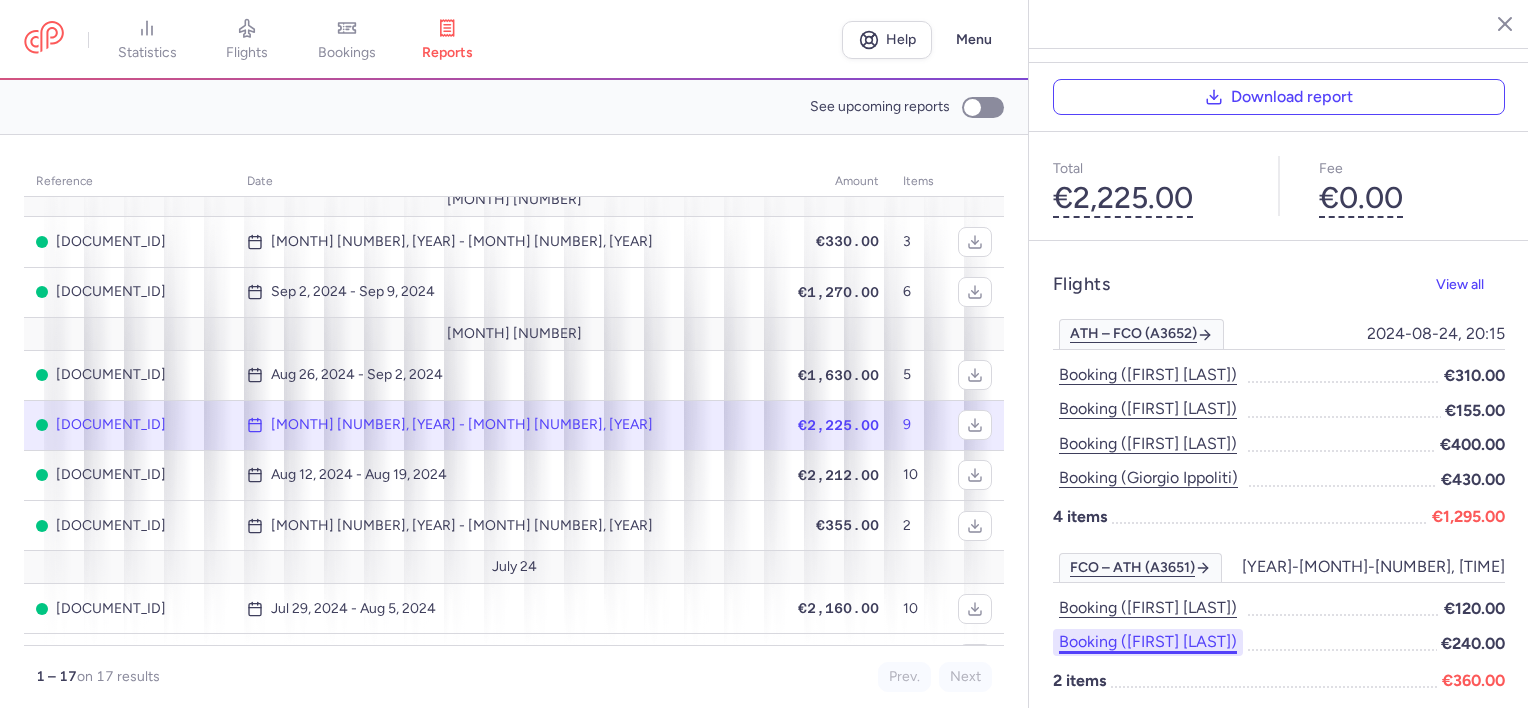 click on "Booking ([FIRST] [LAST])" at bounding box center [1148, 642] 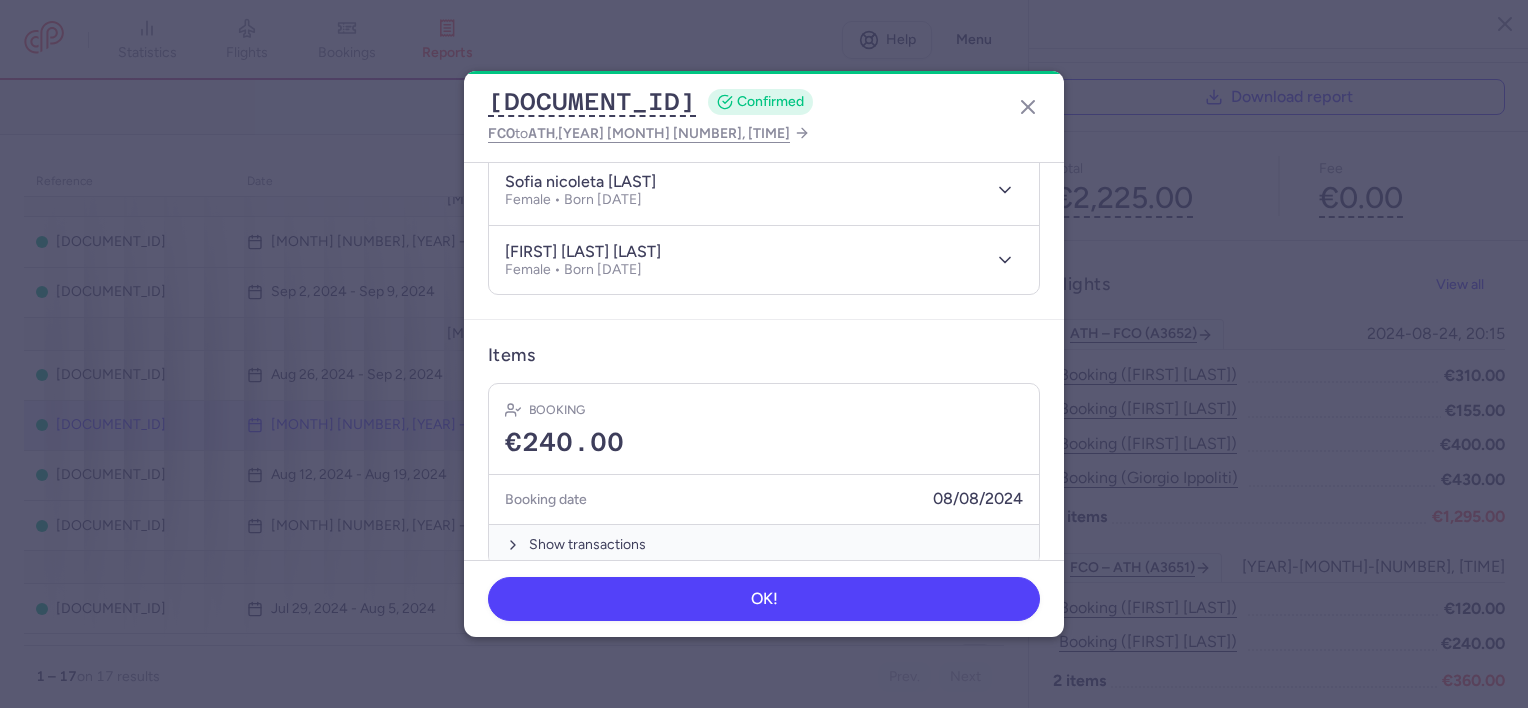 scroll, scrollTop: 391, scrollLeft: 0, axis: vertical 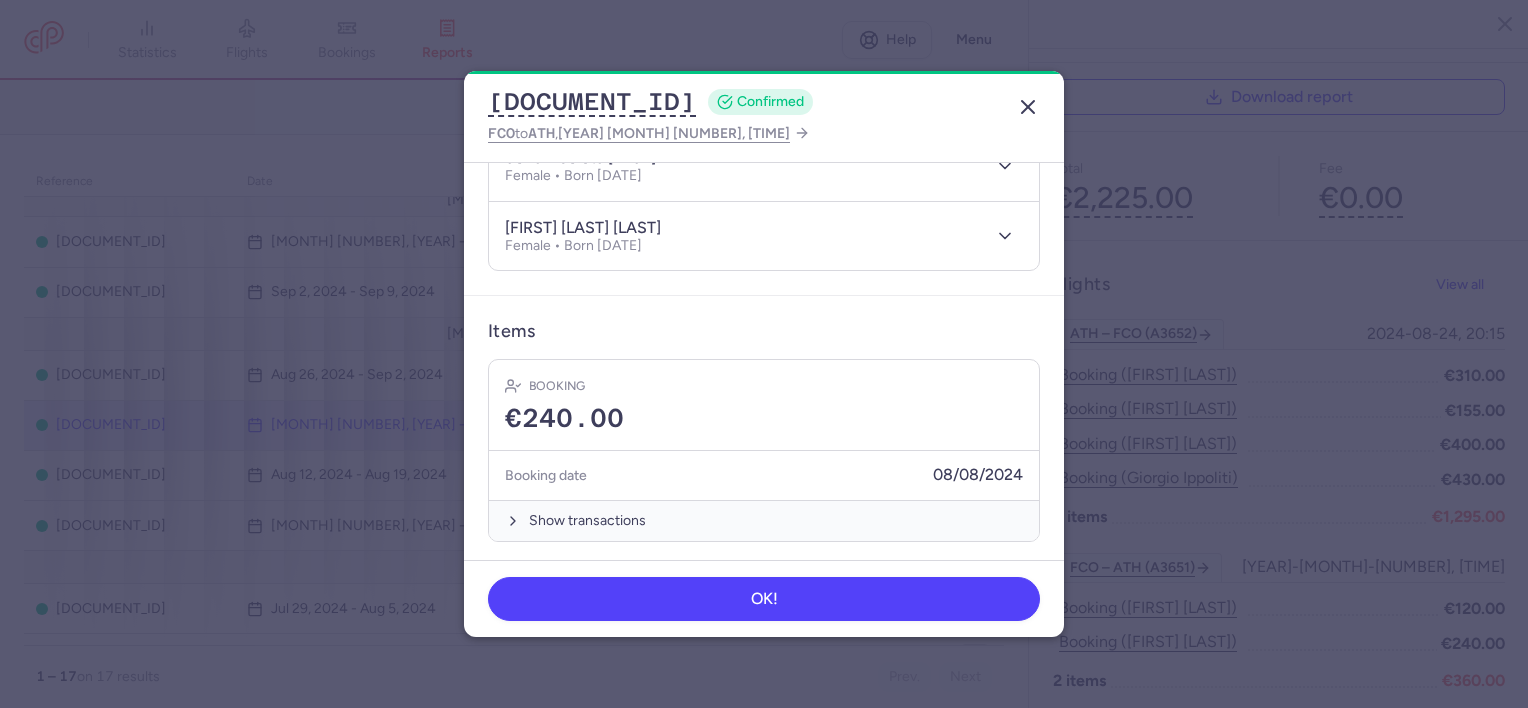click 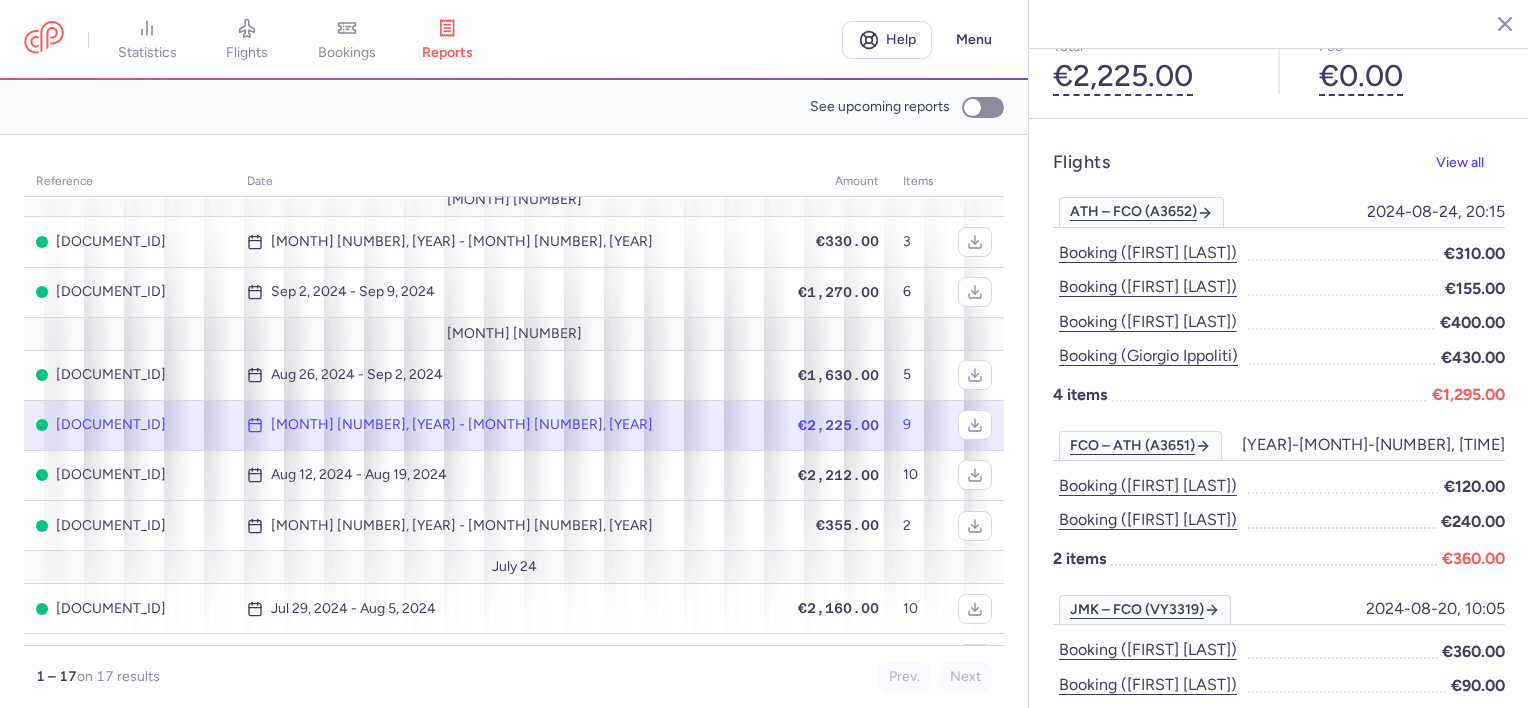 scroll, scrollTop: 329, scrollLeft: 0, axis: vertical 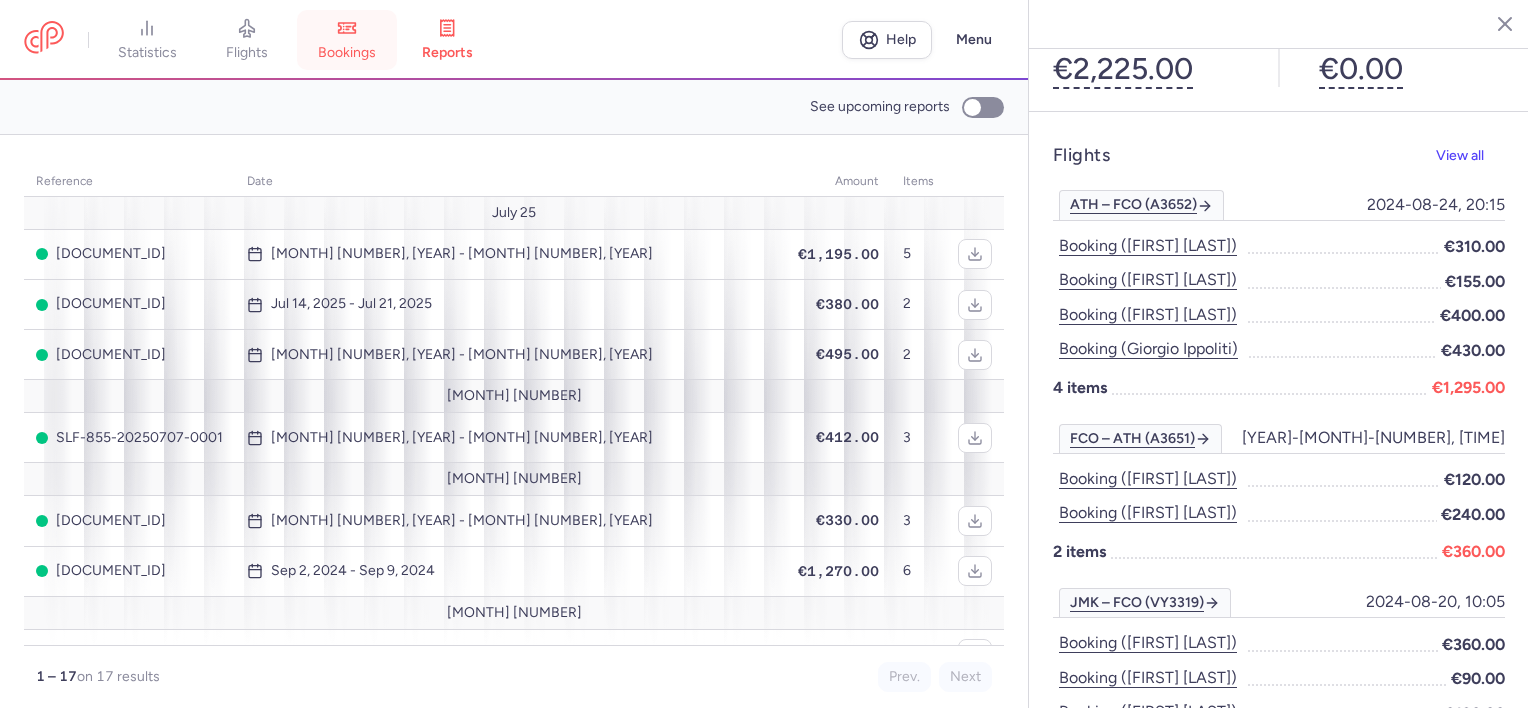 click 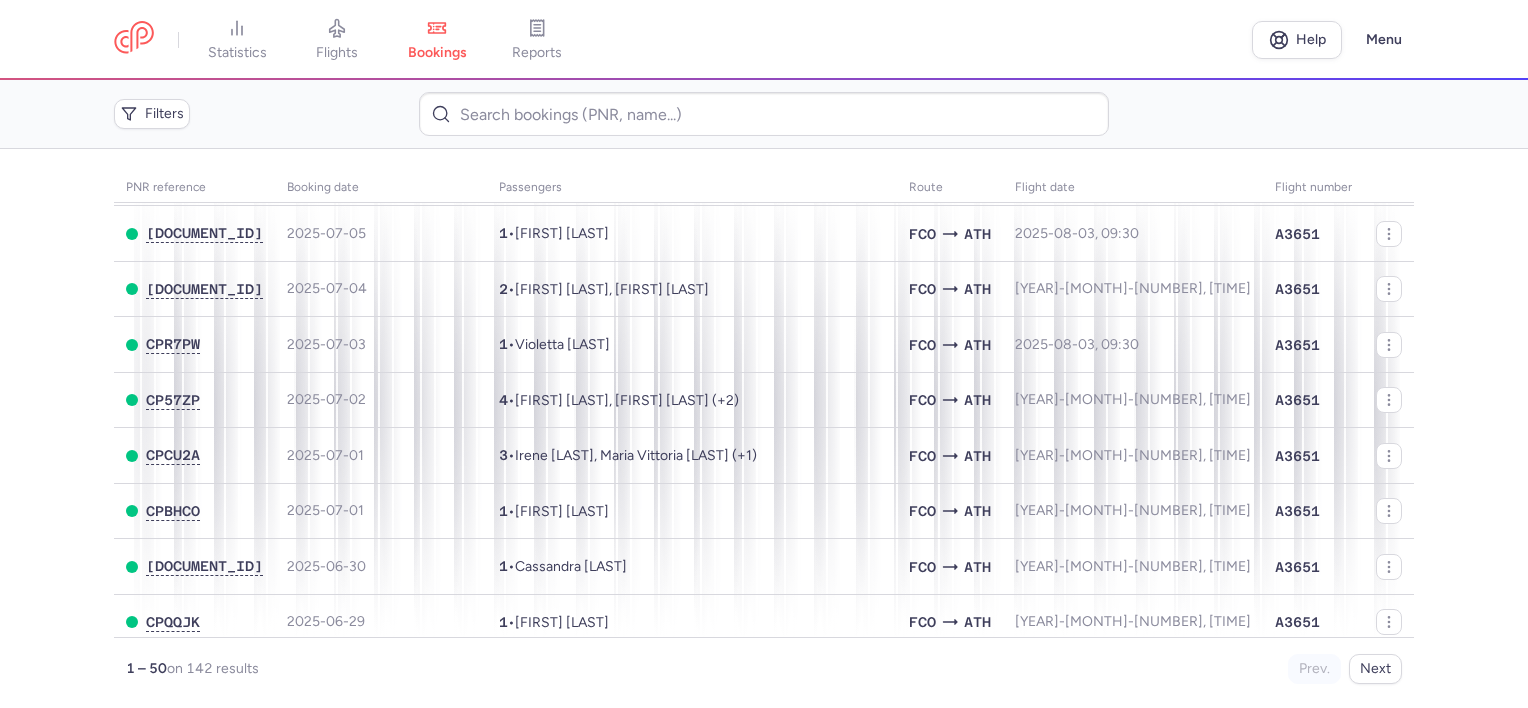 scroll, scrollTop: 1579, scrollLeft: 0, axis: vertical 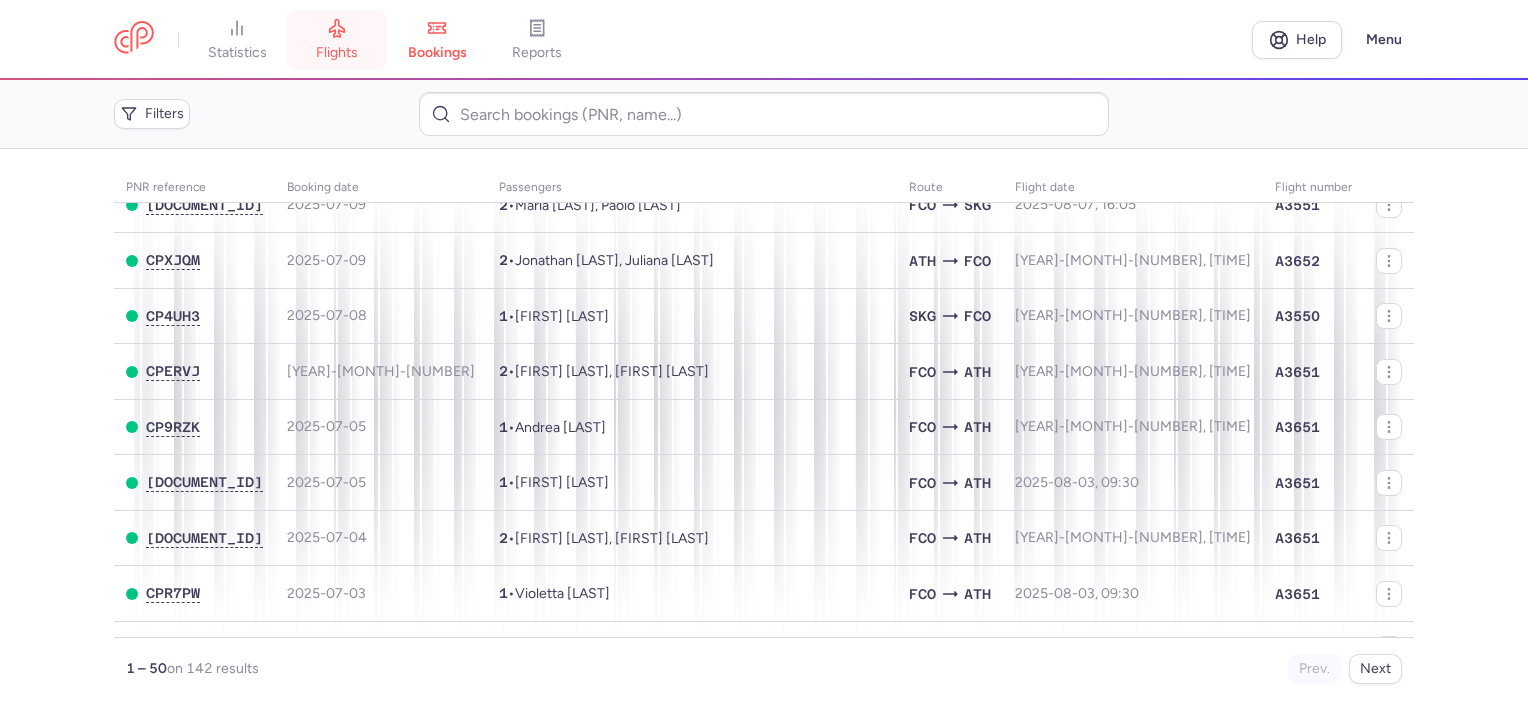 click on "flights" at bounding box center (337, 40) 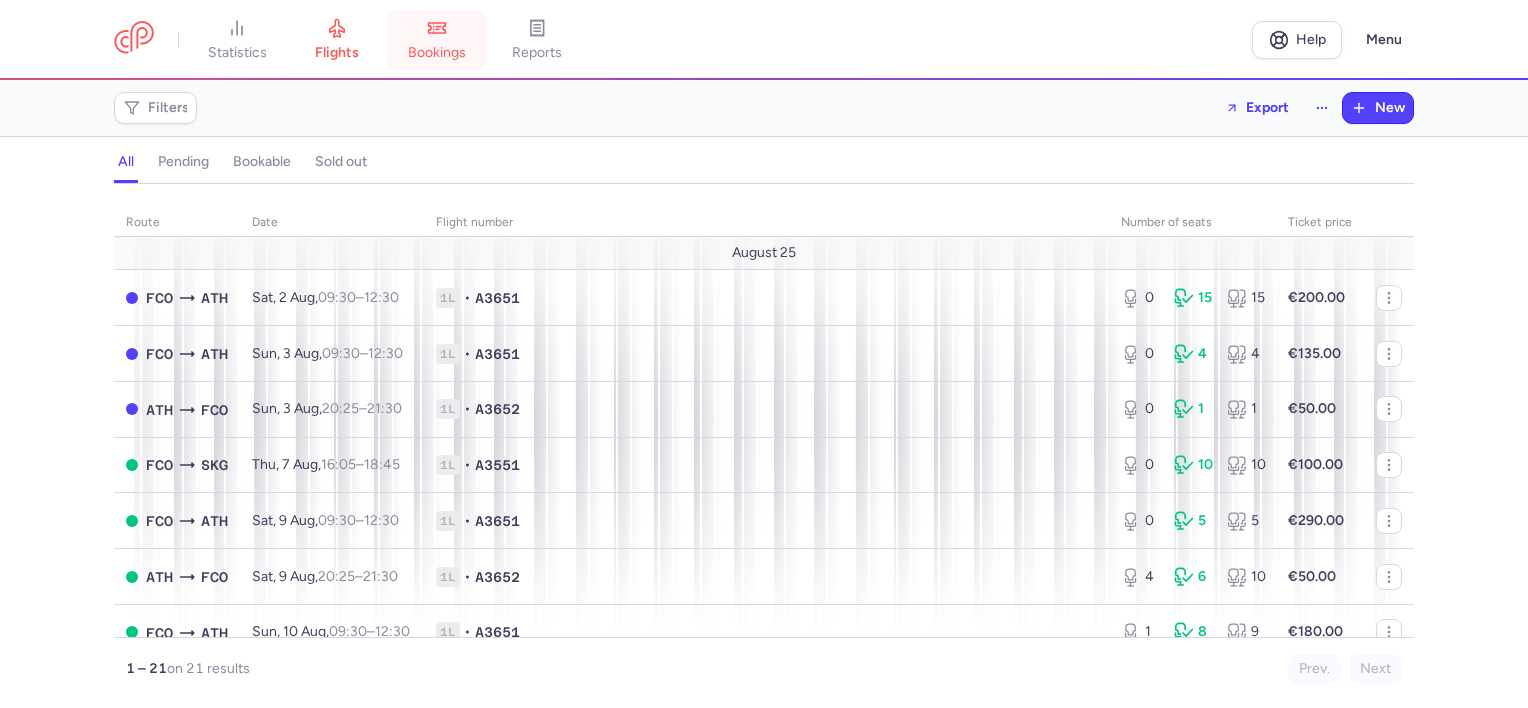 click on "bookings" at bounding box center (437, 40) 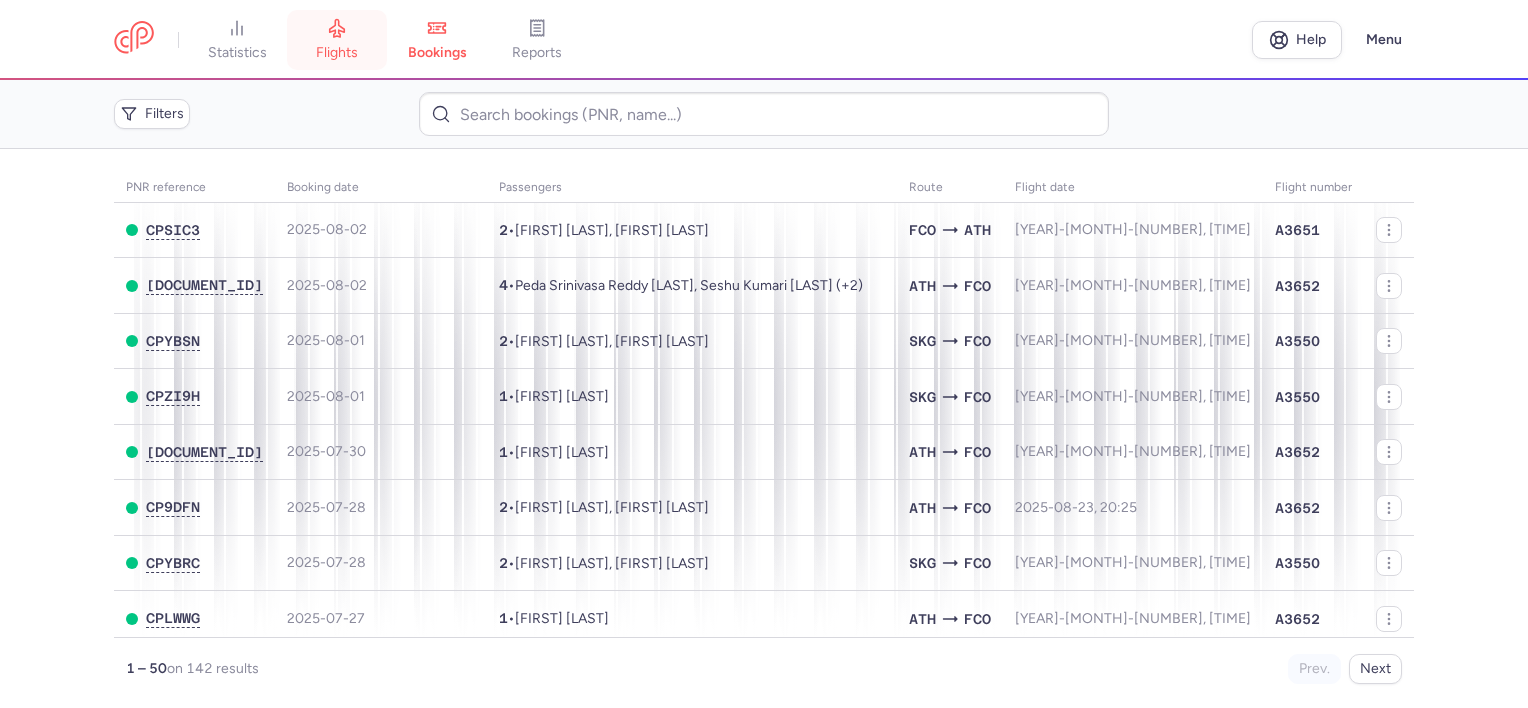 click on "flights" at bounding box center (337, 40) 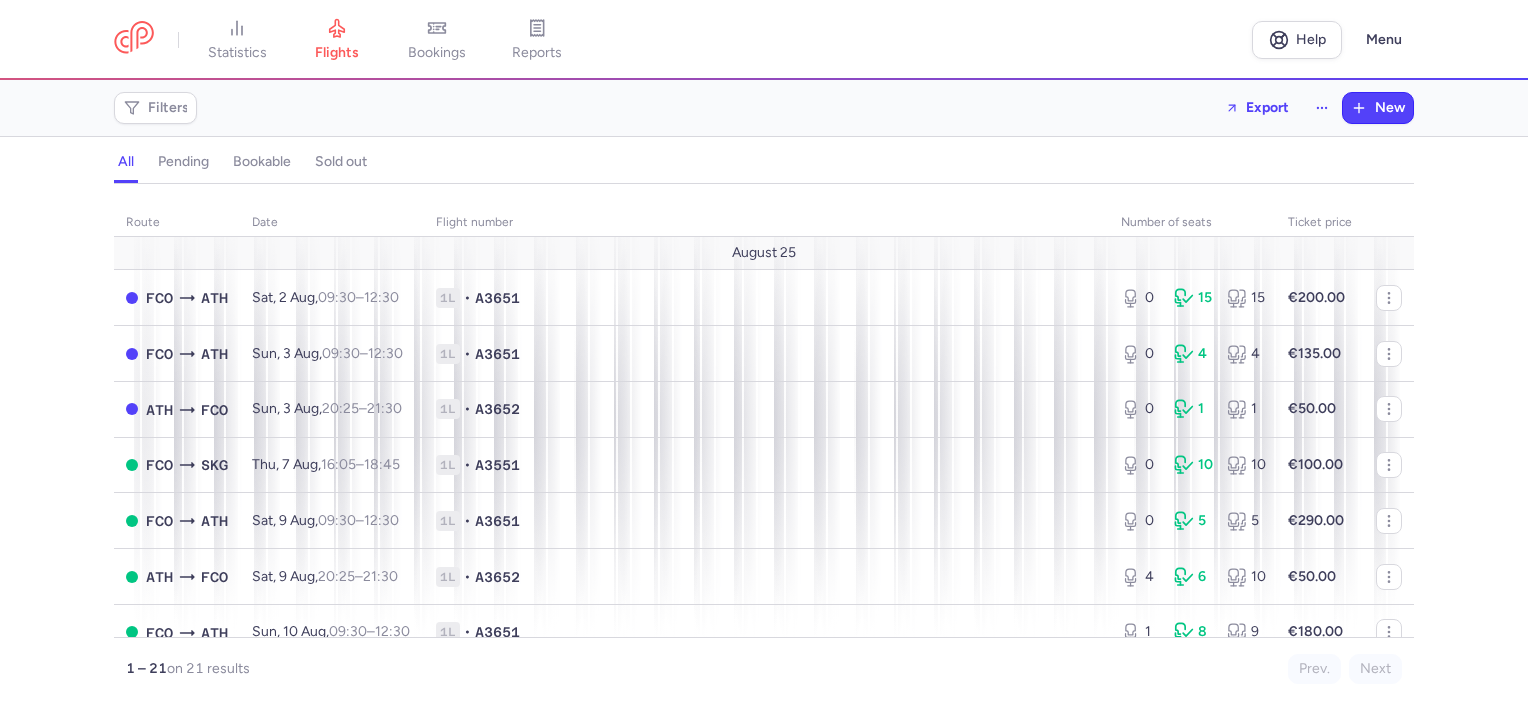 click on "bookings" at bounding box center (437, 40) 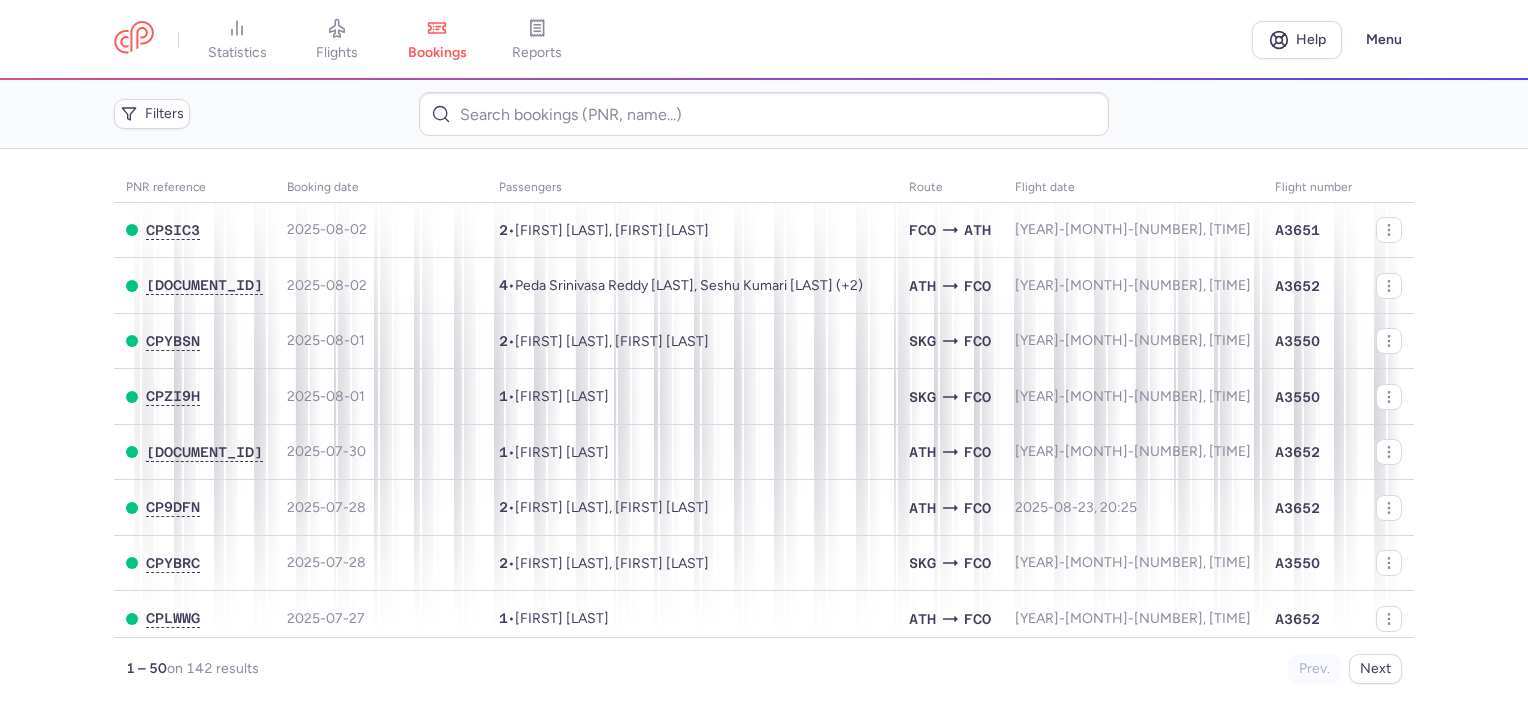 click on "PNR reference Booking date Passengers Route flight date Flight number [DOCUMENT_ID] [YEAR]-[MONTH]-[NUMBER] 2  •  [FIRST] [LAST], [FIRST] [LAST]  FCO  ATH [YEAR]-[MONTH]-[NUMBER], [TIME] A3651 [DOCUMENT_ID] [YEAR]-[MONTH]-[NUMBER] 4  •  [FIRST] [LAST] [LAST], [FIRST] [LAST] (+2)  ATH  FCO [YEAR]-[MONTH]-[NUMBER], [TIME] A3652 [DOCUMENT_ID] [YEAR]-[MONTH]-[NUMBER] 2  •  [FIRST] [LAST], [FIRST] [LAST]  SKG  FCO [YEAR]-[MONTH]-[NUMBER], [TIME] A3550 [DOCUMENT_ID] [YEAR]-[MONTH]-[NUMBER] 1  •  [FIRST] [LAST]  SKG  FCO [YEAR]-[MONTH]-[NUMBER], [TIME] A3550 [DOCUMENT_ID] [YEAR]-[MONTH]-[NUMBER] 2  •  [FIRST] [LAST], [FIRST] [LAST]  ATH  FCO [YEAR]-[MONTH]-[NUMBER], [TIME] A3652 [DOCUMENT_ID] [YEAR]-[MONTH]-[NUMBER] 2  •  [FIRST] [LAST], [FIRST] [LAST]  SKG  FCO [YEAR]-[MONTH]-[NUMBER], [TIME] A3550 [DOCUMENT_ID] [YEAR]-[MONTH]-[NUMBER] 1  •  [FIRST] [LAST]  ATH  FCO [YEAR]-[MONTH]-[NUMBER], [TIME] A3652 [DOCUMENT_ID] [YEAR]-[MONTH]-[NUMBER] 1  •  [FIRST] [LAST]  FCO  ATH [YEAR]-[MONTH]-[NUMBER], [TIME] A3651 [DOCUMENT_ID] [YEAR]-[MONTH]-[NUMBER] 2  •  [FIRST] [LAST], [FIRST] [LAST]  ATH  FCO [YEAR]-[MONTH]-[NUMBER], [TIME] A3652 [DOCUMENT_ID] [YEAR]-[MONTH]-[NUMBER] 2  •   ATH  FCO A3652 5 2 4" at bounding box center [764, 428] 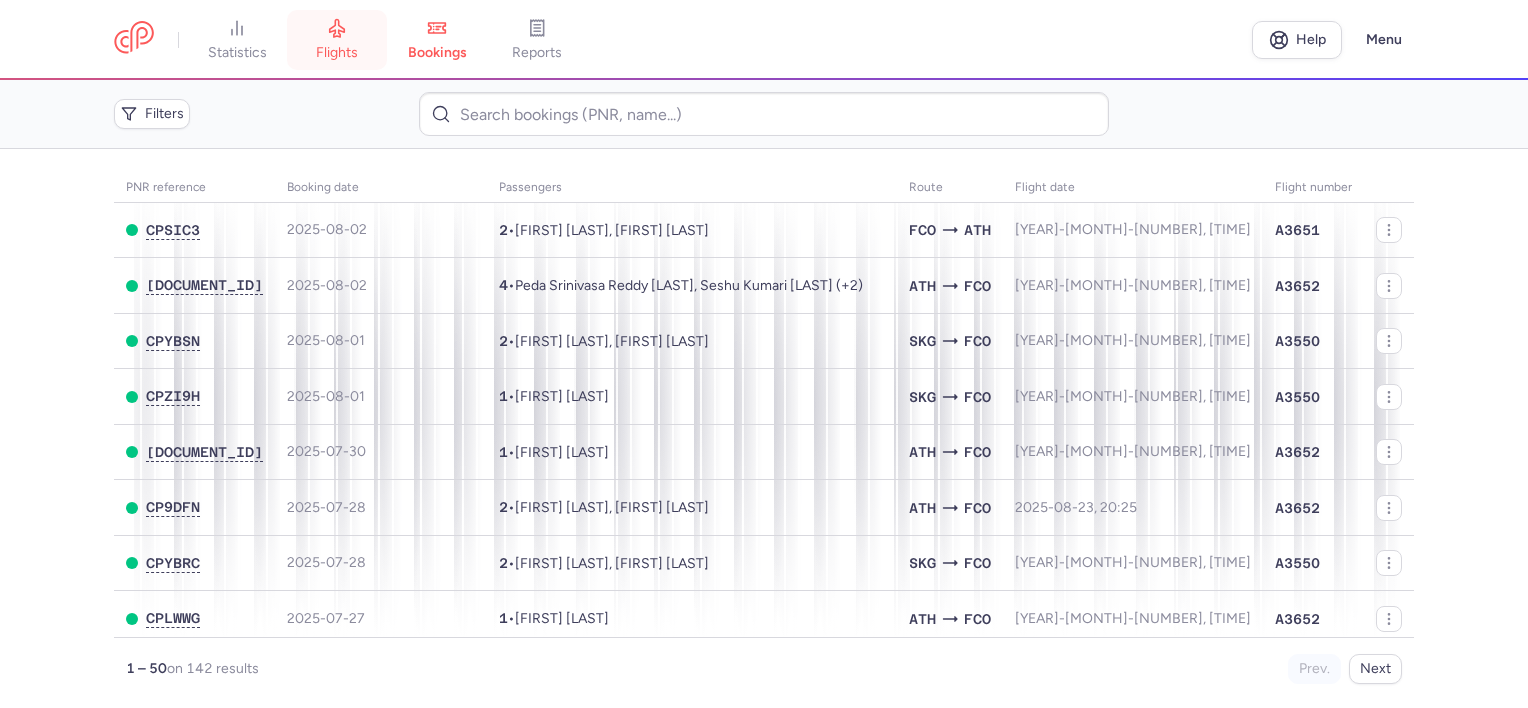 click on "flights" at bounding box center (337, 40) 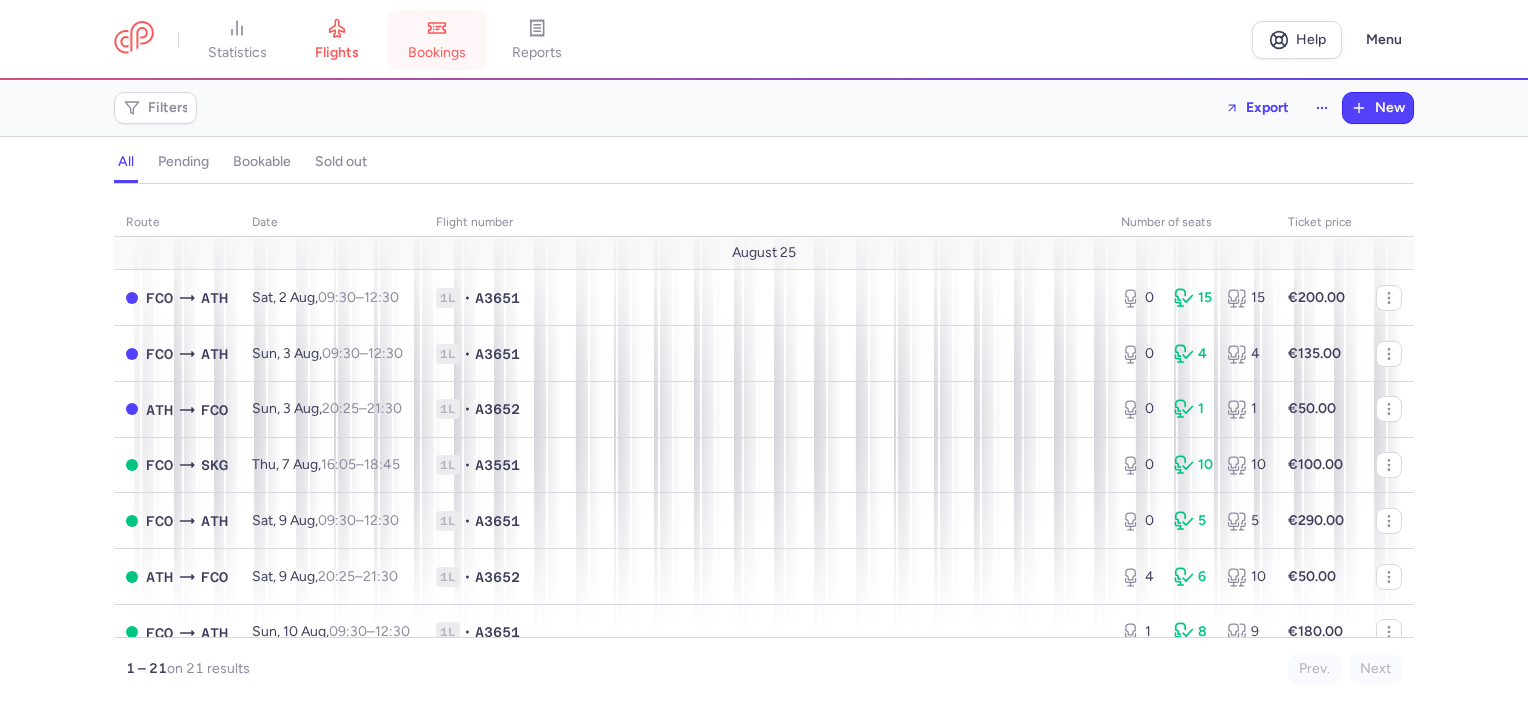 click on "bookings" at bounding box center (437, 40) 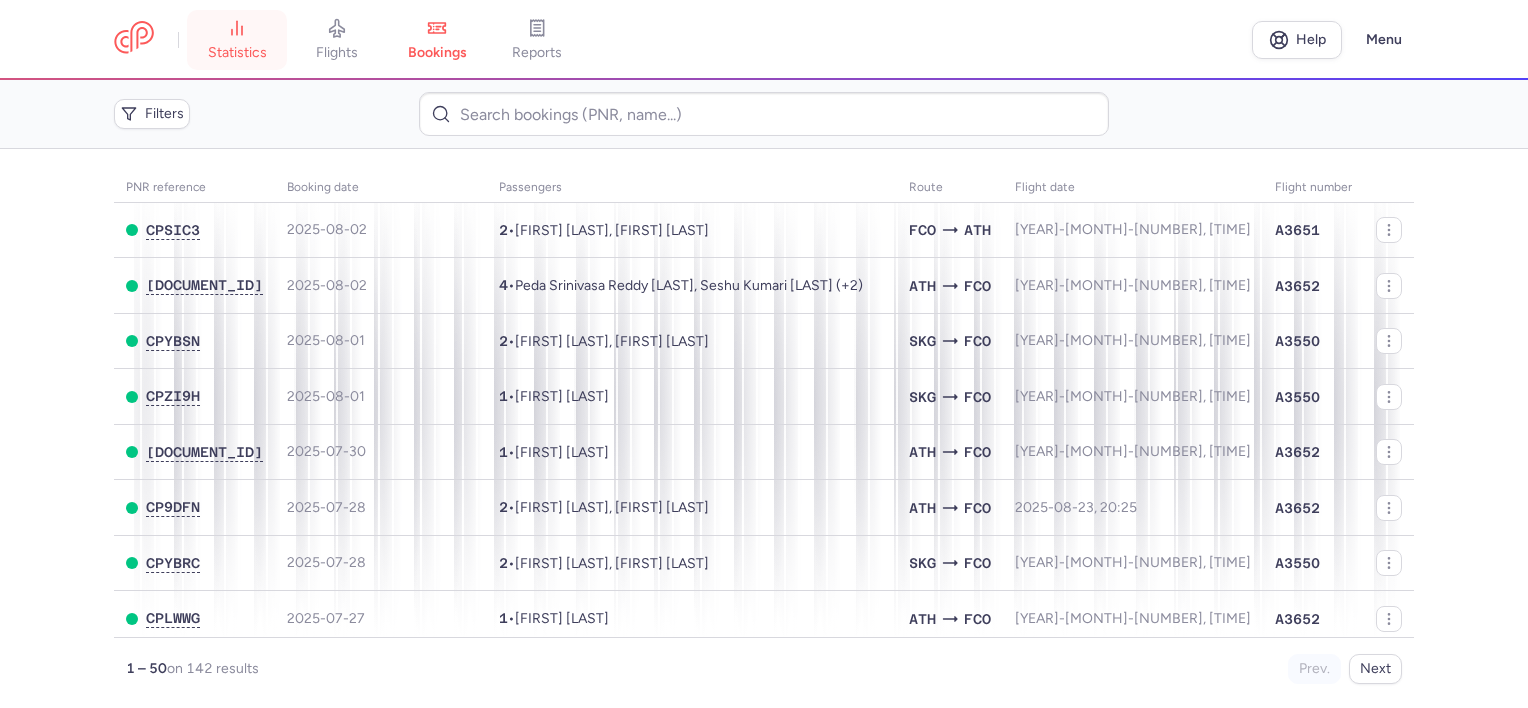 click on "statistics" at bounding box center [237, 40] 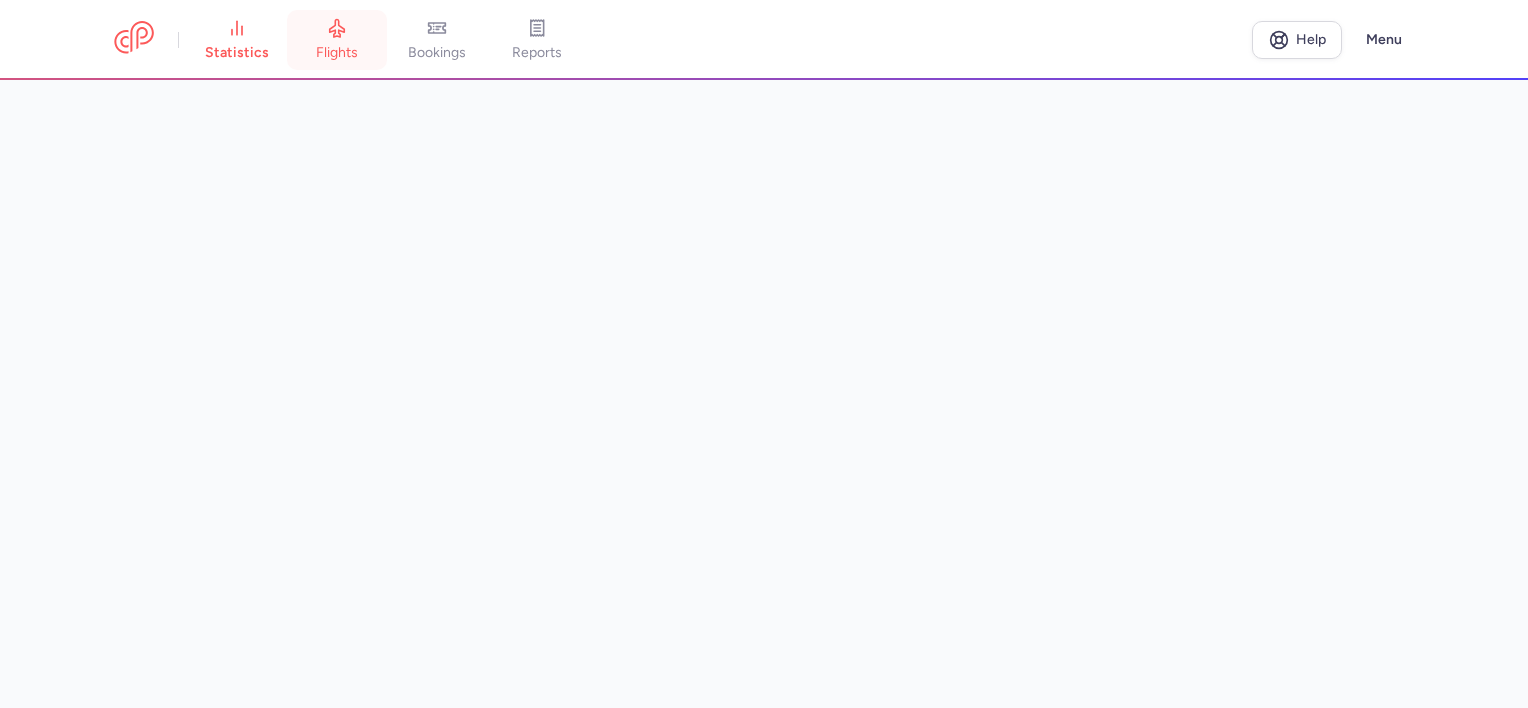 click on "flights" at bounding box center (337, 40) 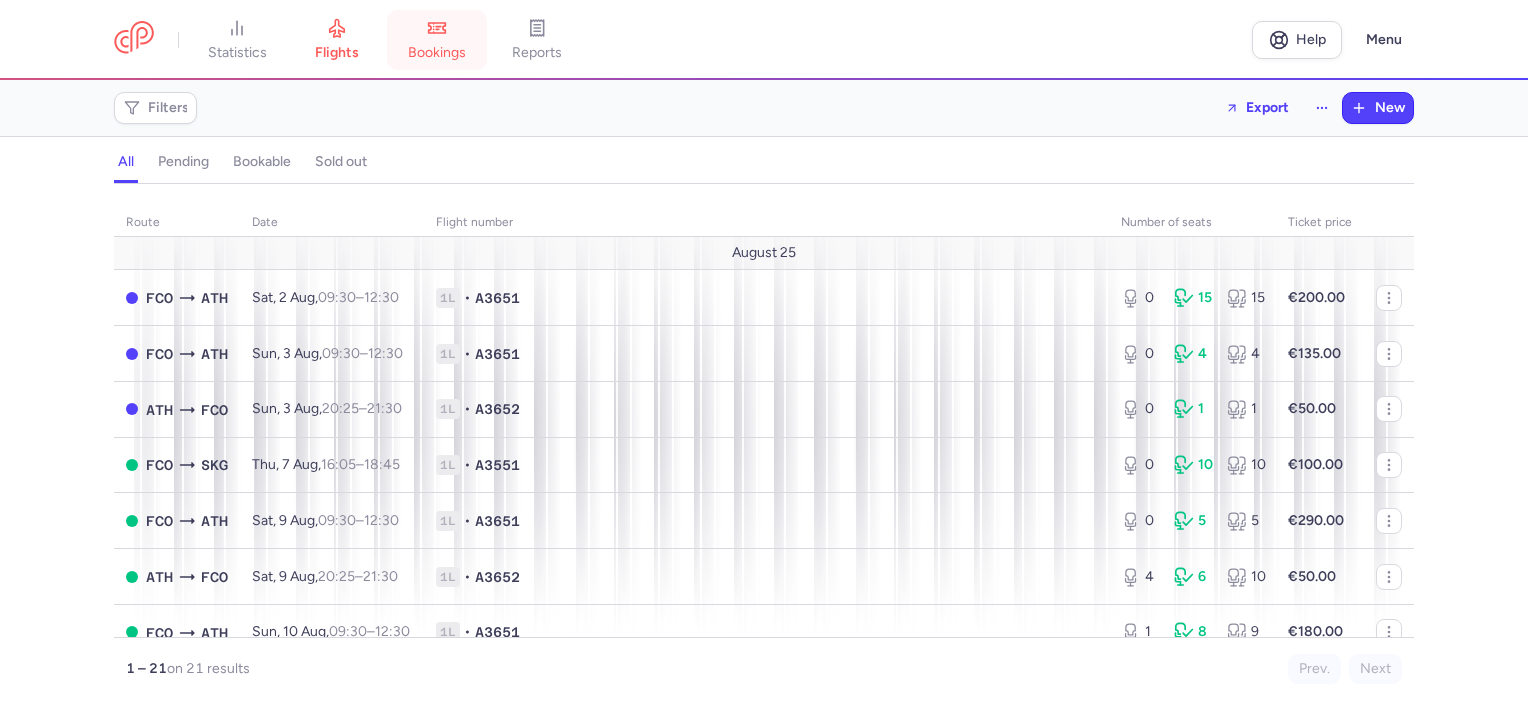 click 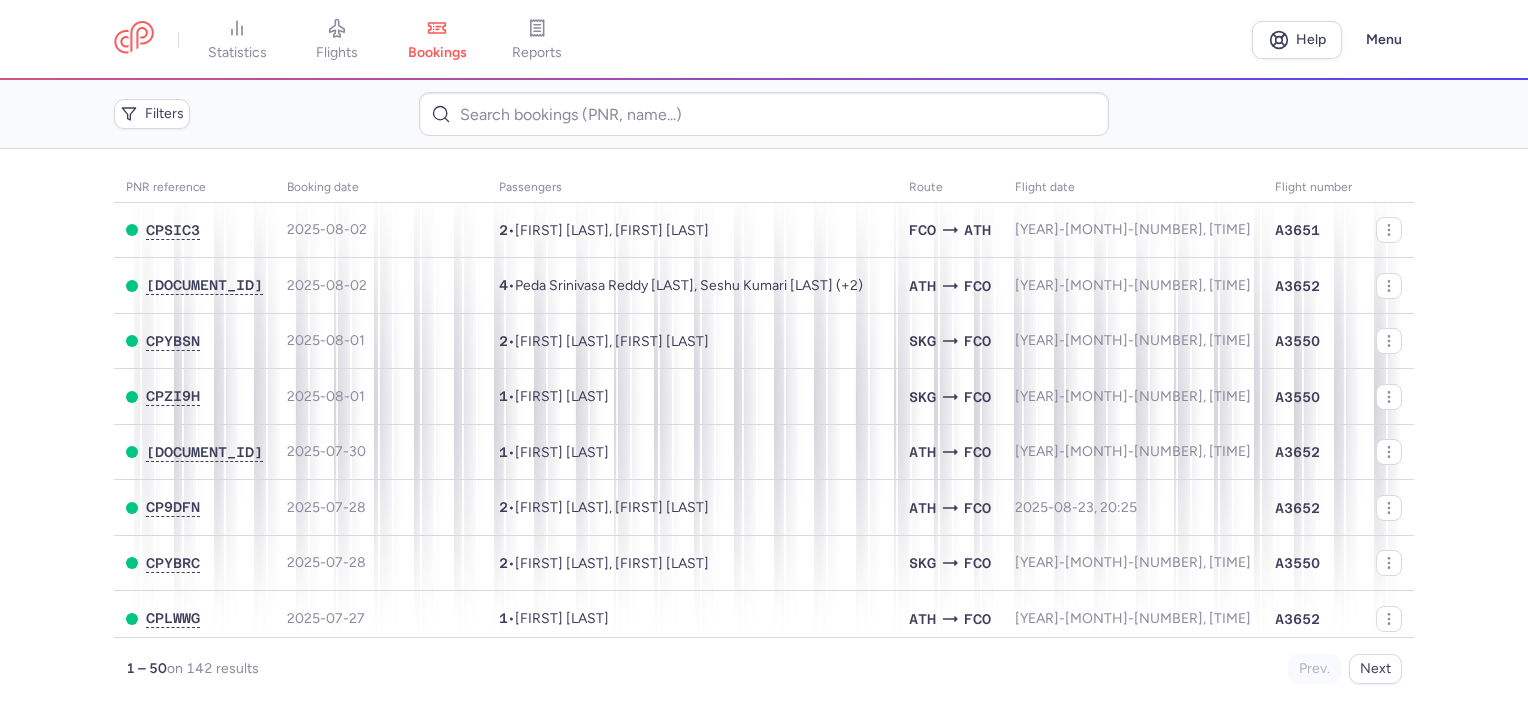 drag, startPoint x: 323, startPoint y: 34, endPoint x: 371, endPoint y: 34, distance: 48 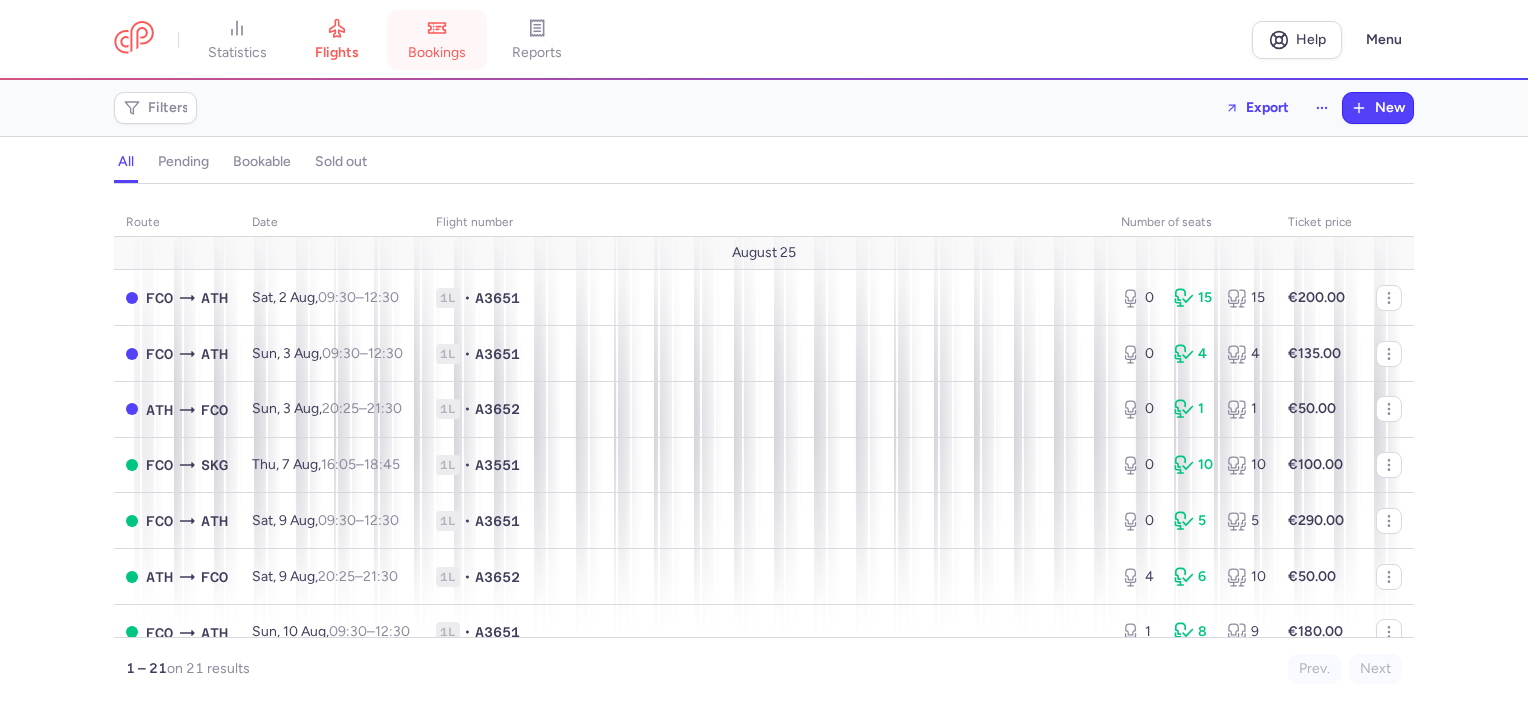 click on "bookings" at bounding box center [437, 40] 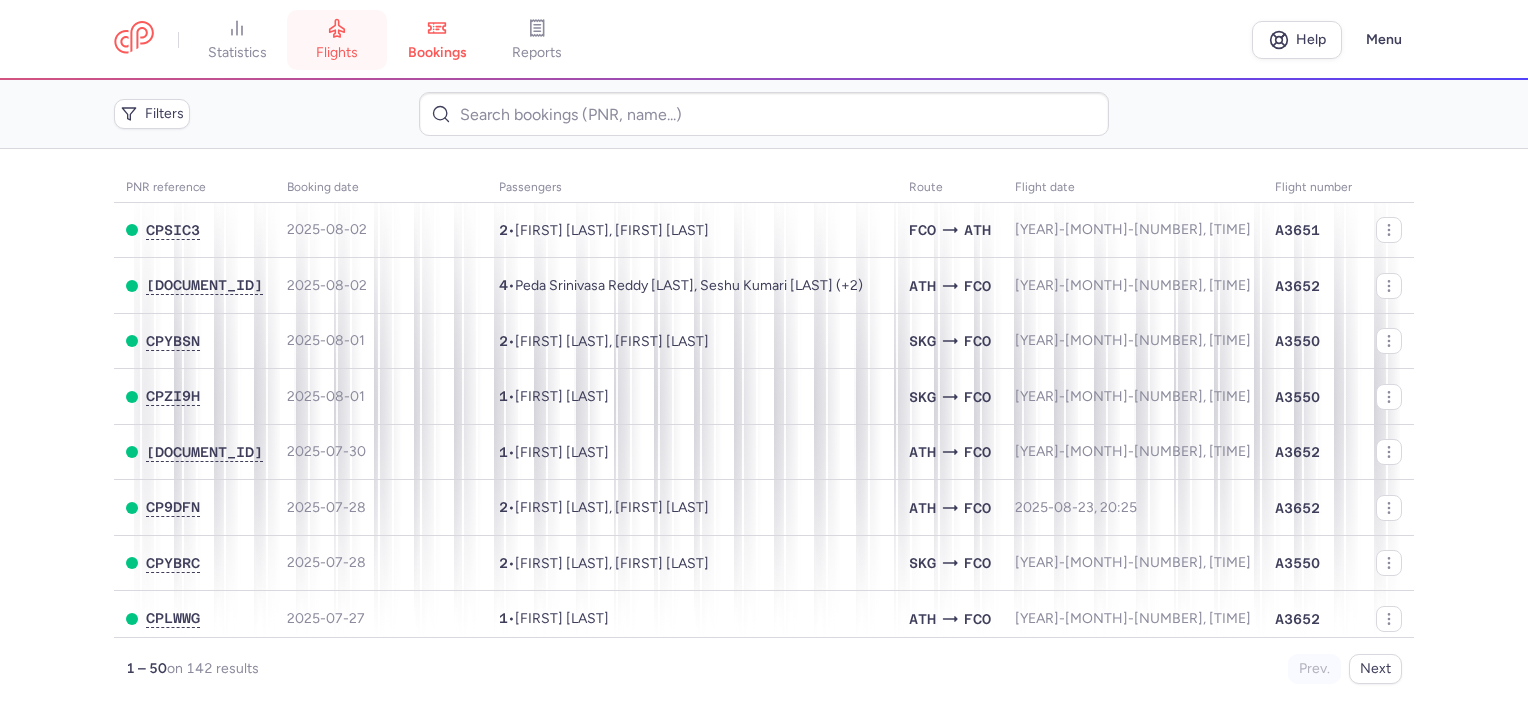 click on "flights" at bounding box center [337, 53] 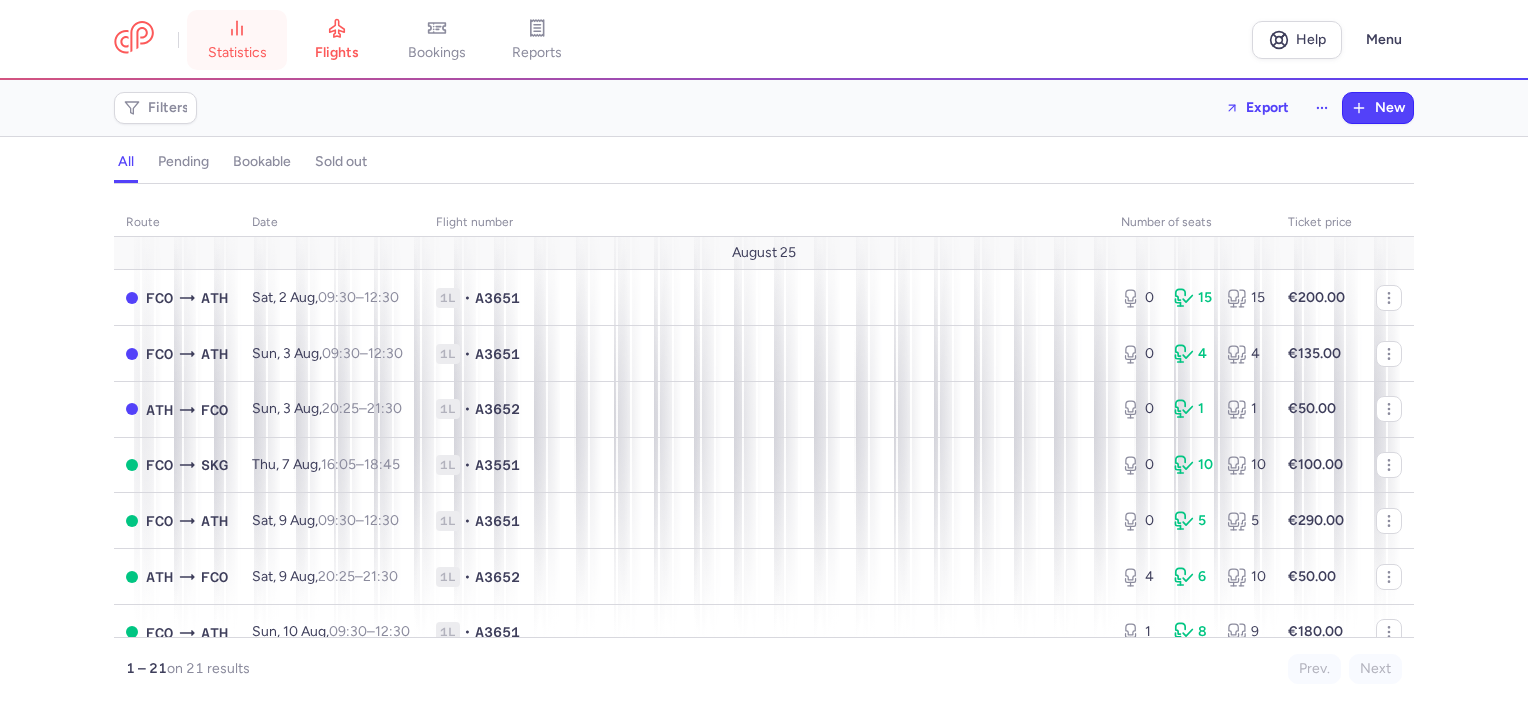 click on "statistics" at bounding box center (237, 40) 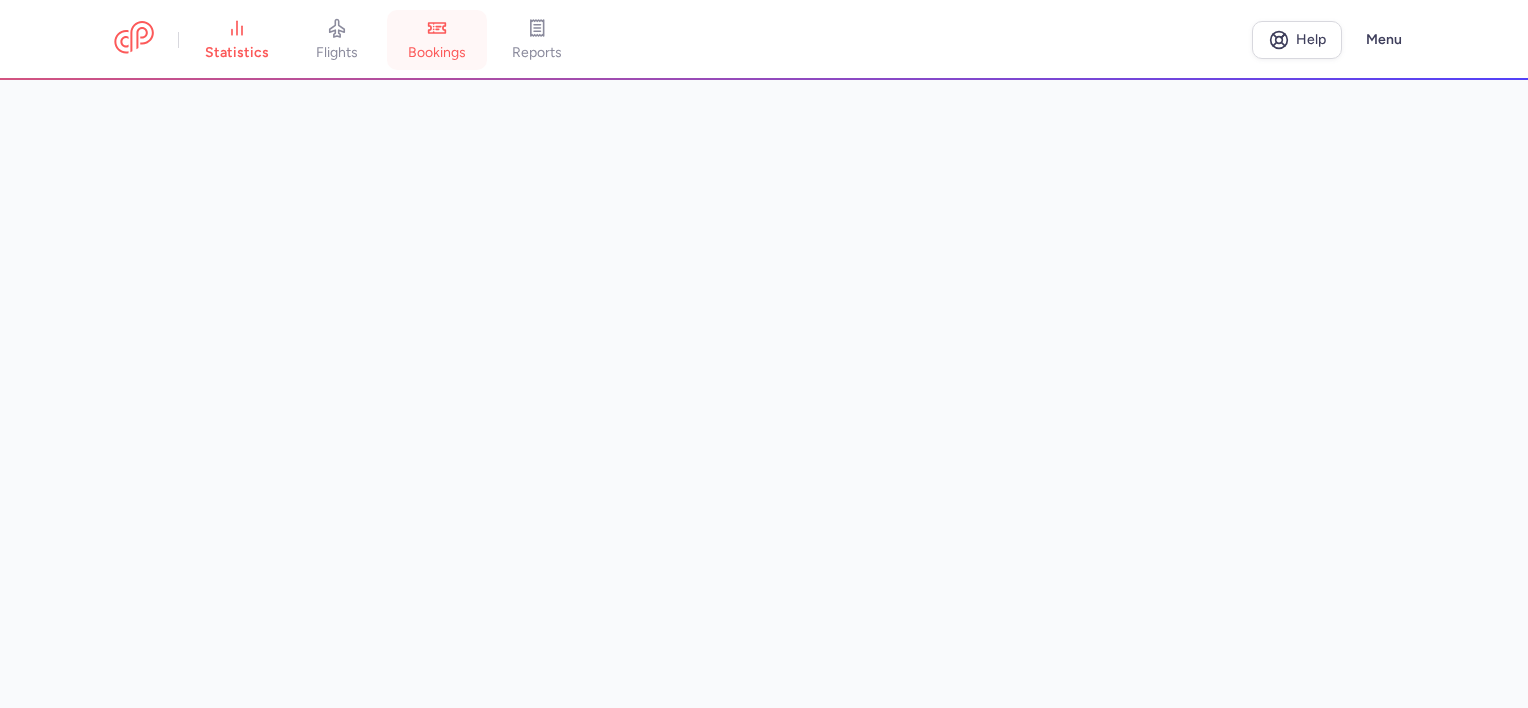 click on "bookings" at bounding box center [437, 40] 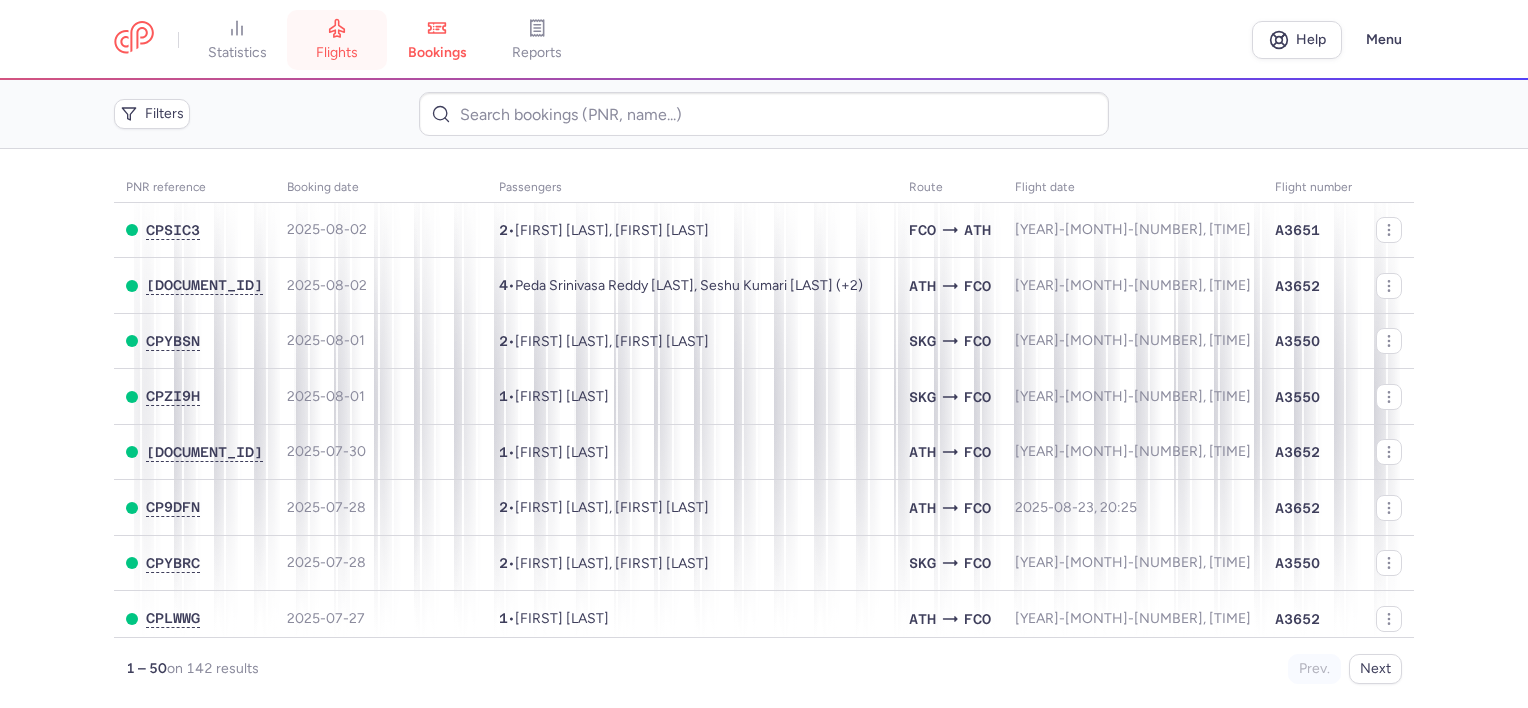 click on "flights" at bounding box center [337, 53] 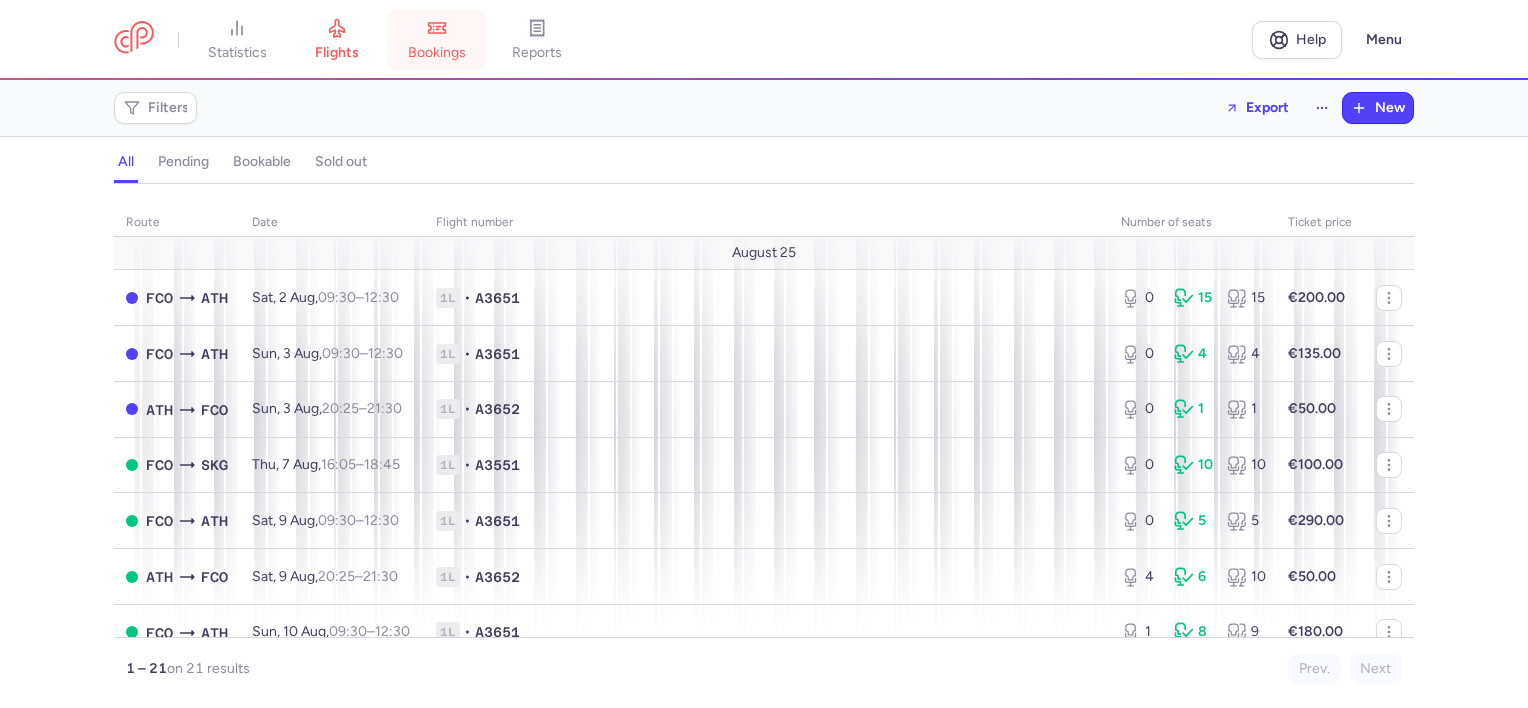click on "bookings" at bounding box center (437, 53) 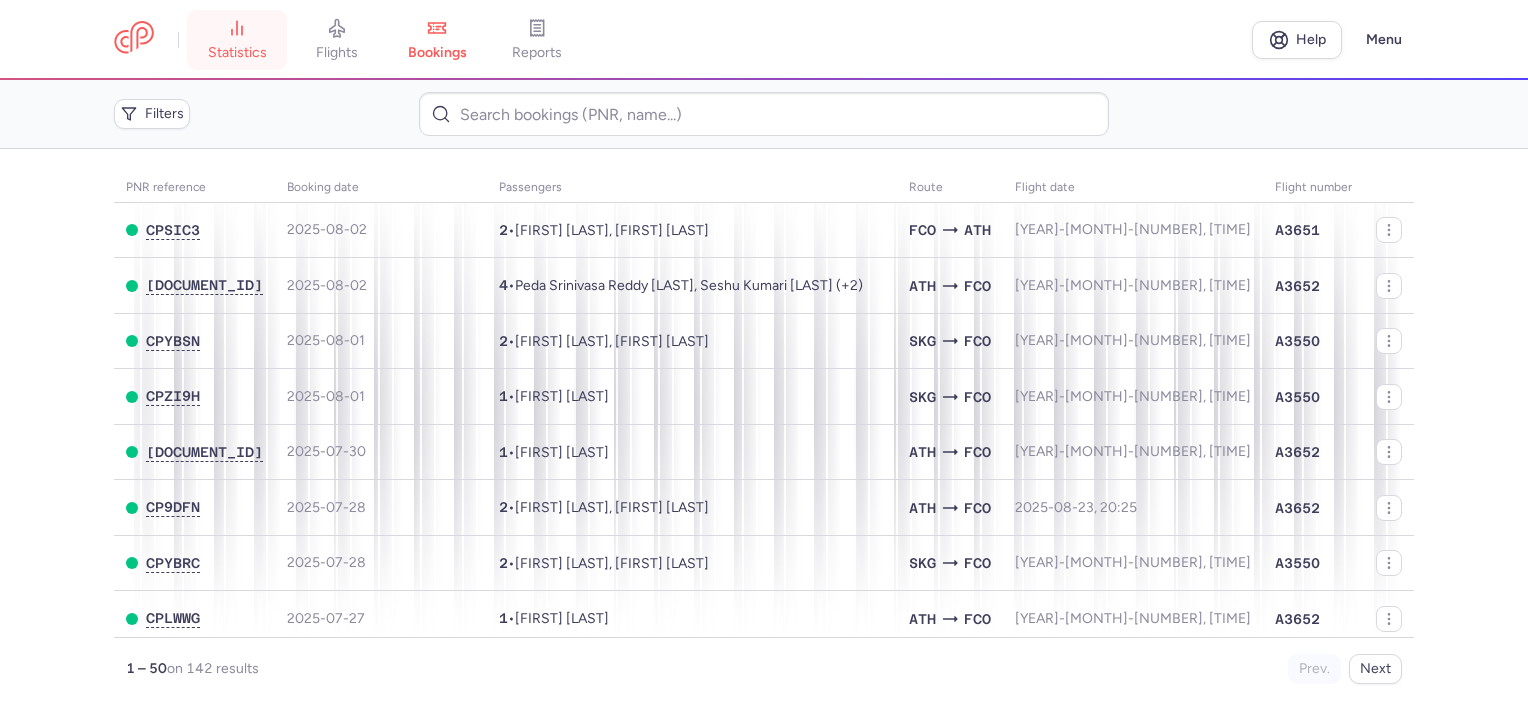 click on "statistics" at bounding box center [237, 53] 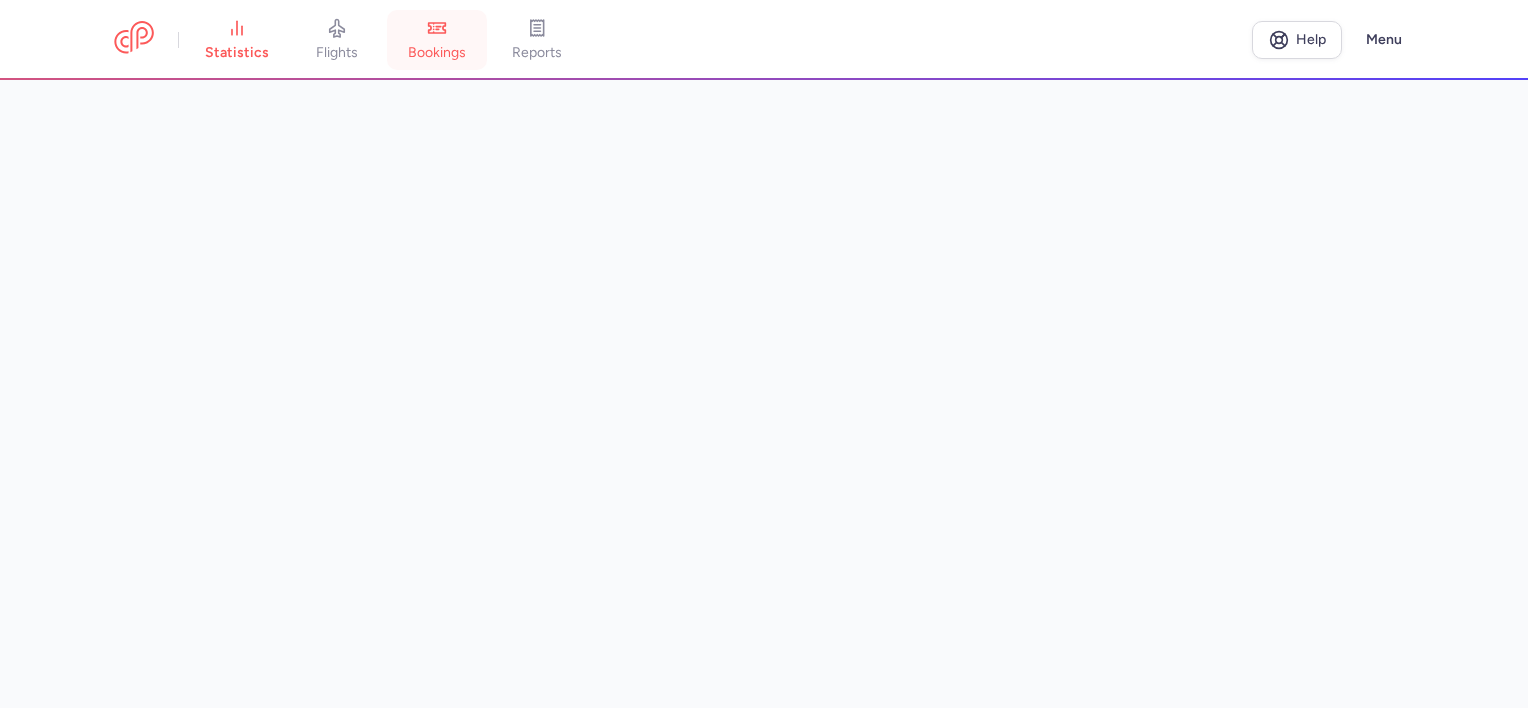 click on "bookings" at bounding box center [437, 53] 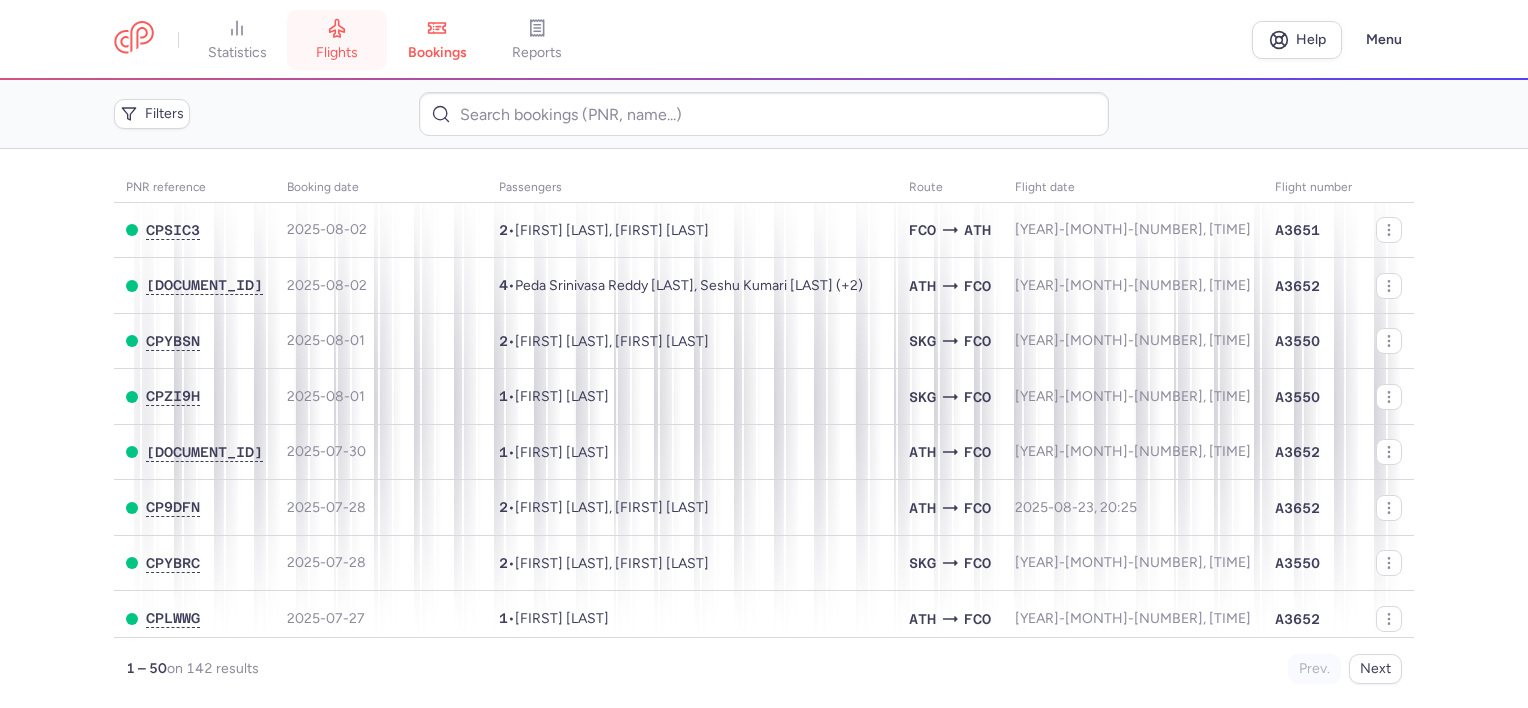 click 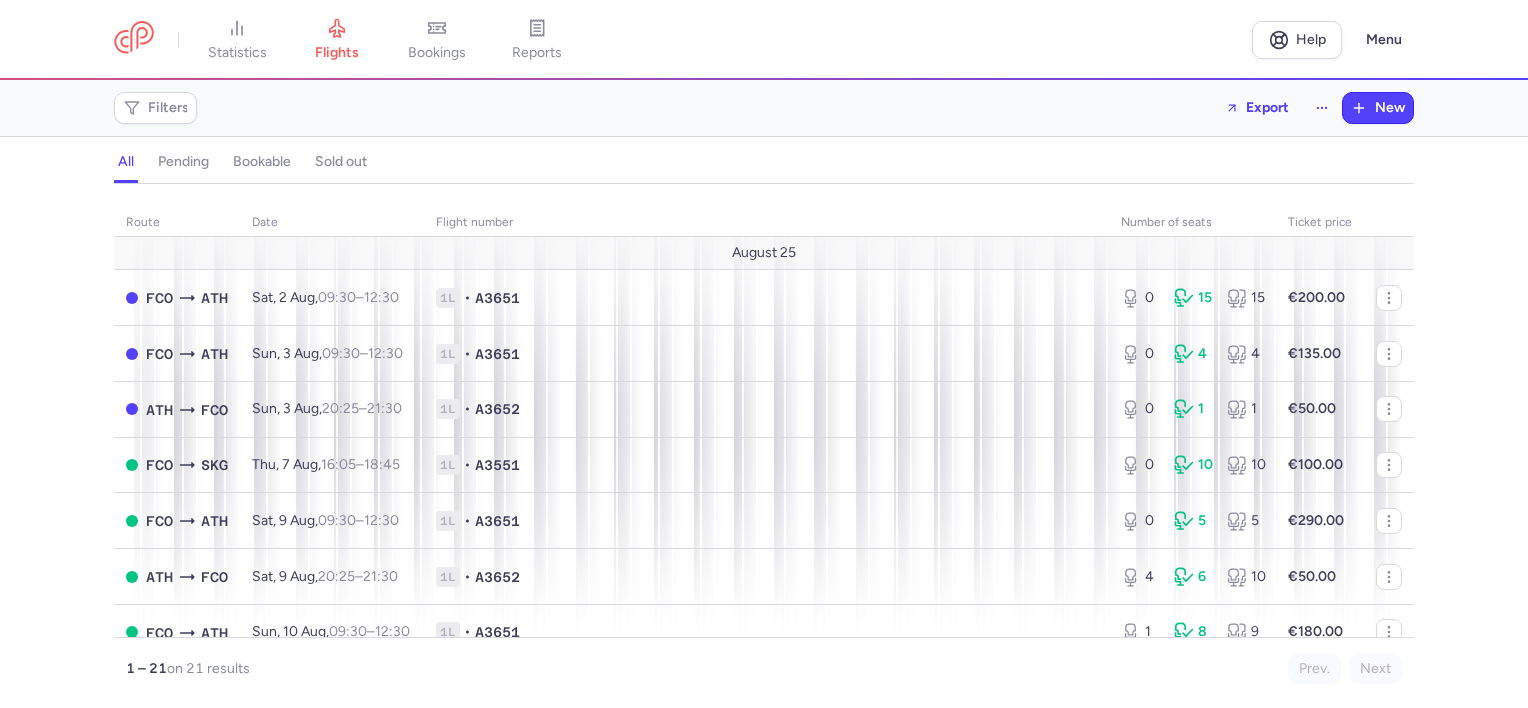 click on "bookings" at bounding box center [437, 53] 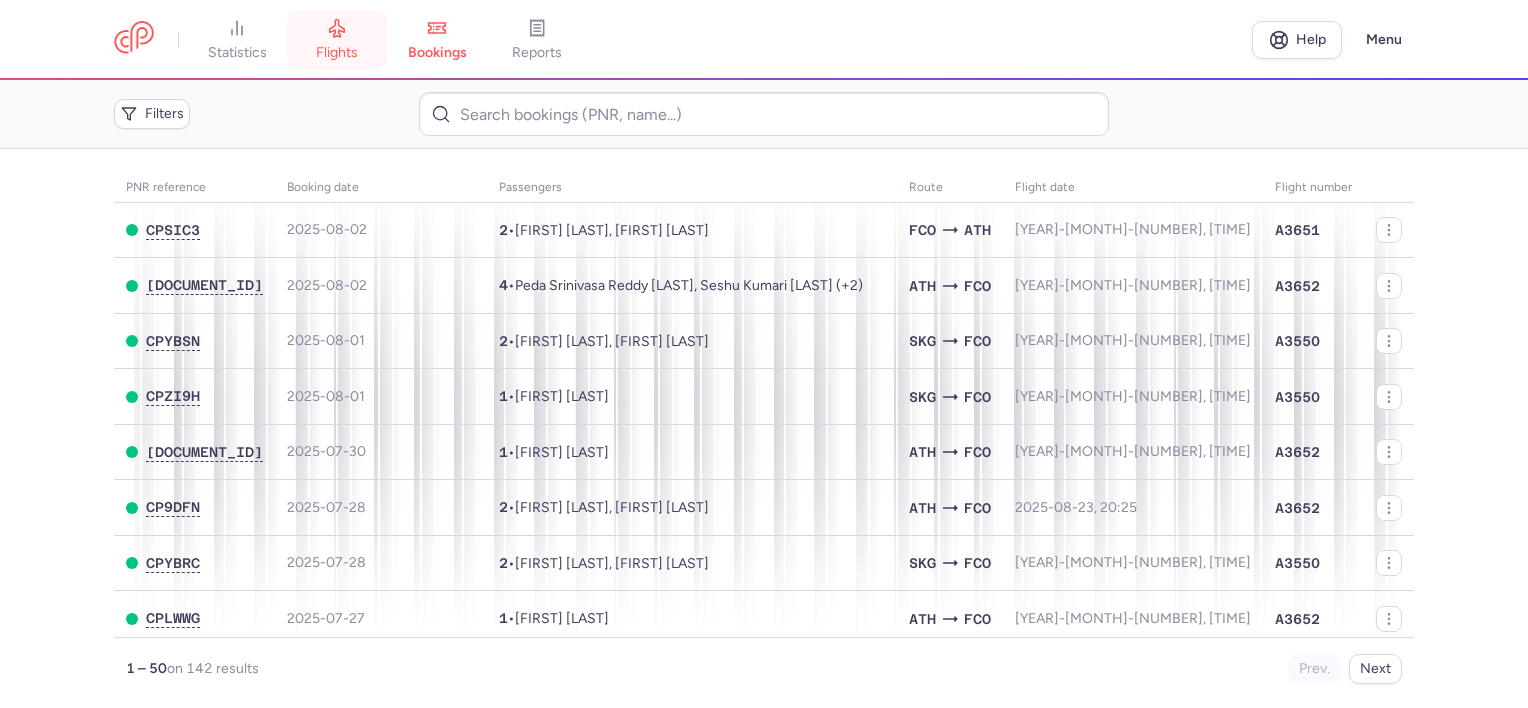 click on "flights" at bounding box center (337, 40) 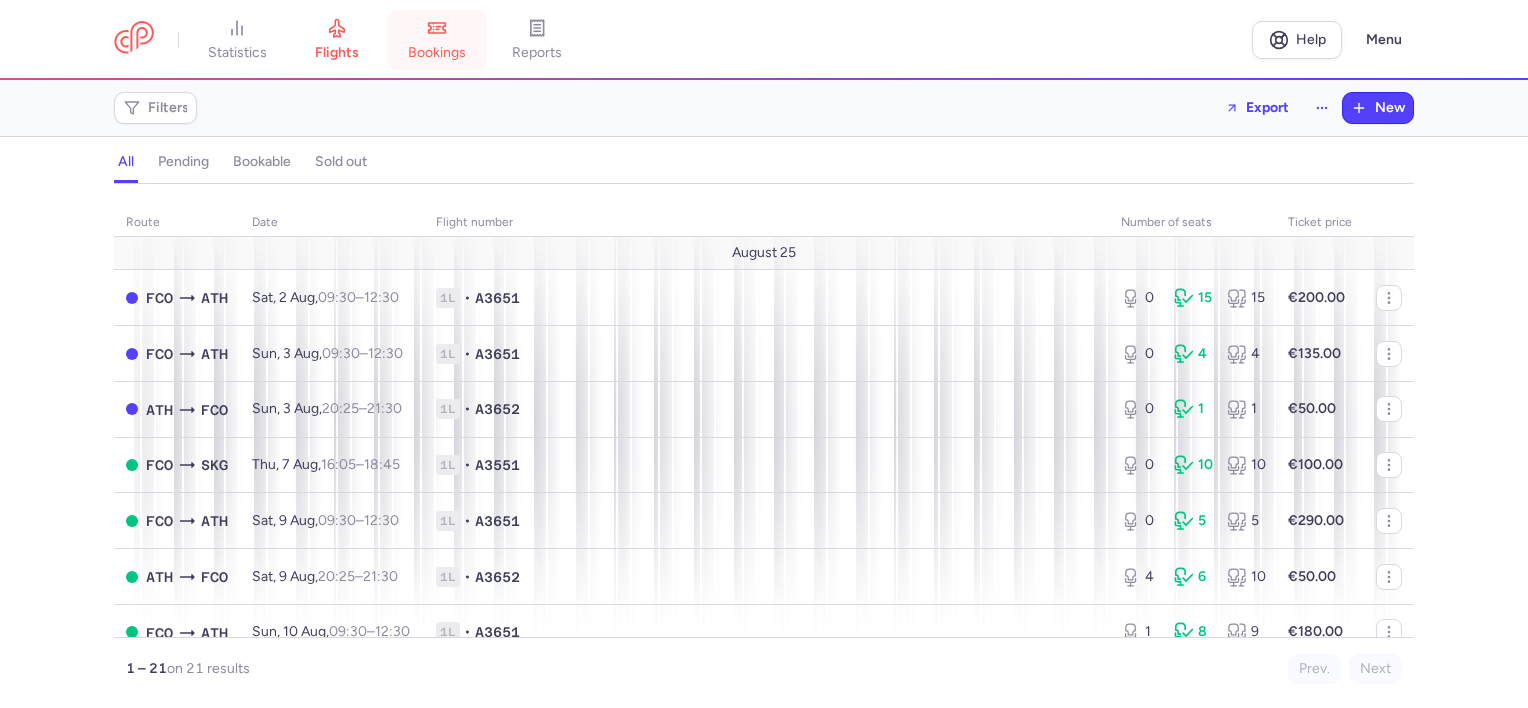 click 